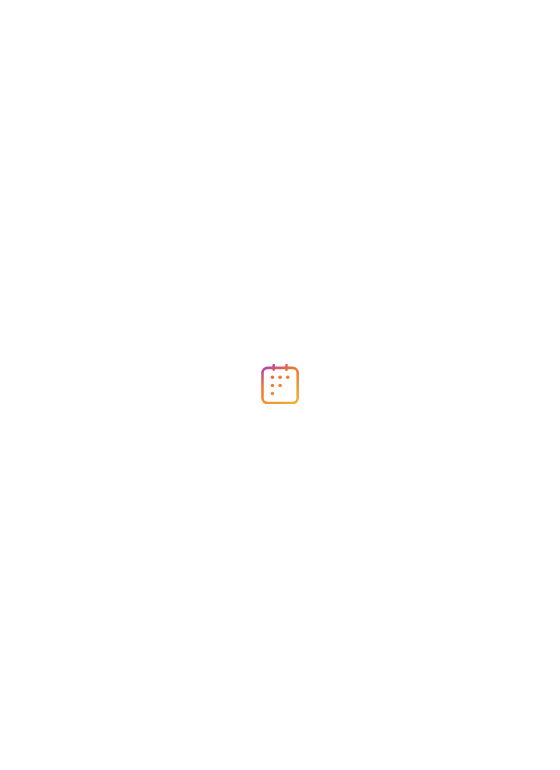 scroll, scrollTop: 0, scrollLeft: 0, axis: both 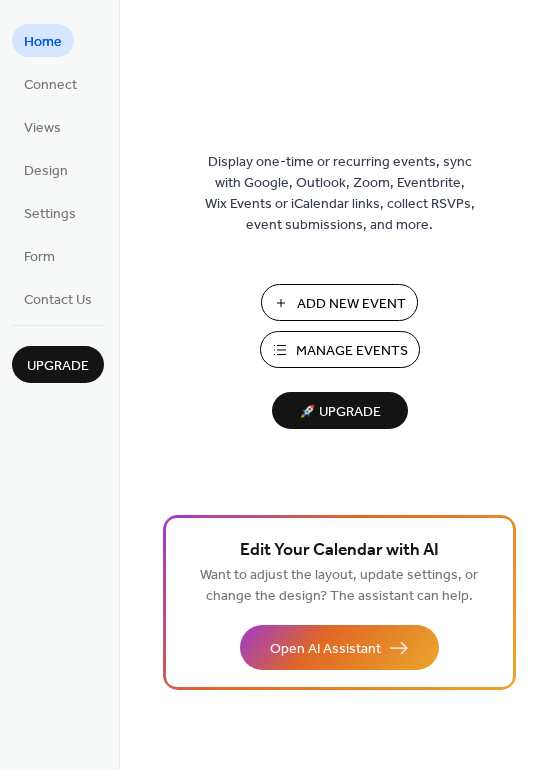 click on "Manage Events" at bounding box center (352, 351) 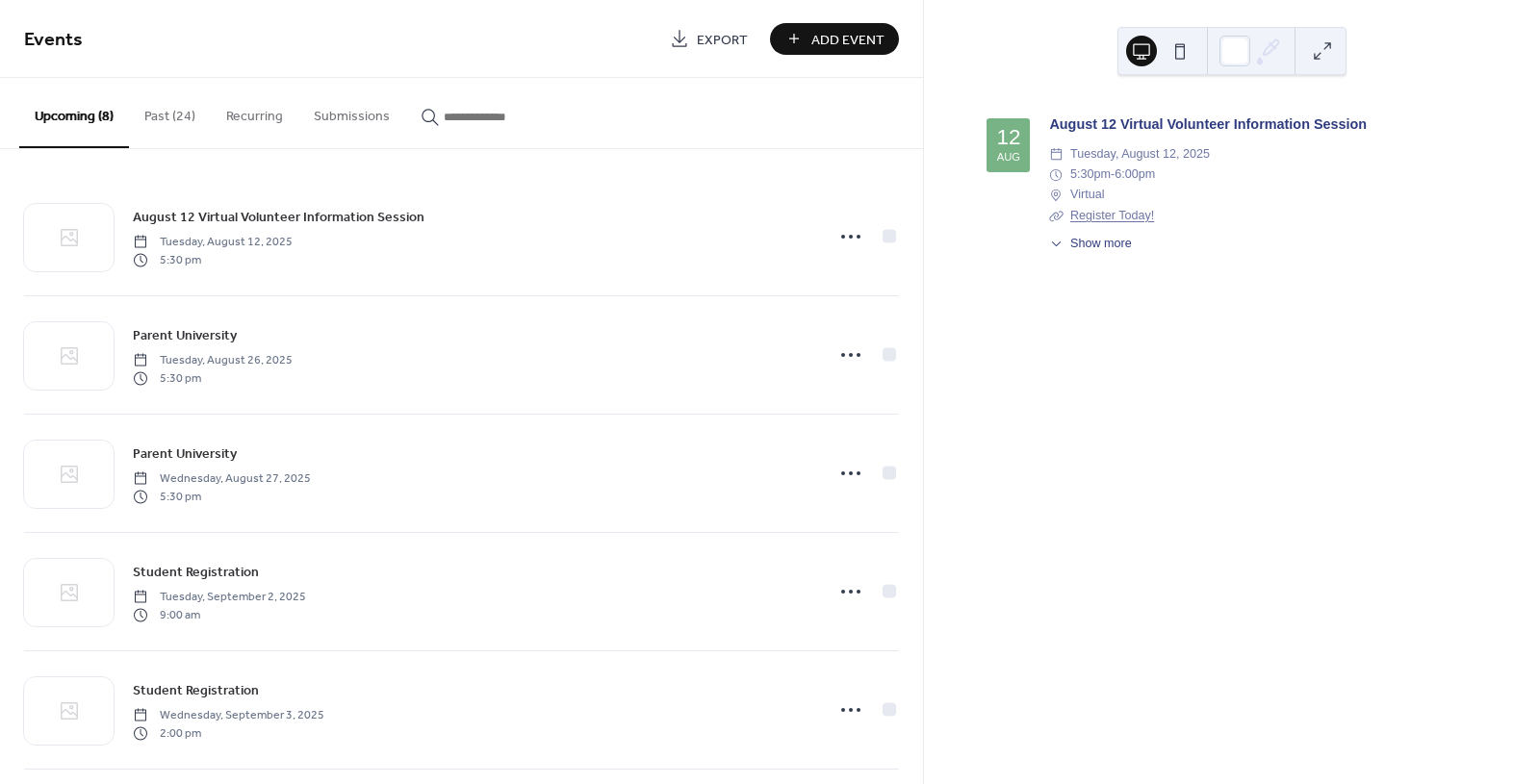 scroll, scrollTop: 0, scrollLeft: 0, axis: both 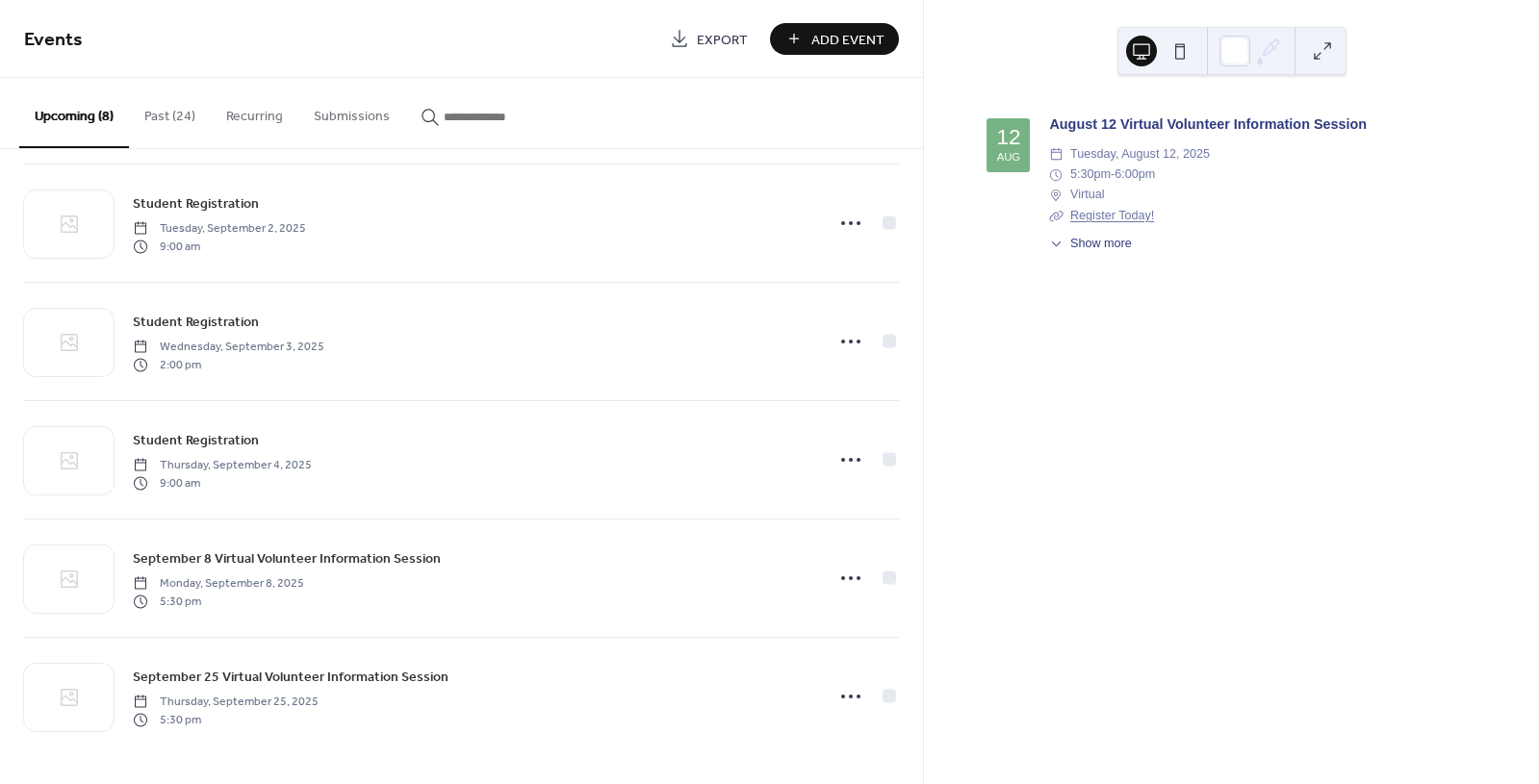 click on "Add Event" at bounding box center (848, 39) 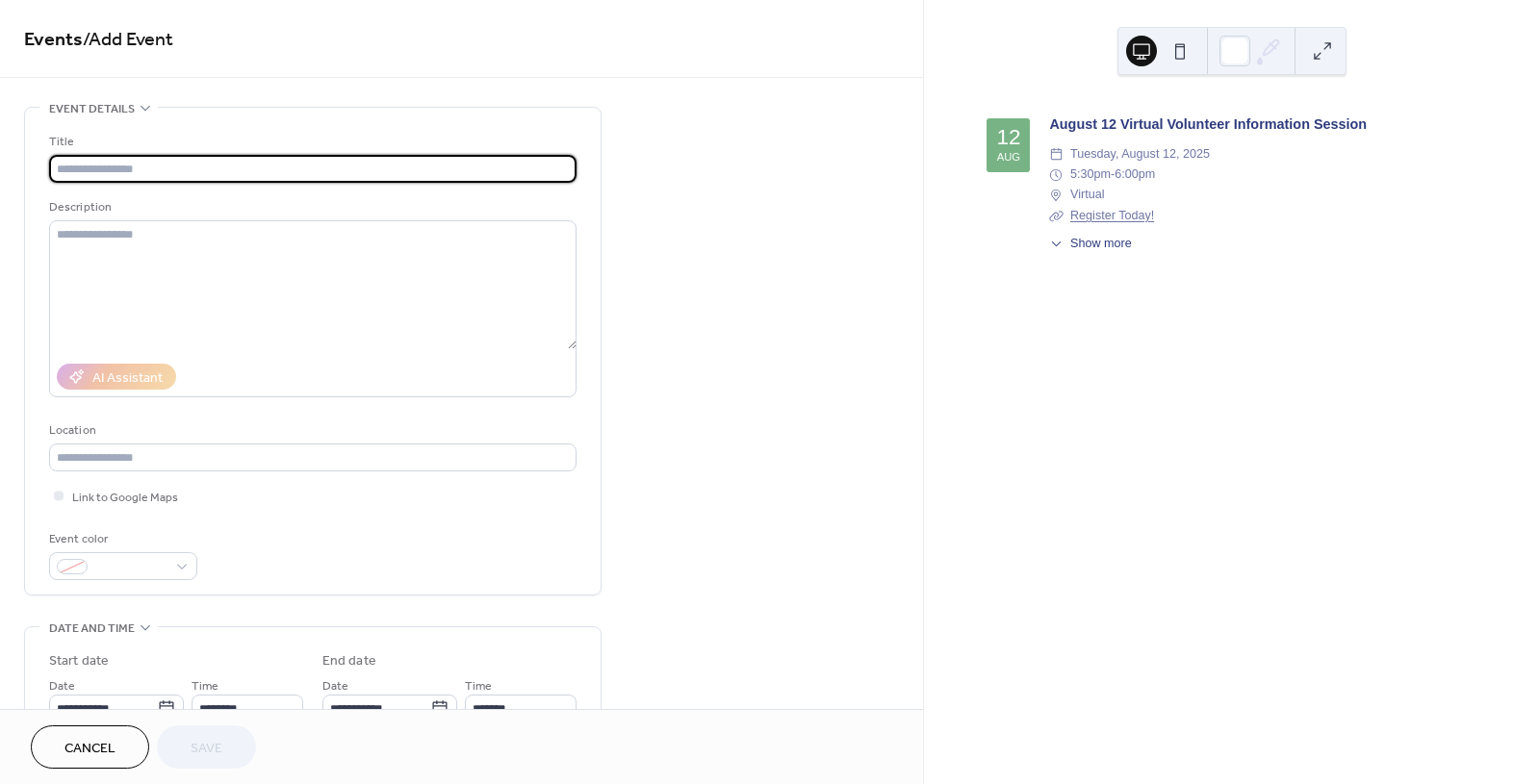 click at bounding box center (313, 168) 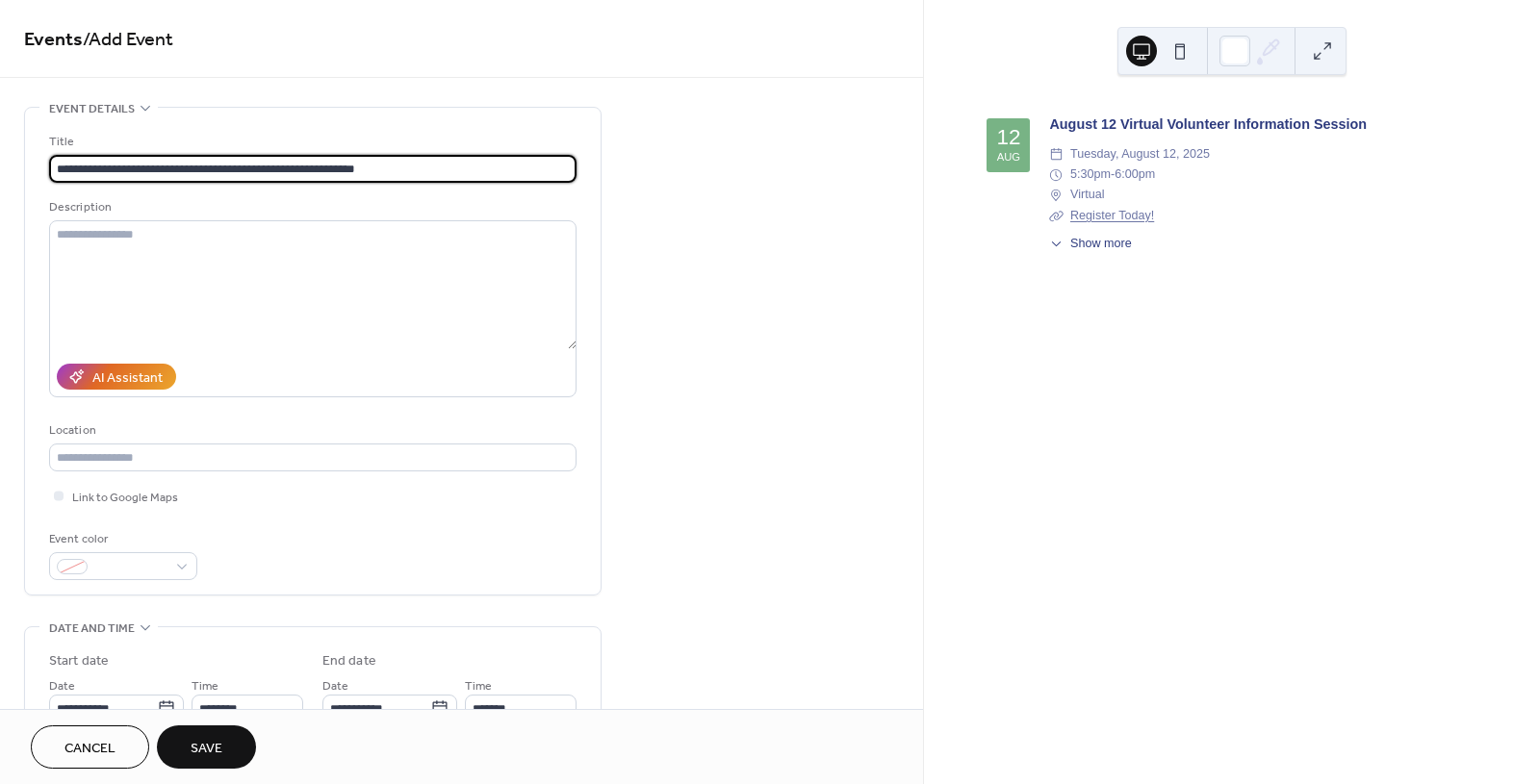 click on "**********" at bounding box center [313, 168] 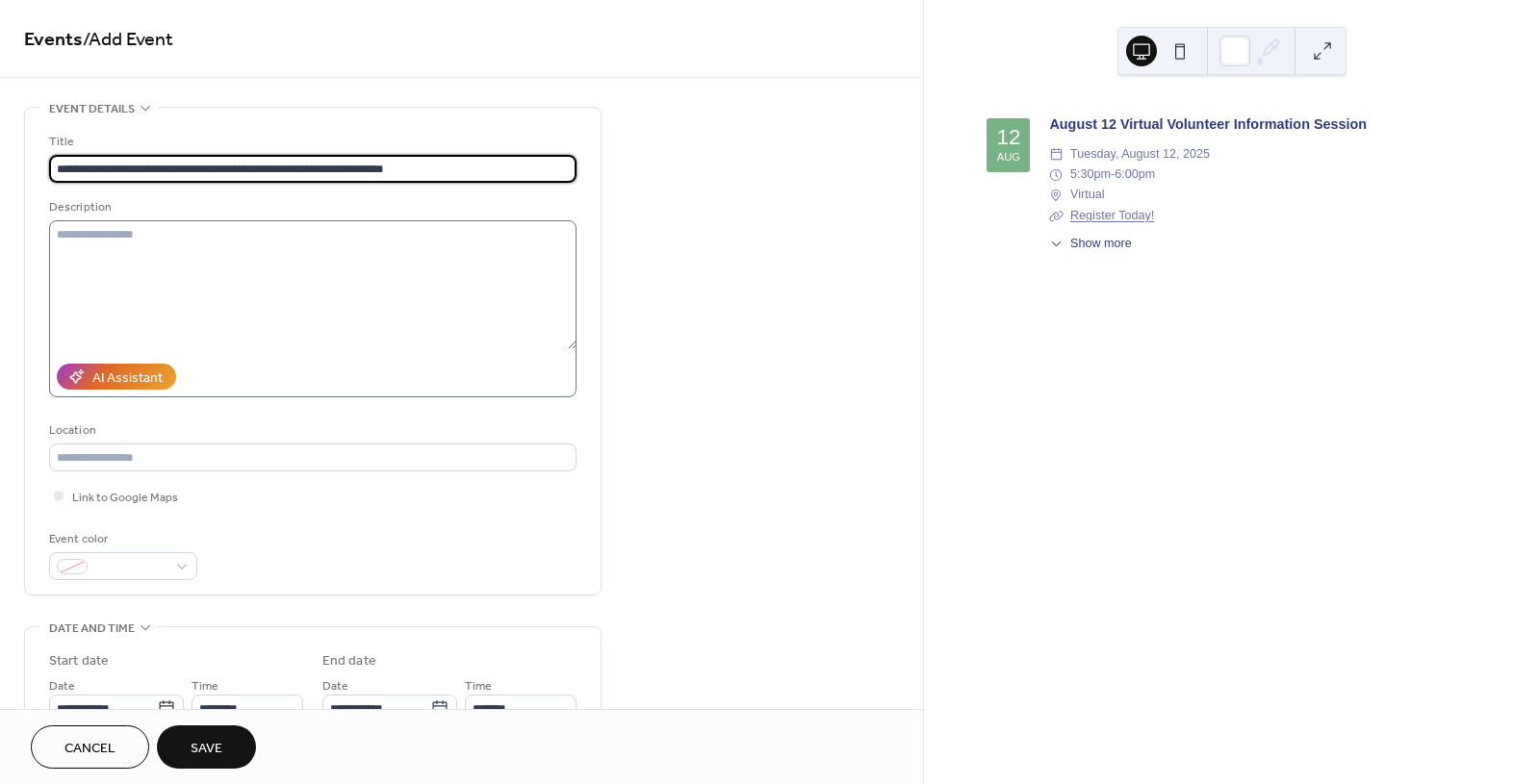 type on "**********" 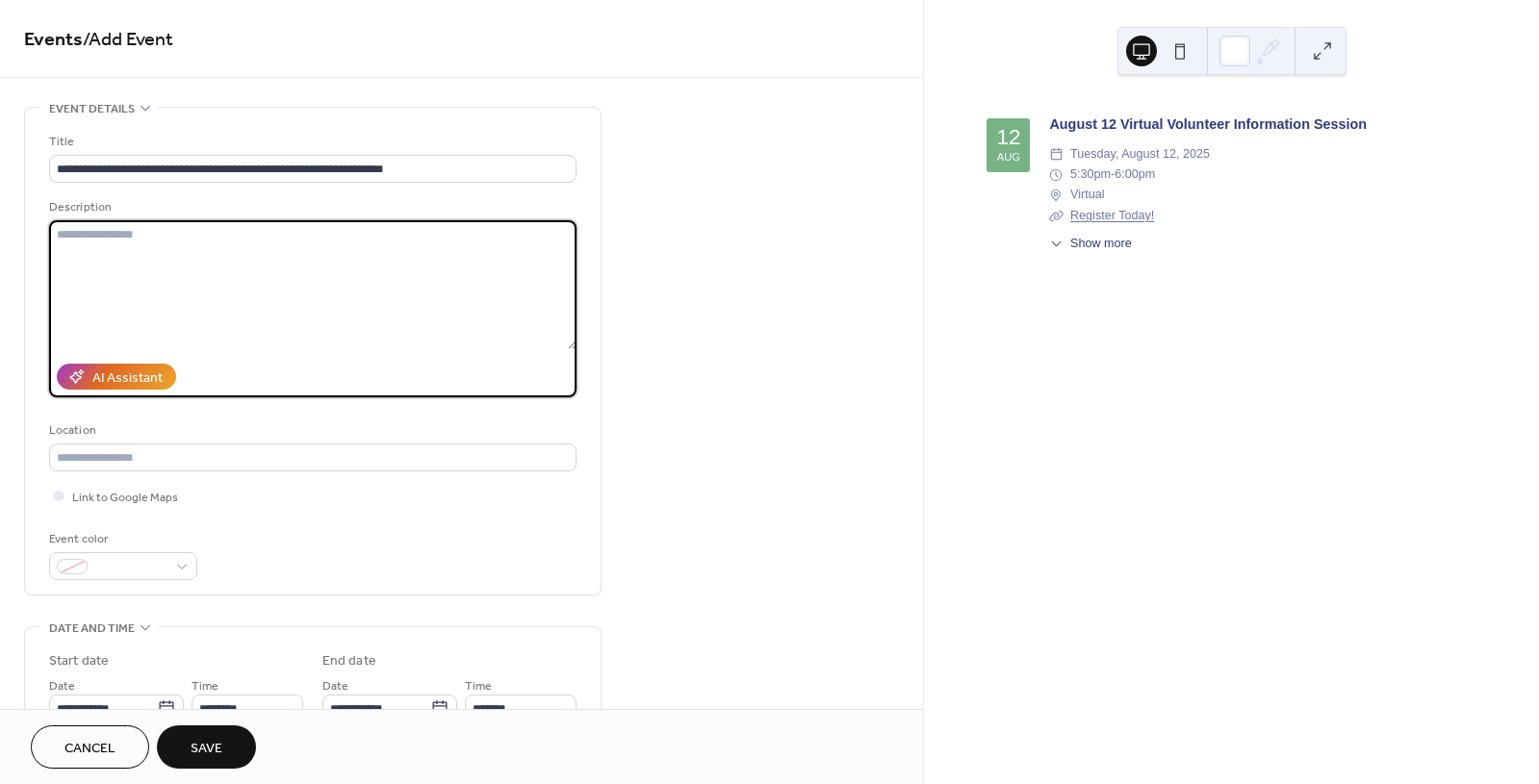 click at bounding box center [313, 285] 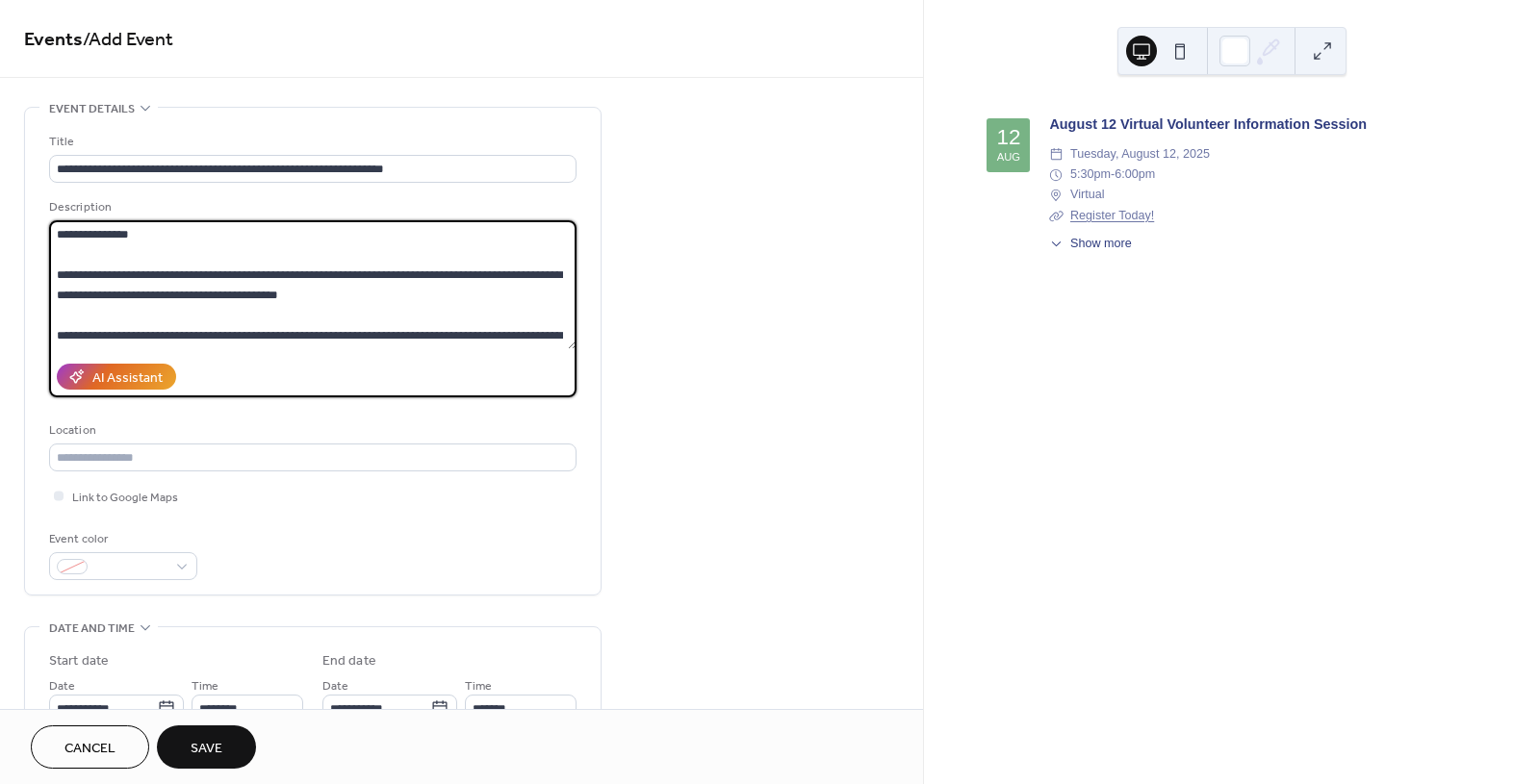 scroll, scrollTop: 240, scrollLeft: 0, axis: vertical 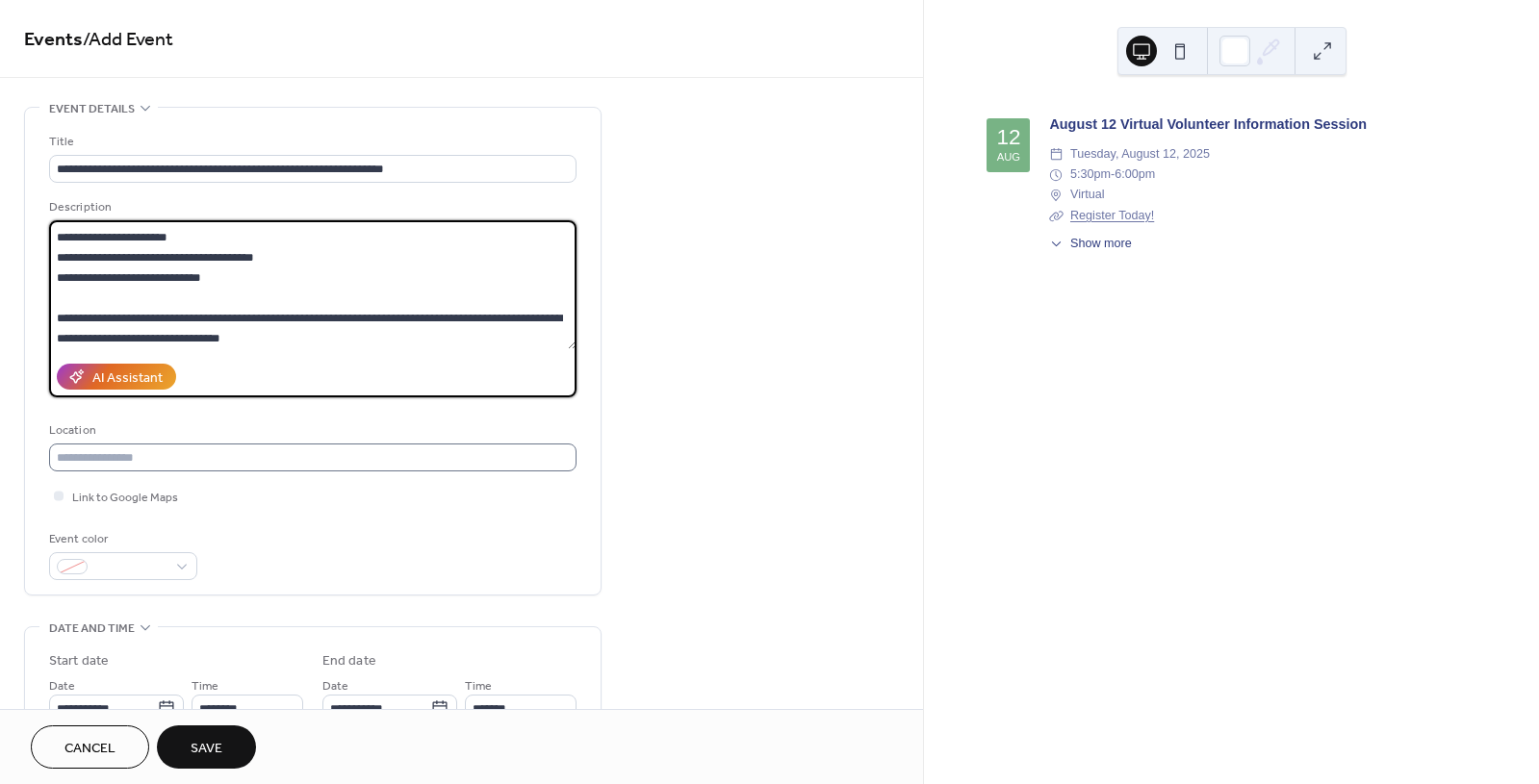 type on "**********" 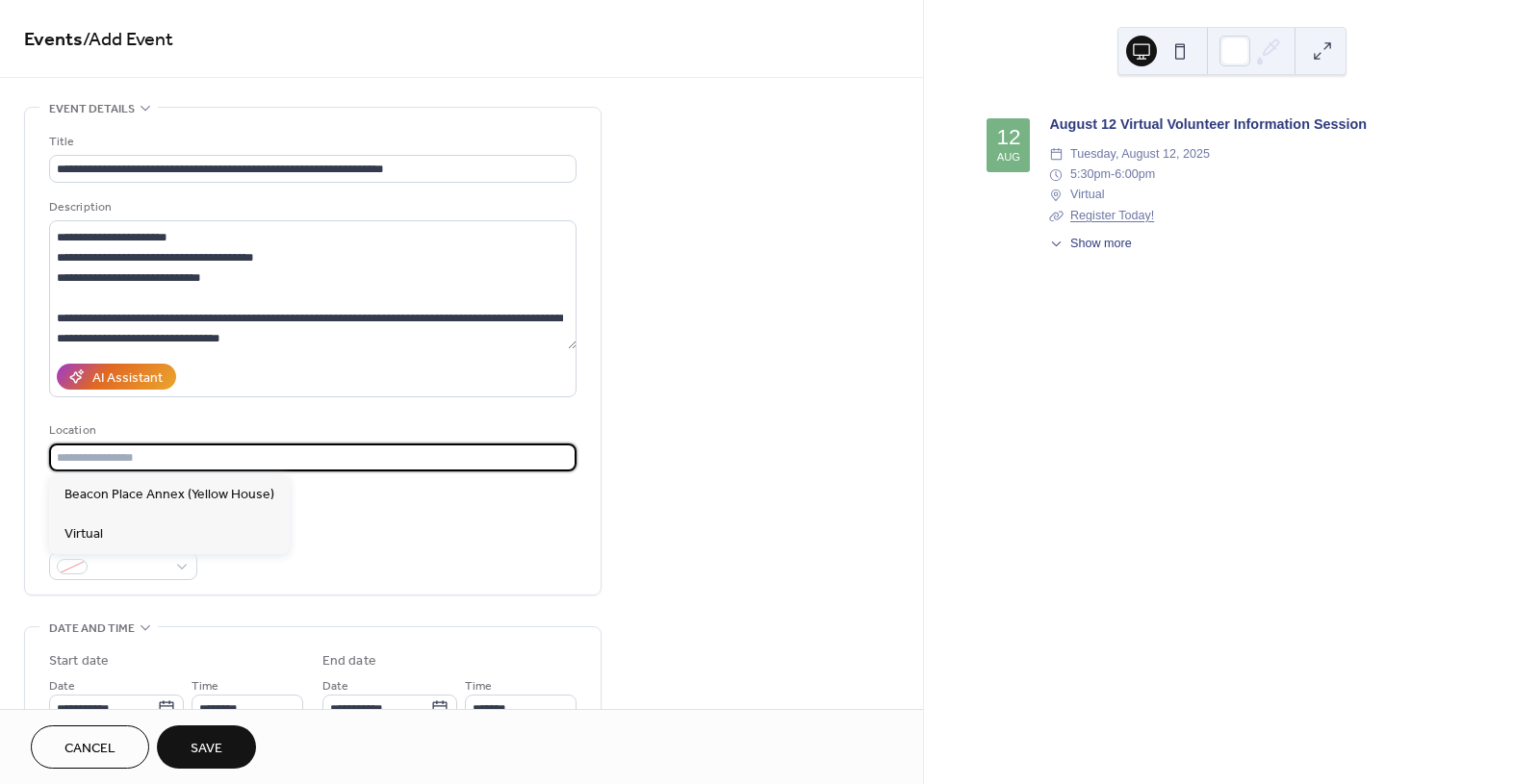 click at bounding box center (313, 457) 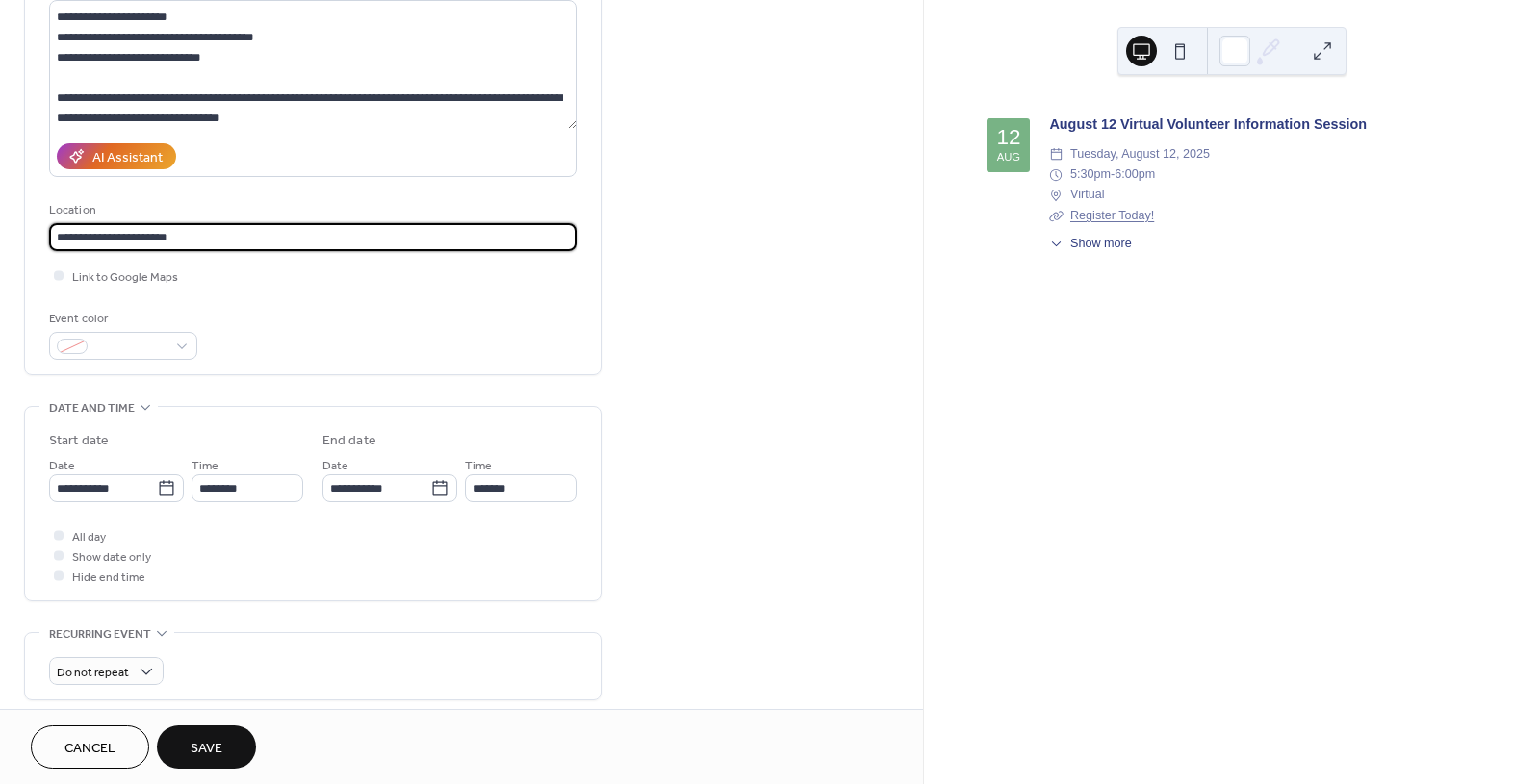 scroll, scrollTop: 231, scrollLeft: 0, axis: vertical 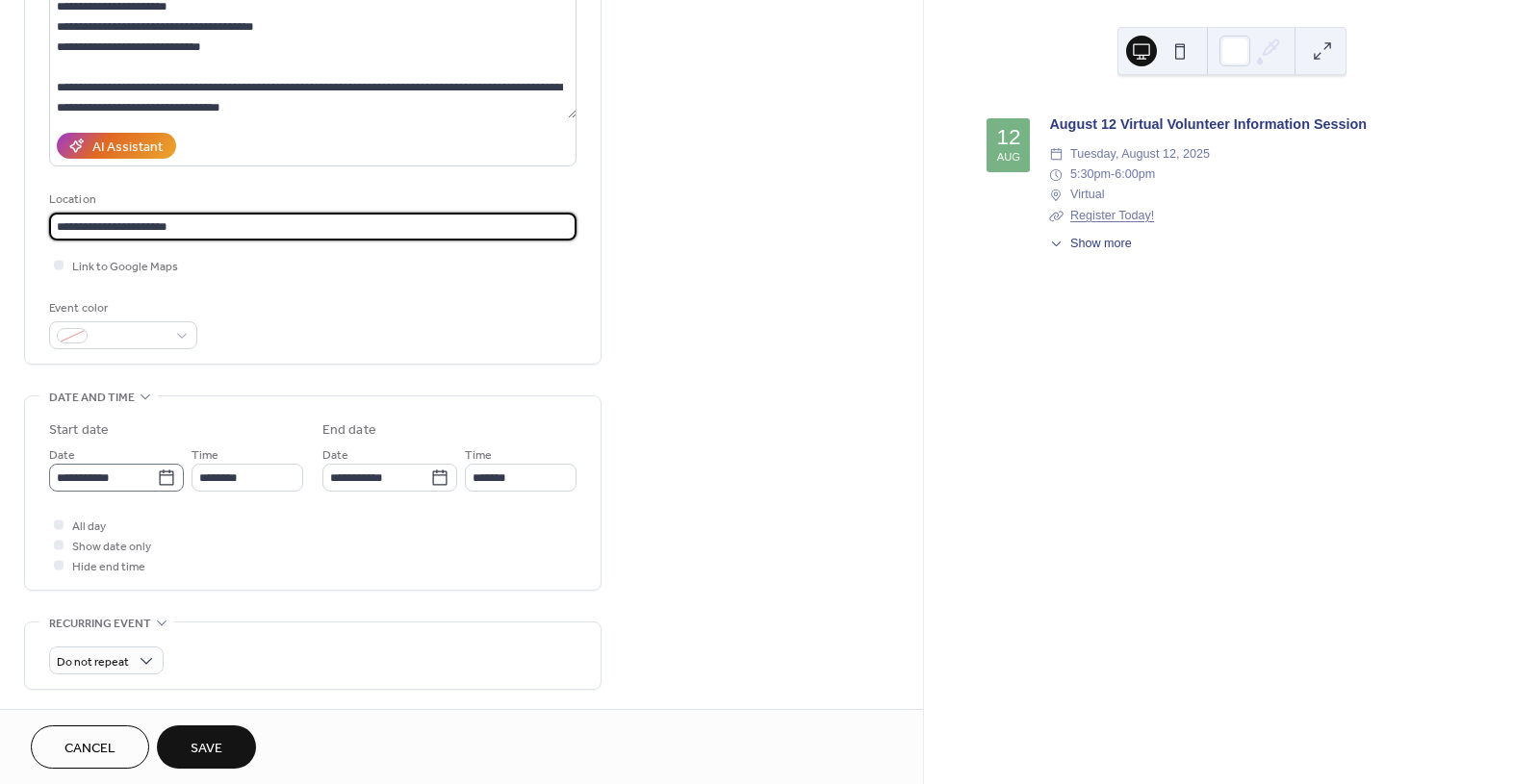 type on "**********" 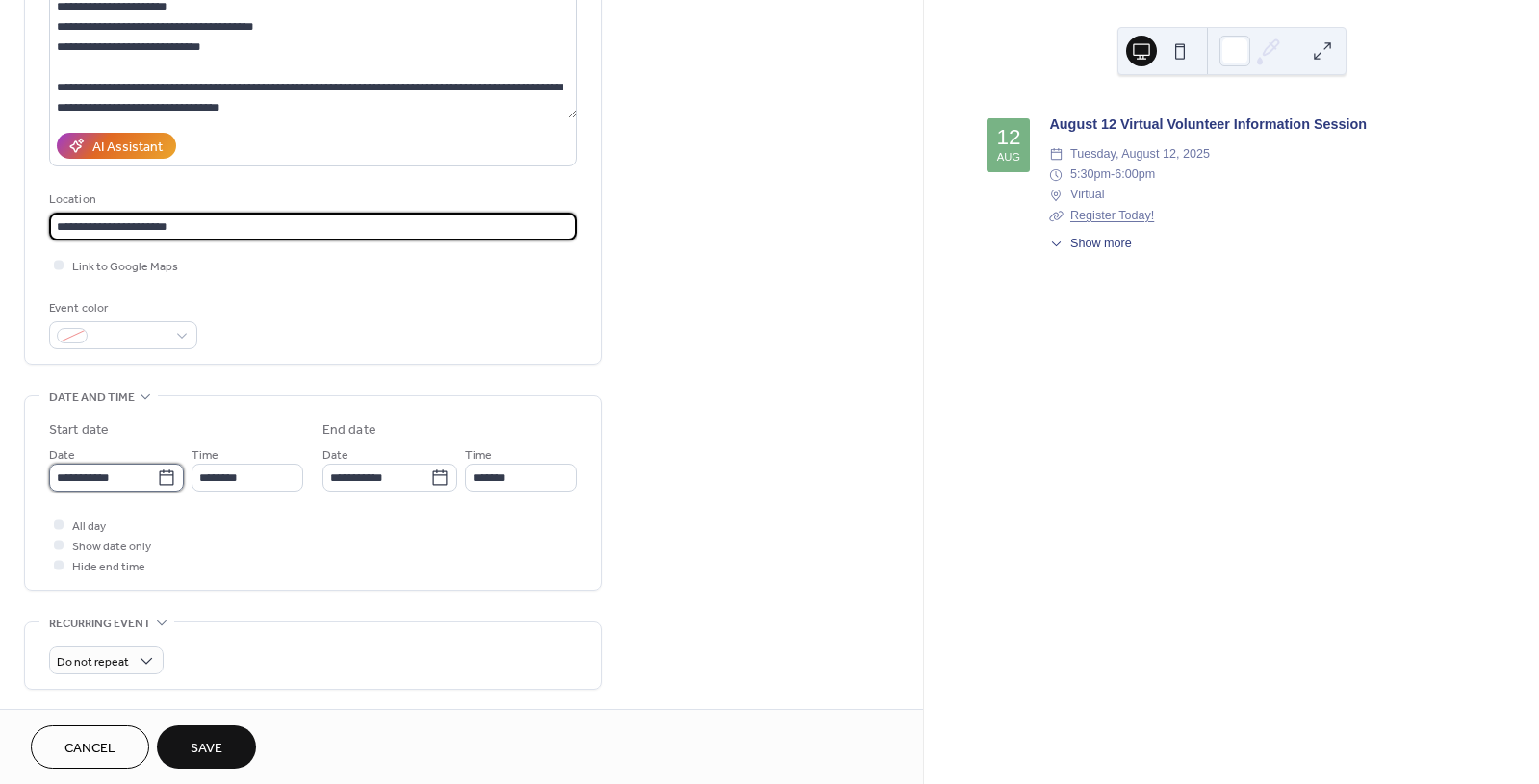 click on "**********" at bounding box center [103, 477] 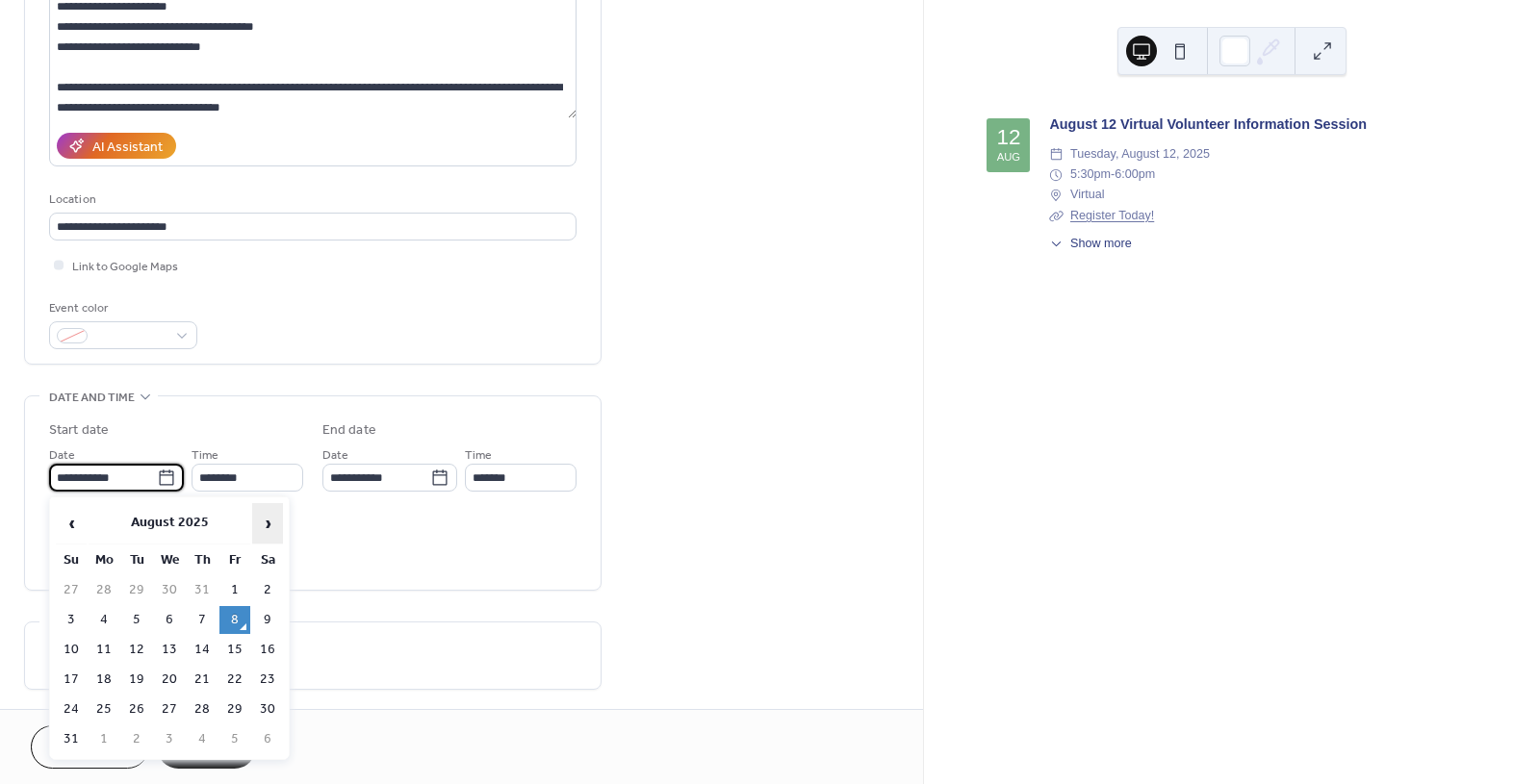 click on "›" at bounding box center [268, 523] 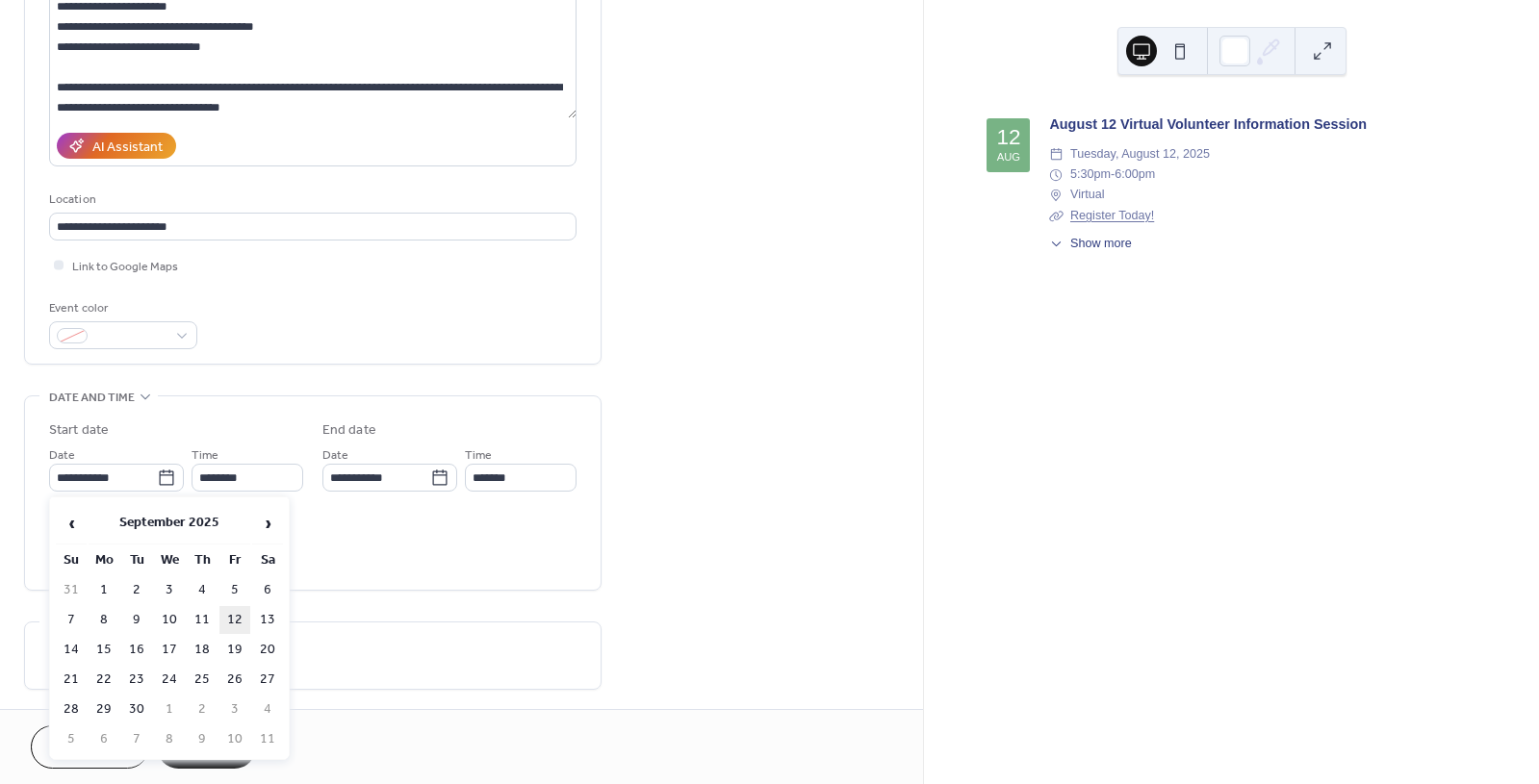 click on "12" at bounding box center (235, 620) 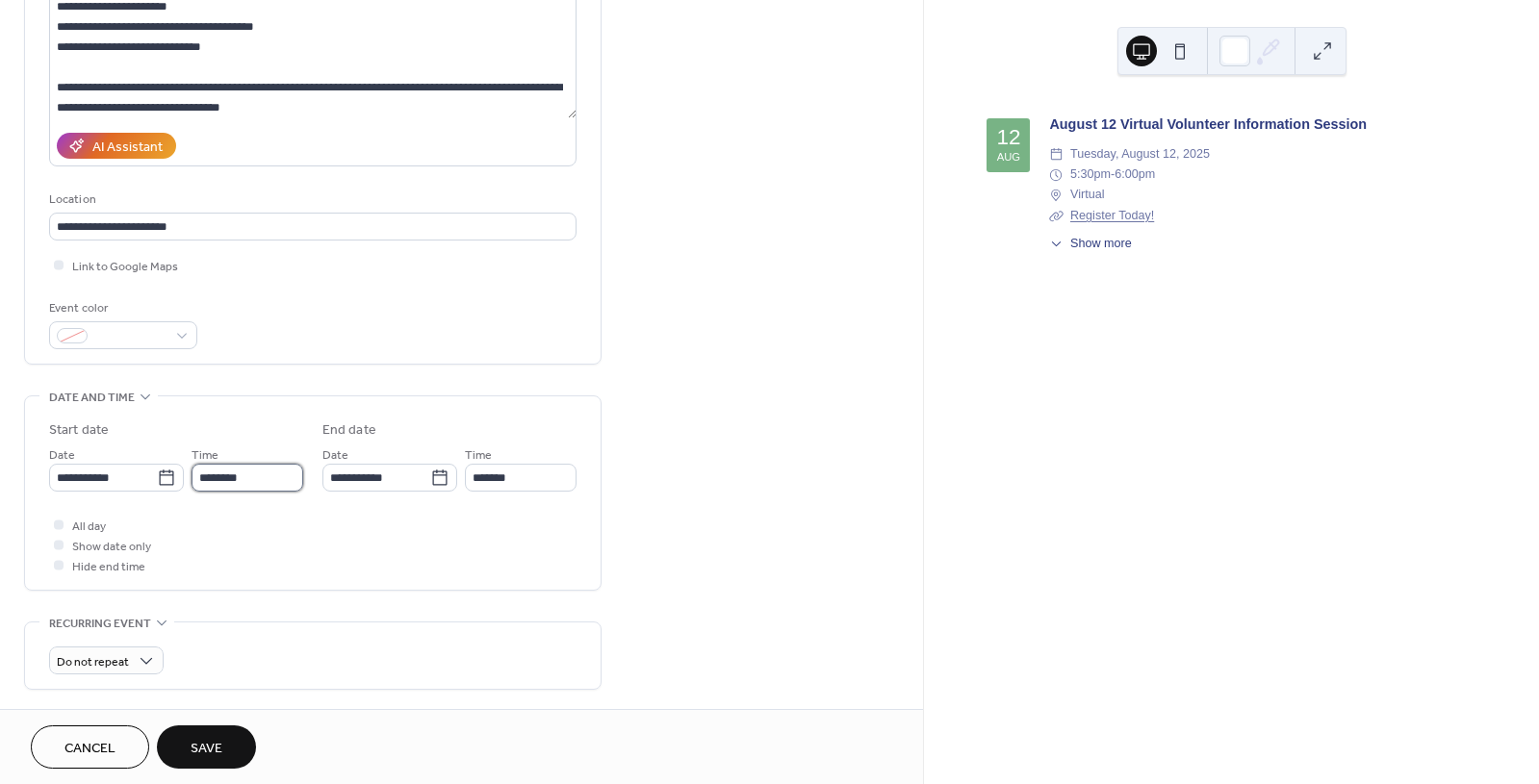 click on "********" at bounding box center [247, 477] 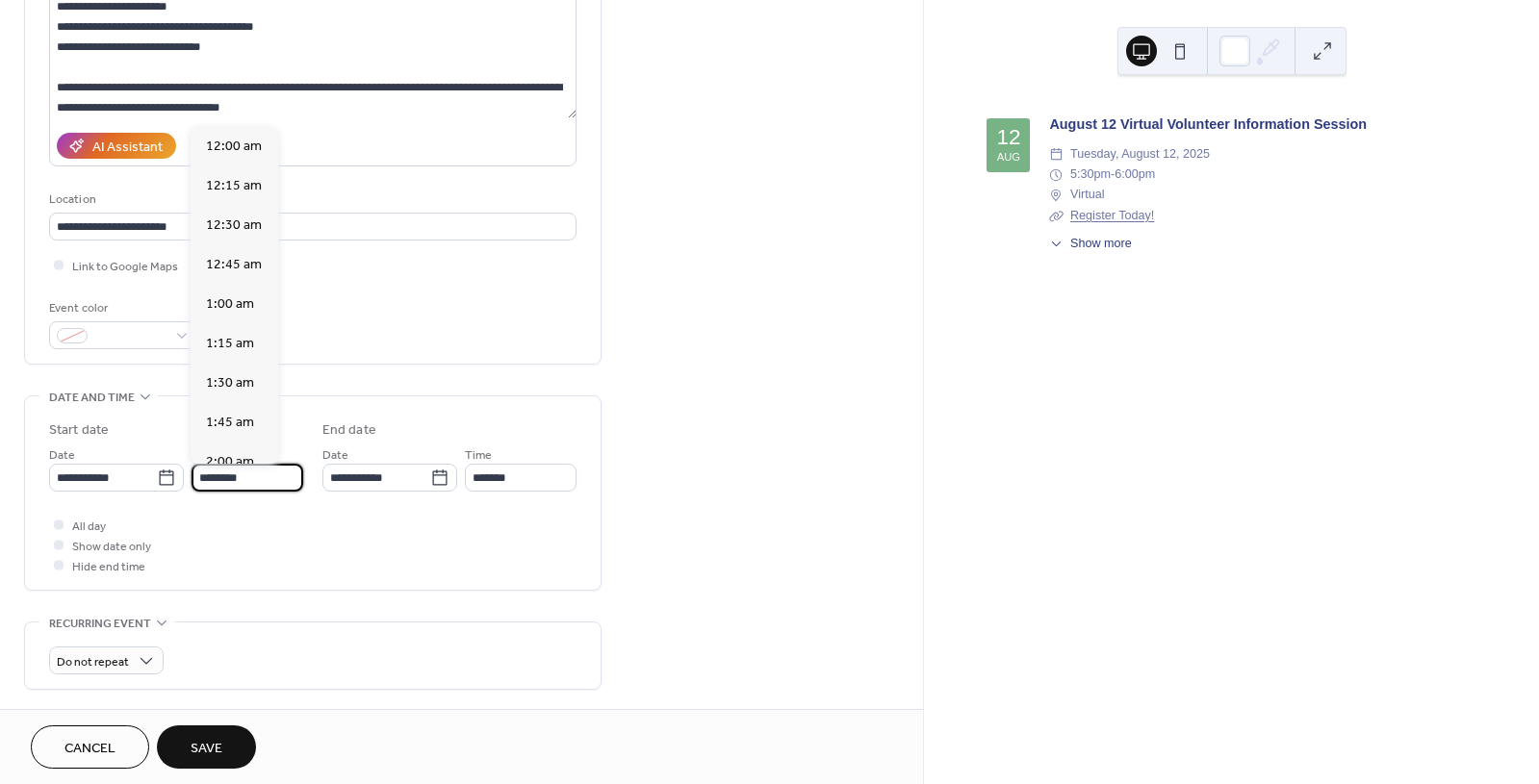 scroll, scrollTop: 1870, scrollLeft: 0, axis: vertical 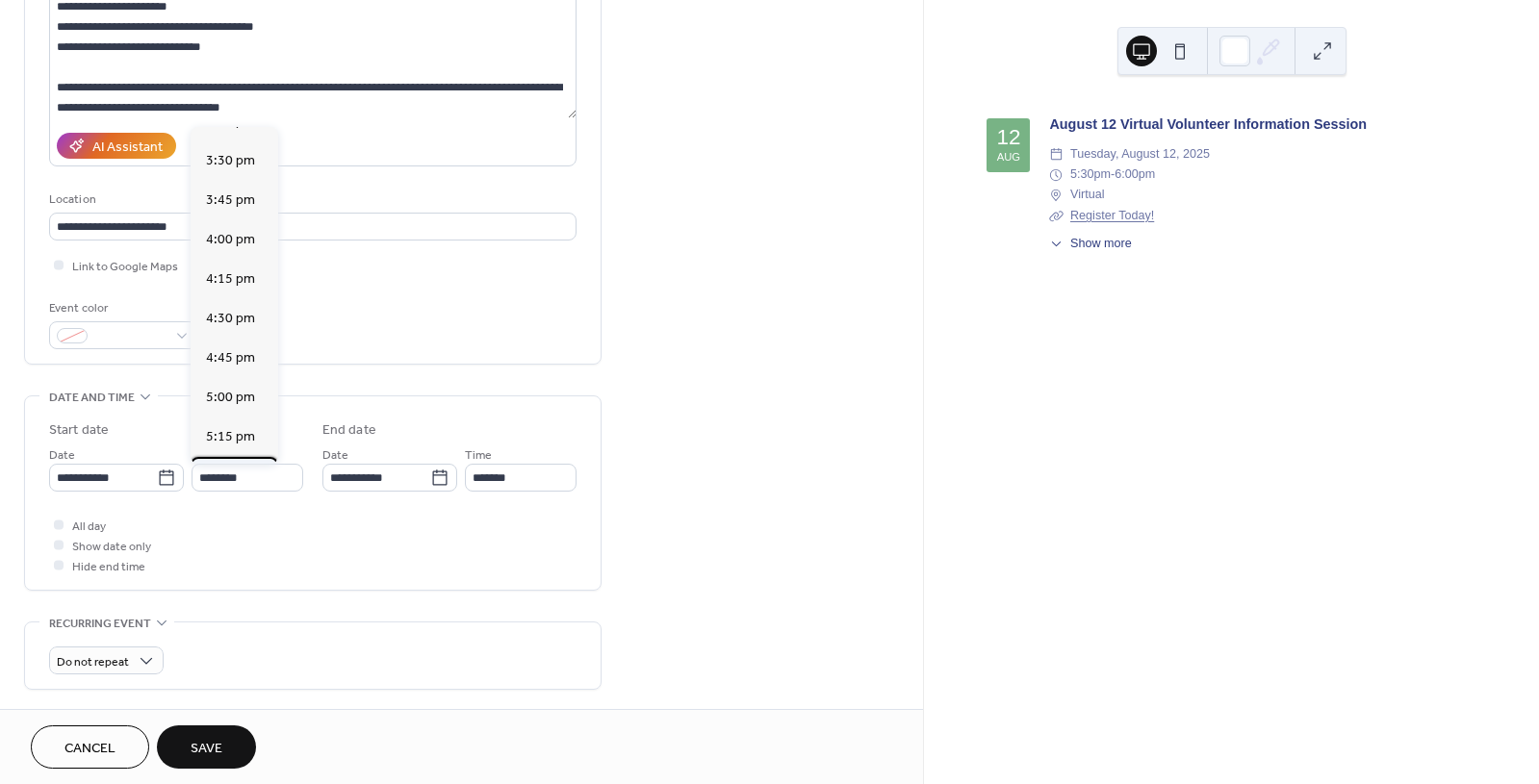 click on "5:30 pm" at bounding box center [230, 475] 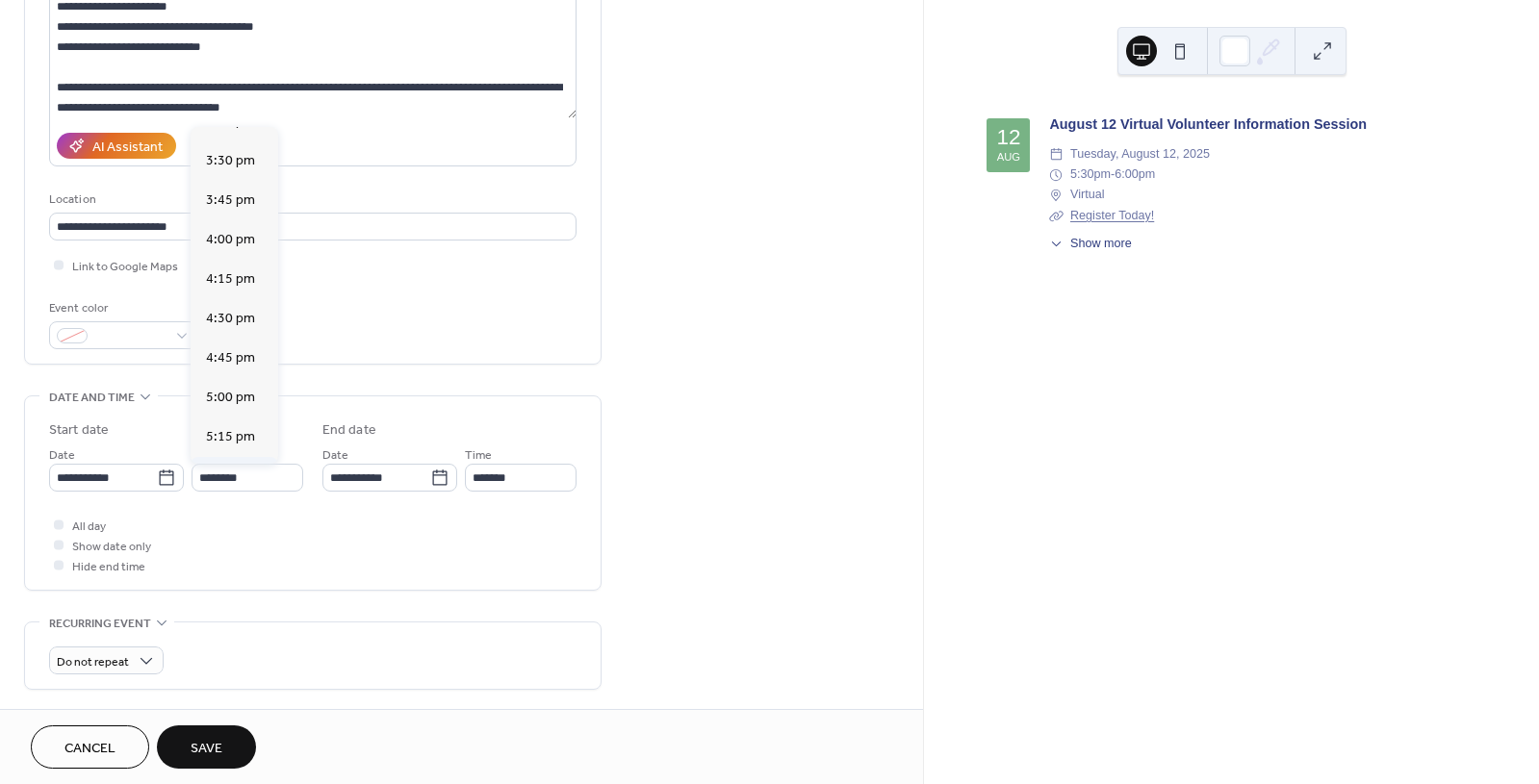 type on "*******" 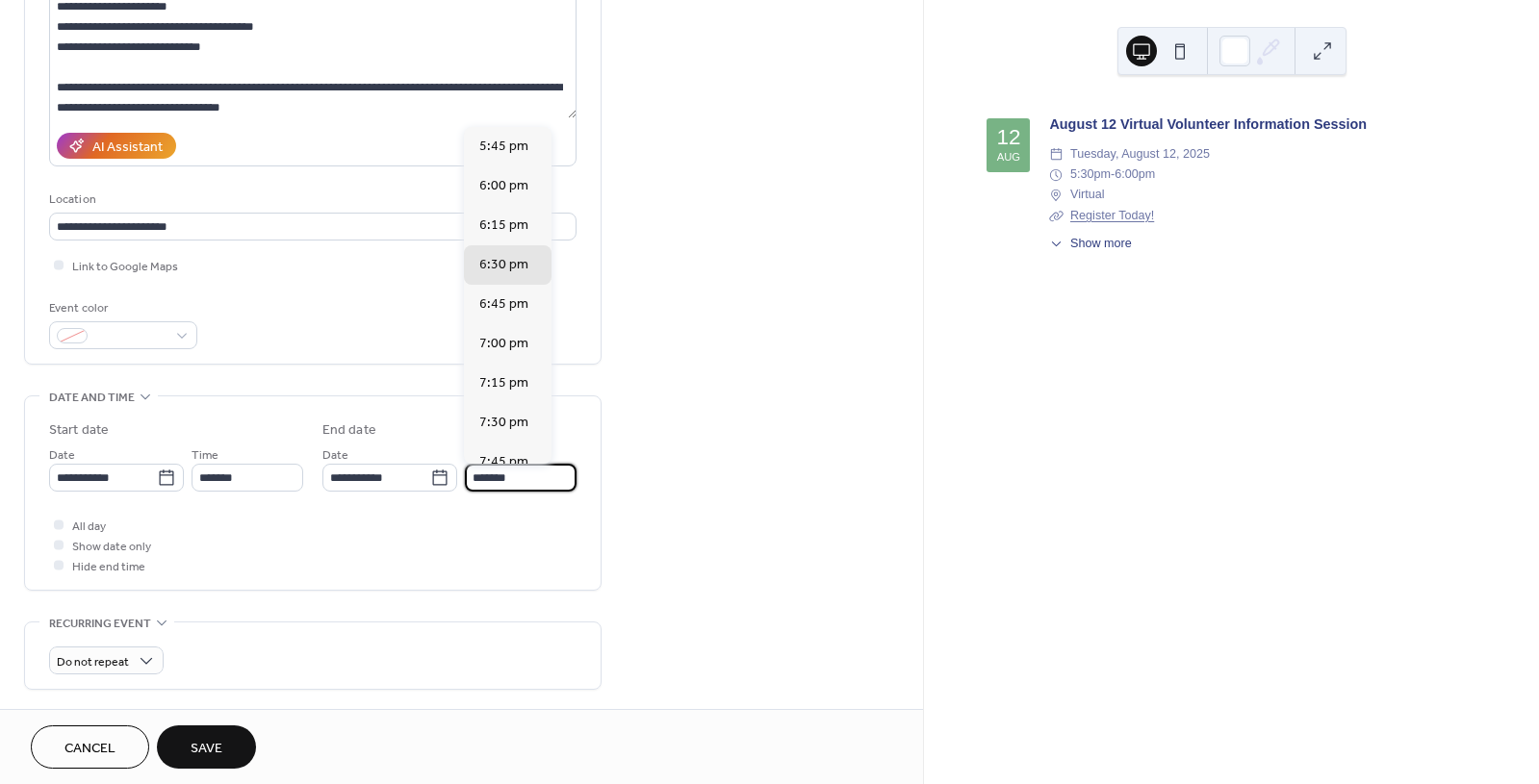 click on "*******" at bounding box center [521, 477] 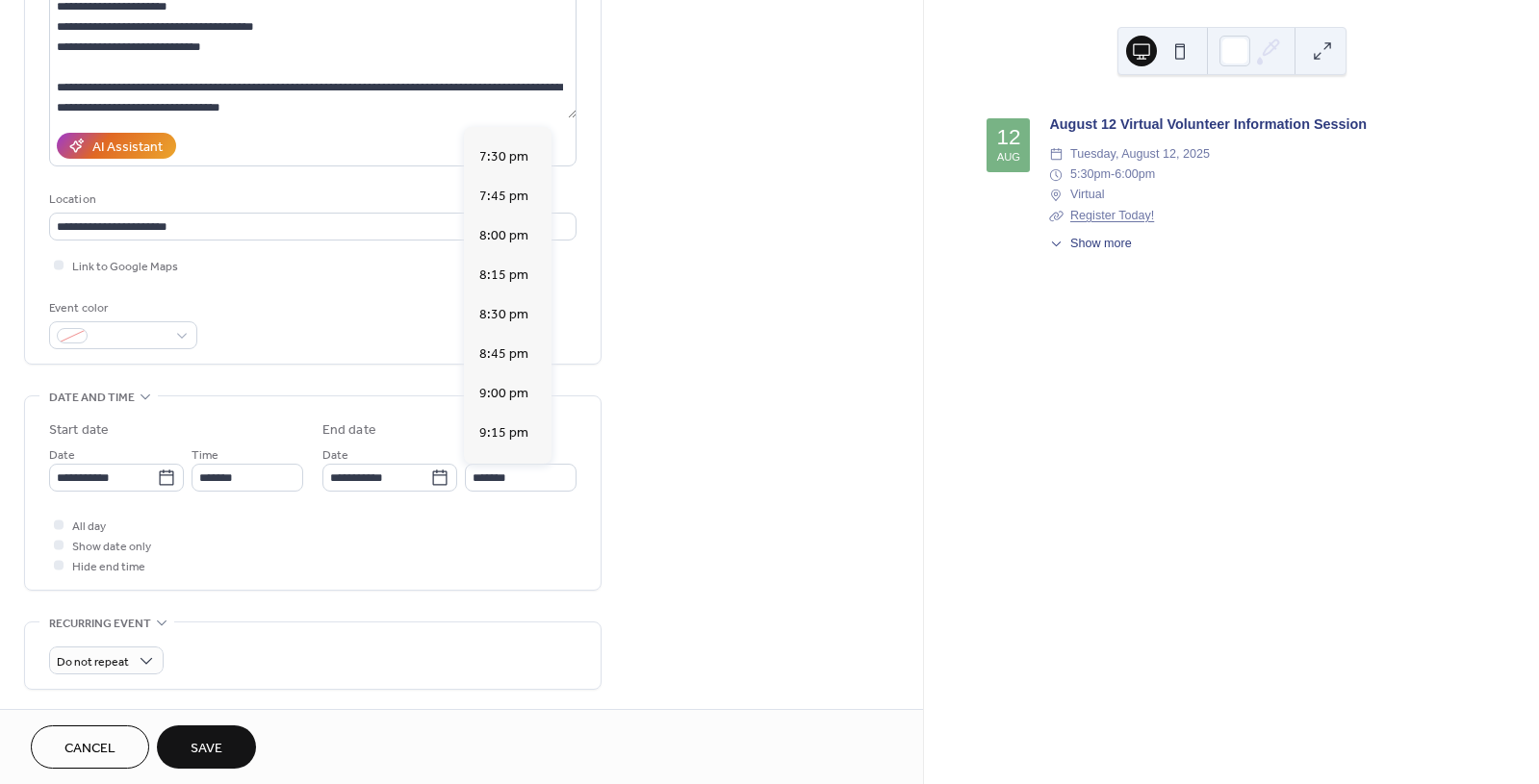 scroll, scrollTop: 257, scrollLeft: 0, axis: vertical 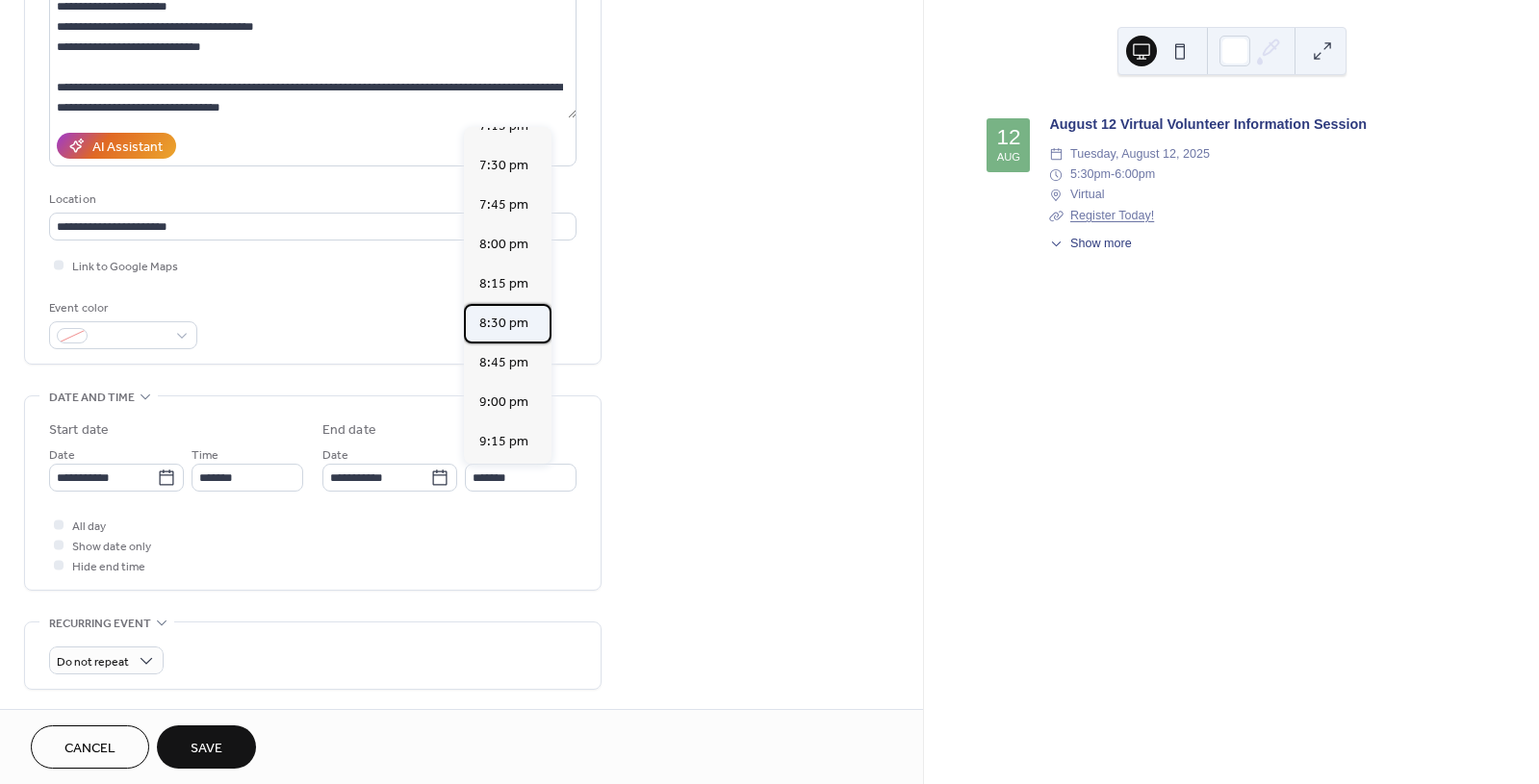 click on "8:30 pm" at bounding box center (503, 322) 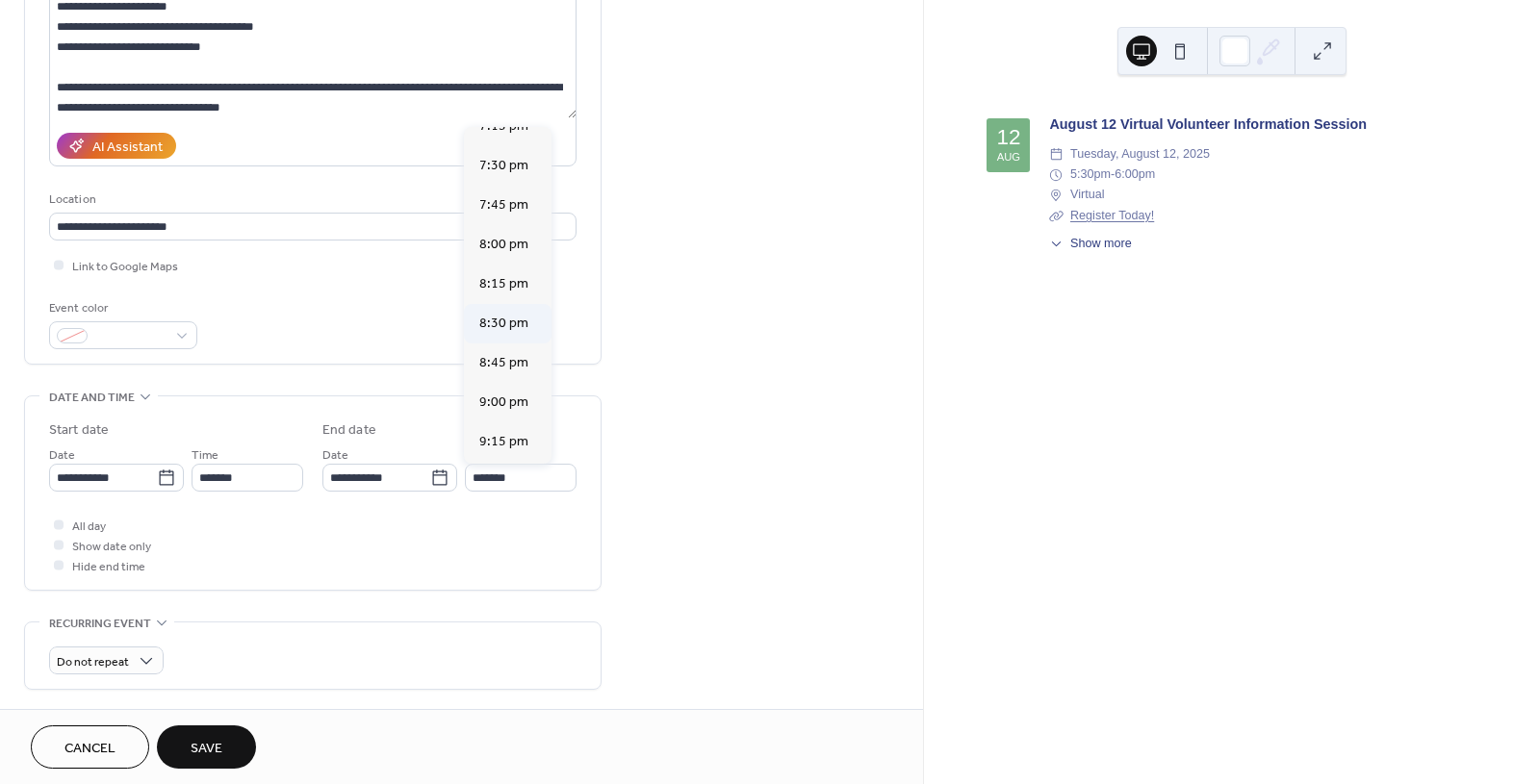 type on "*******" 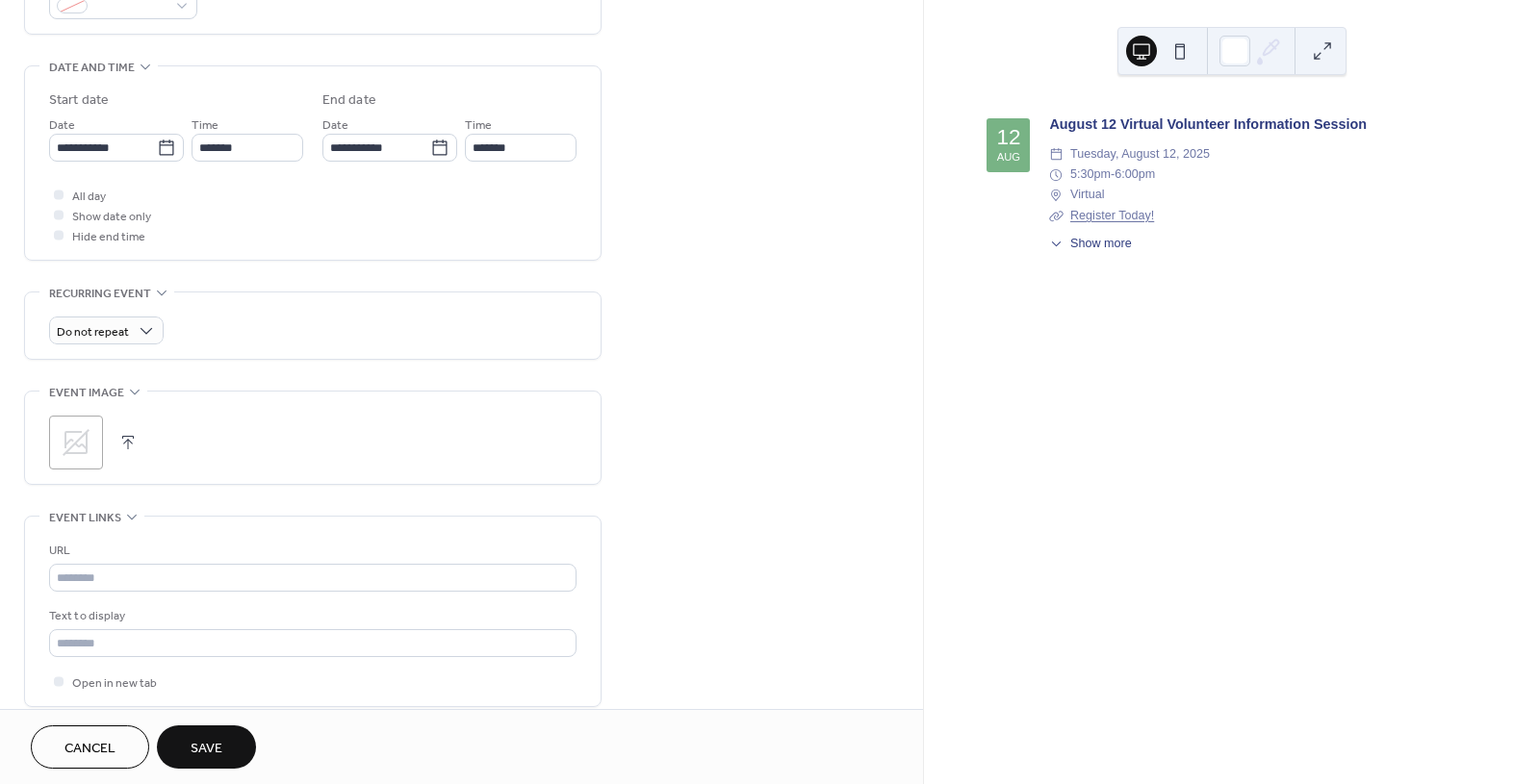 scroll, scrollTop: 577, scrollLeft: 0, axis: vertical 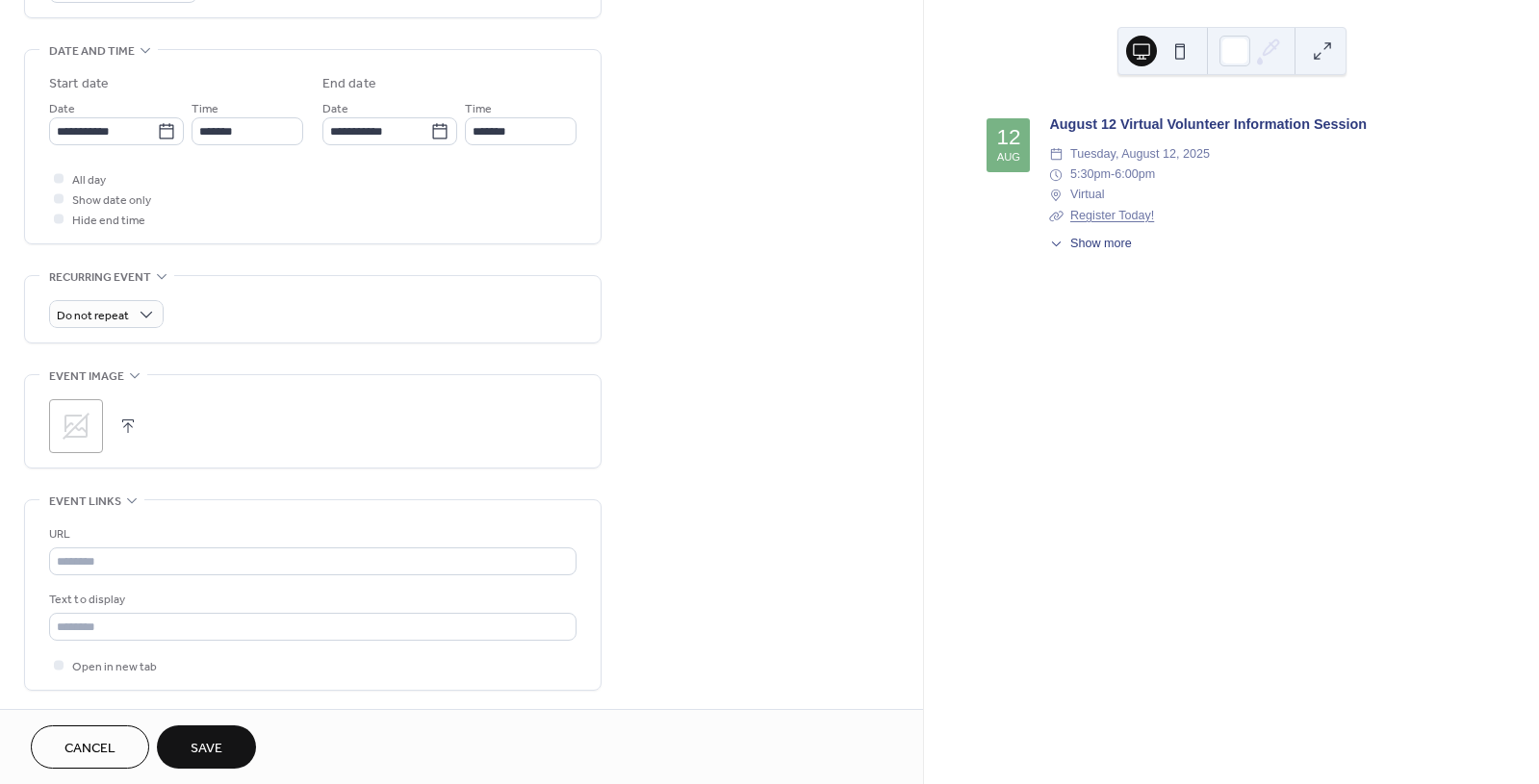 click 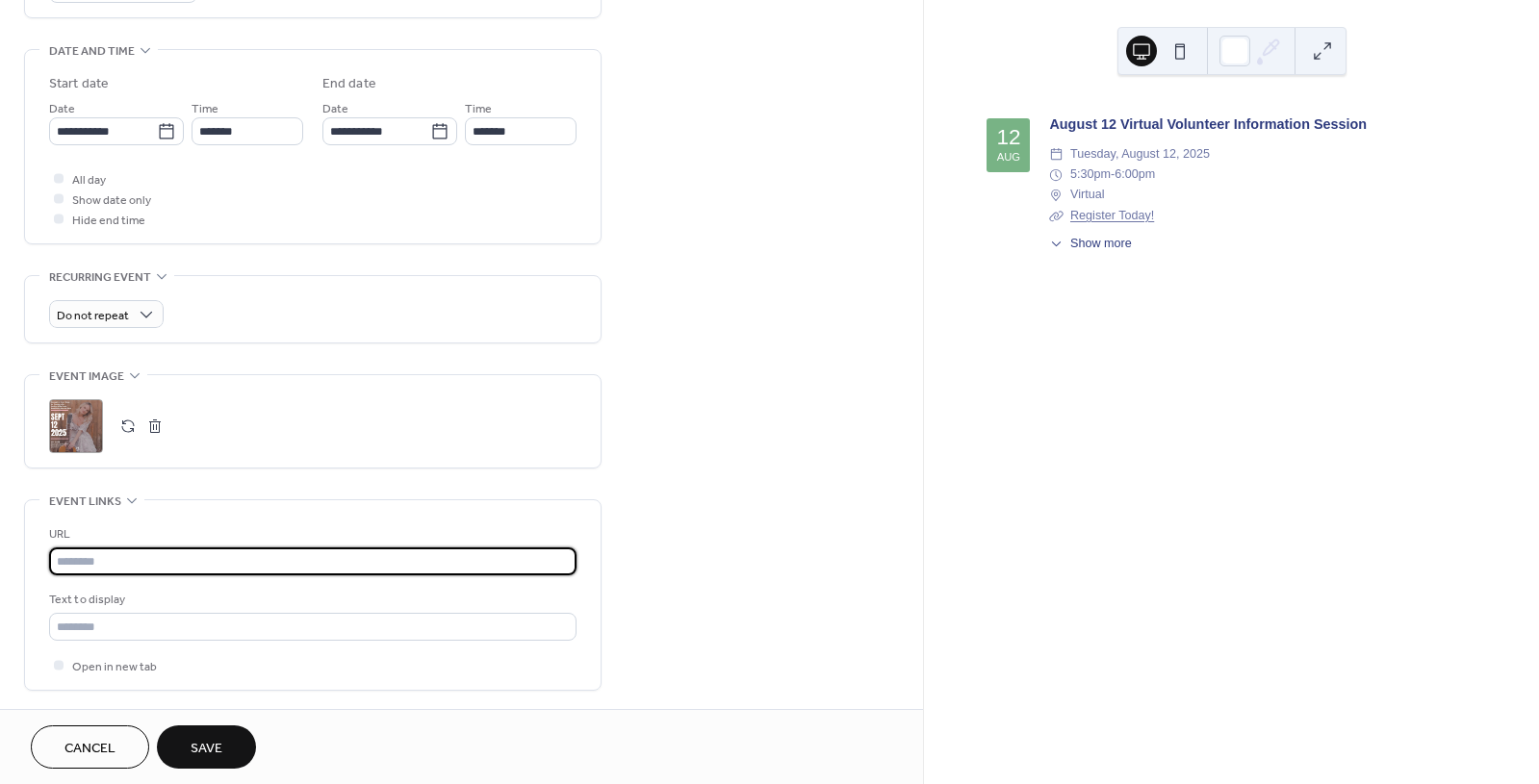 click at bounding box center (313, 561) 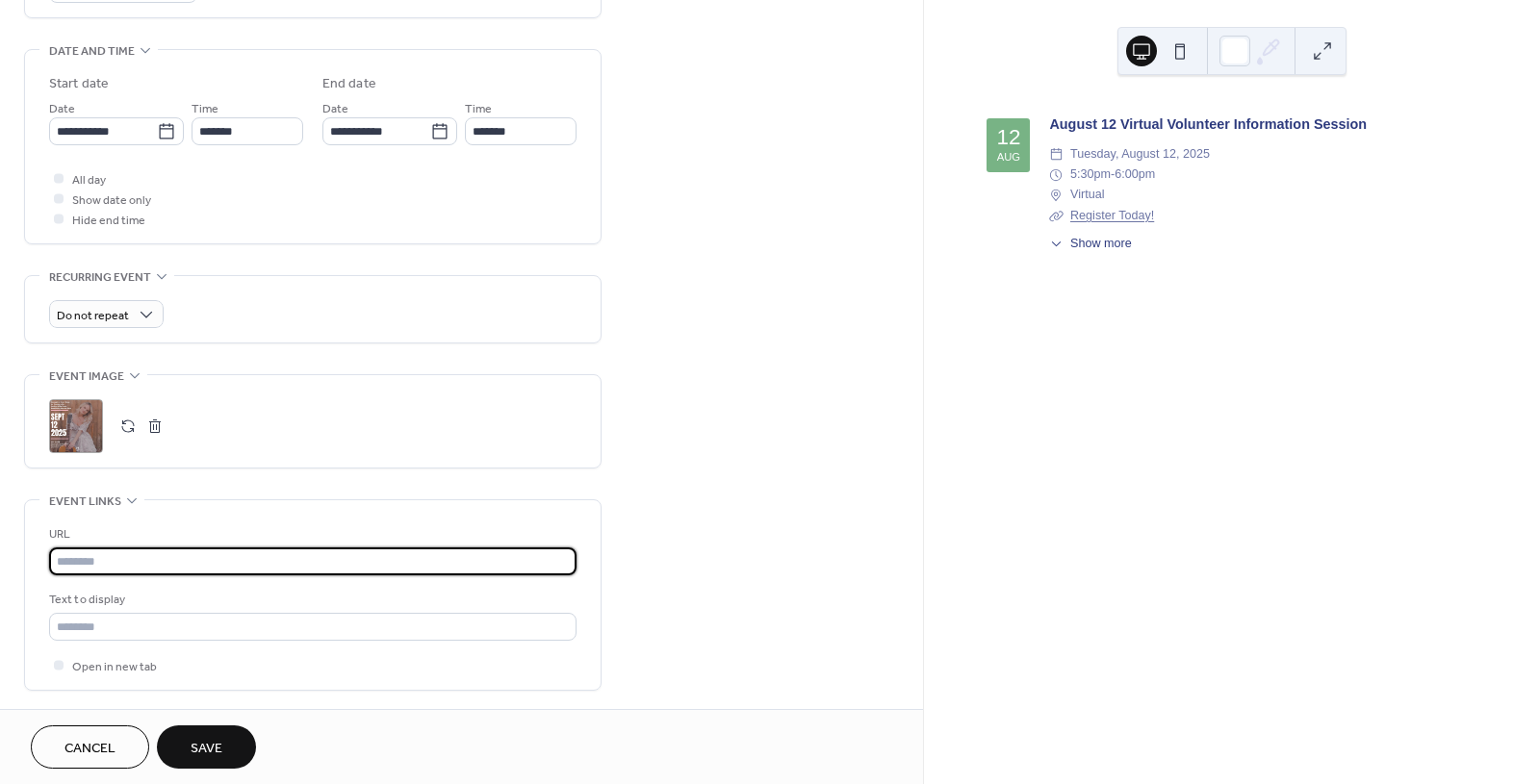 paste on "**********" 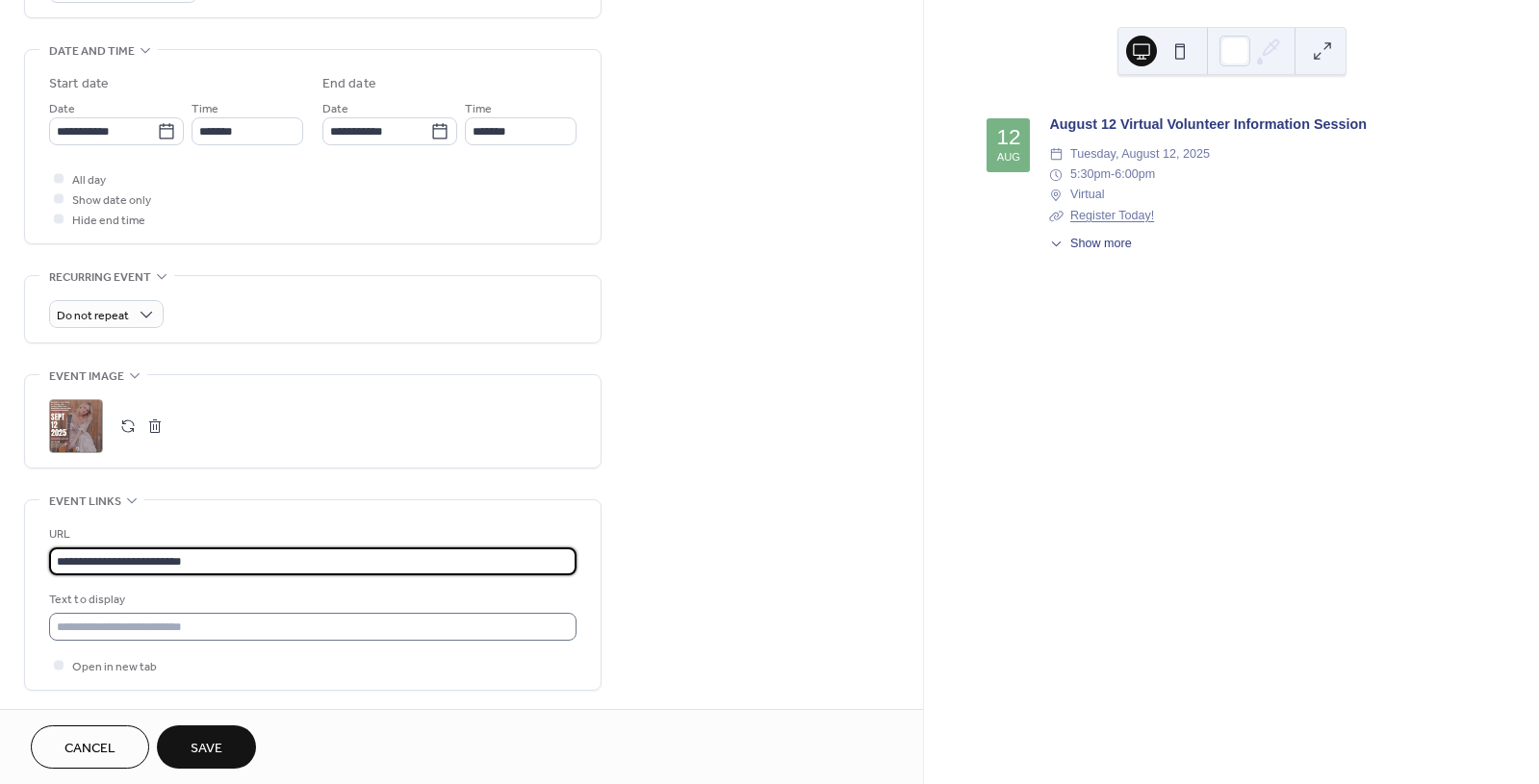 type on "**********" 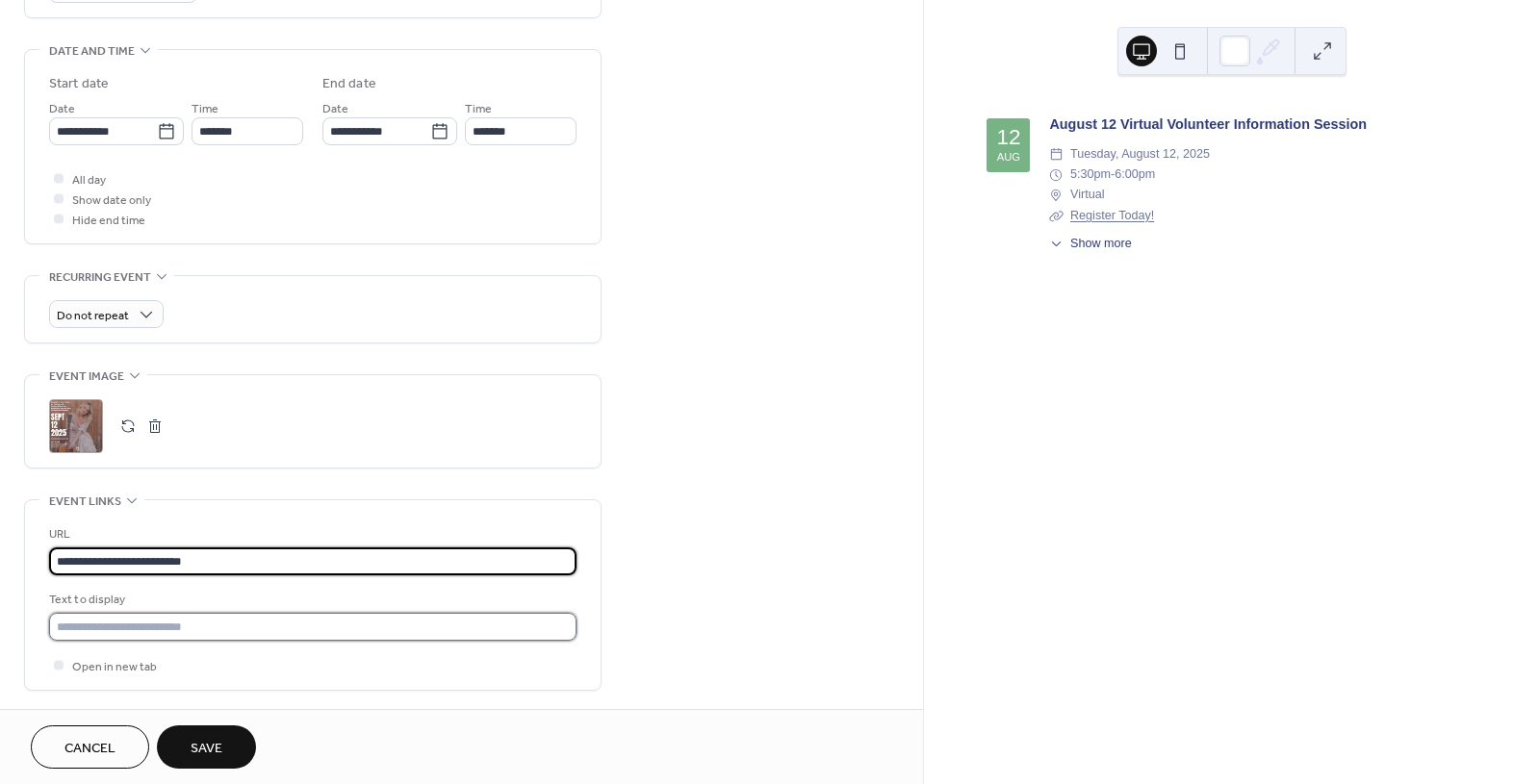 click at bounding box center (313, 626) 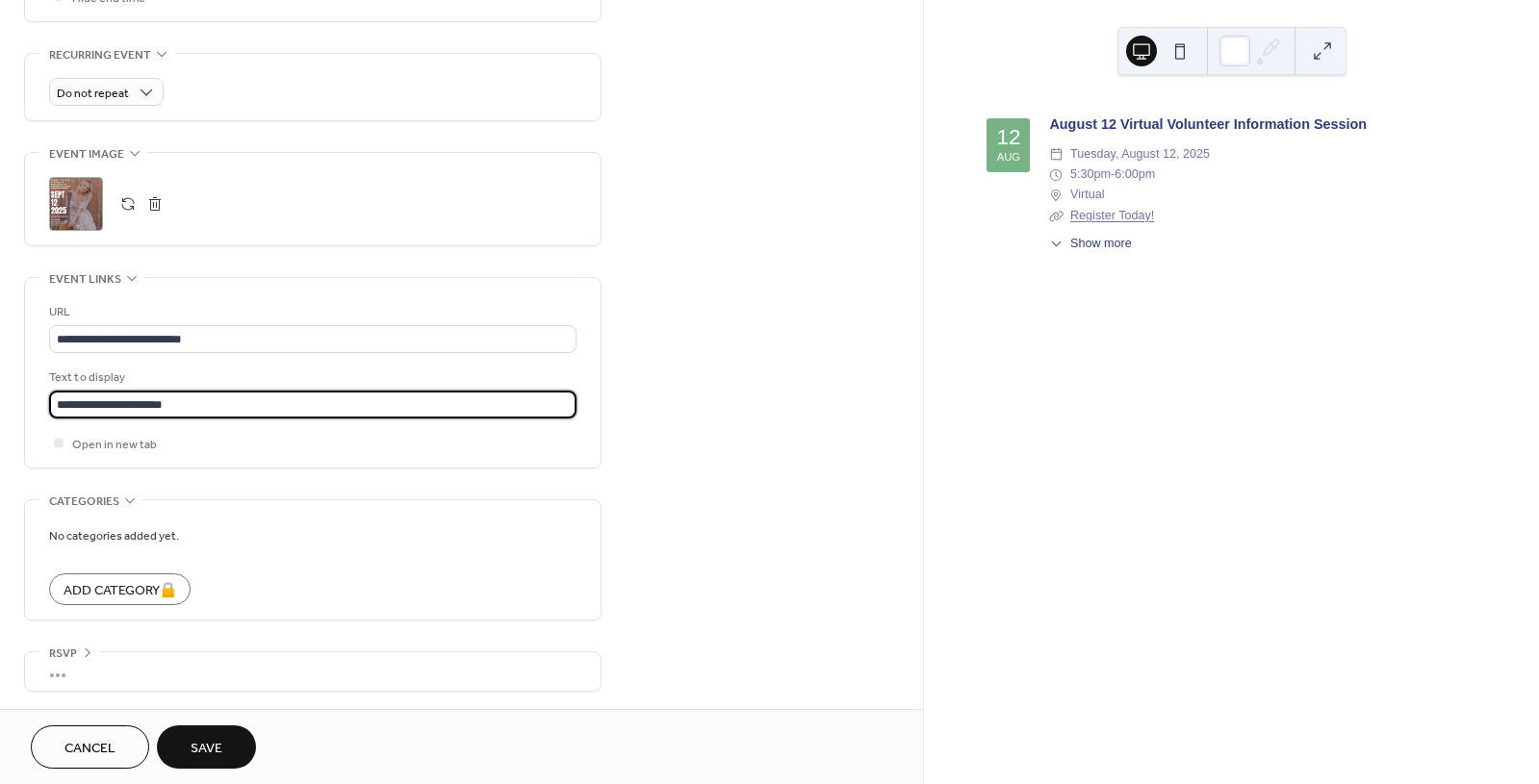 scroll, scrollTop: 801, scrollLeft: 0, axis: vertical 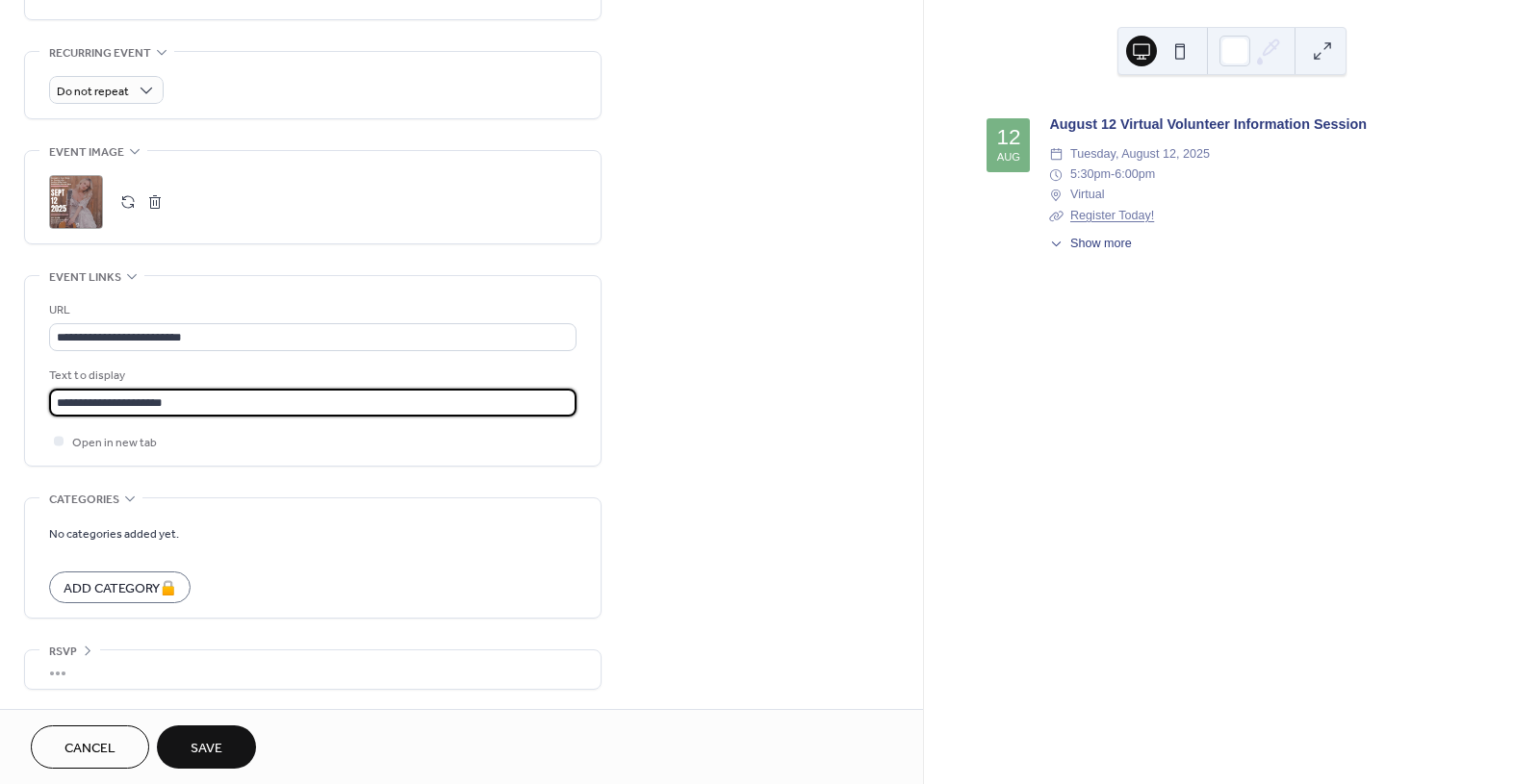 type on "**********" 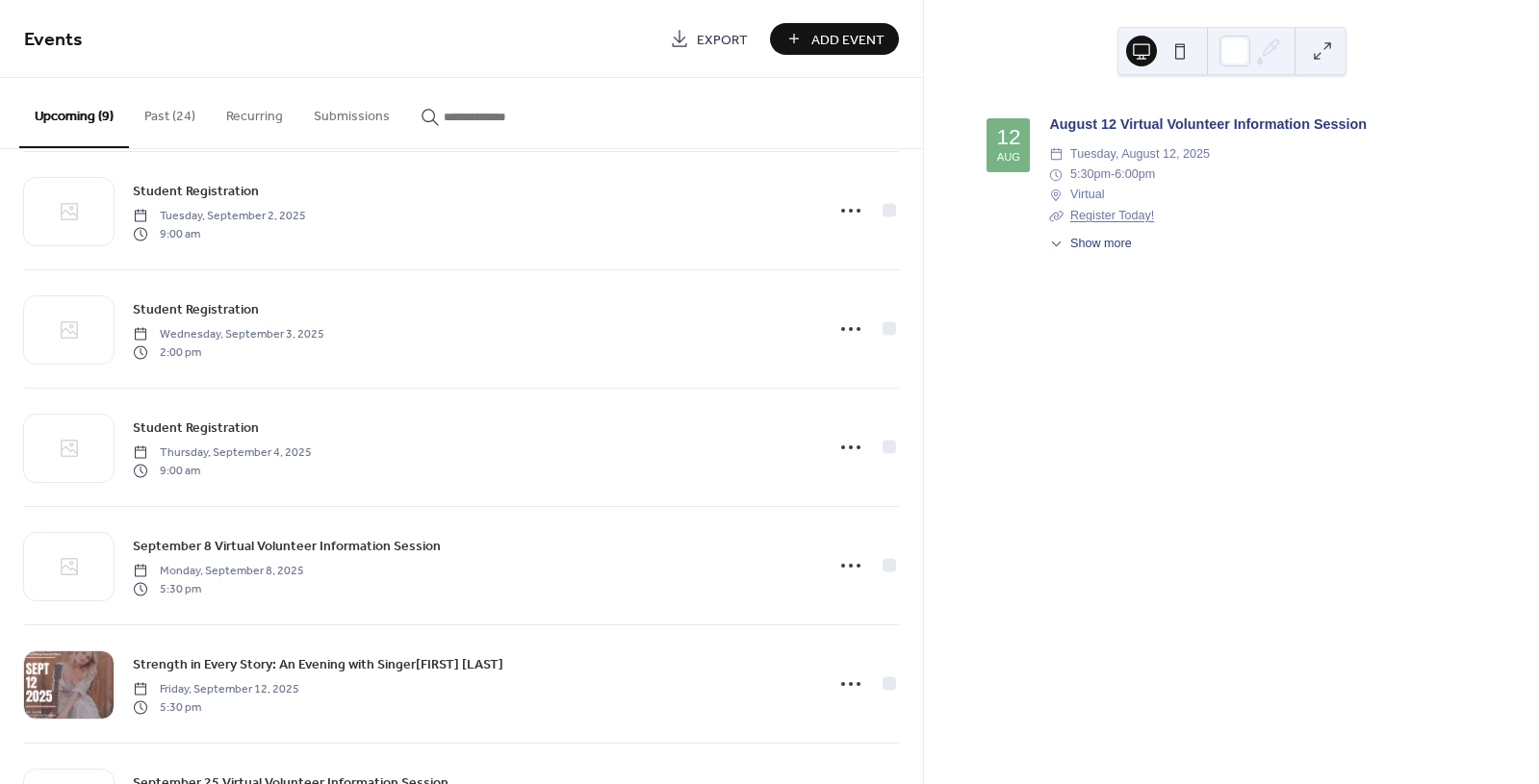 scroll, scrollTop: 443, scrollLeft: 0, axis: vertical 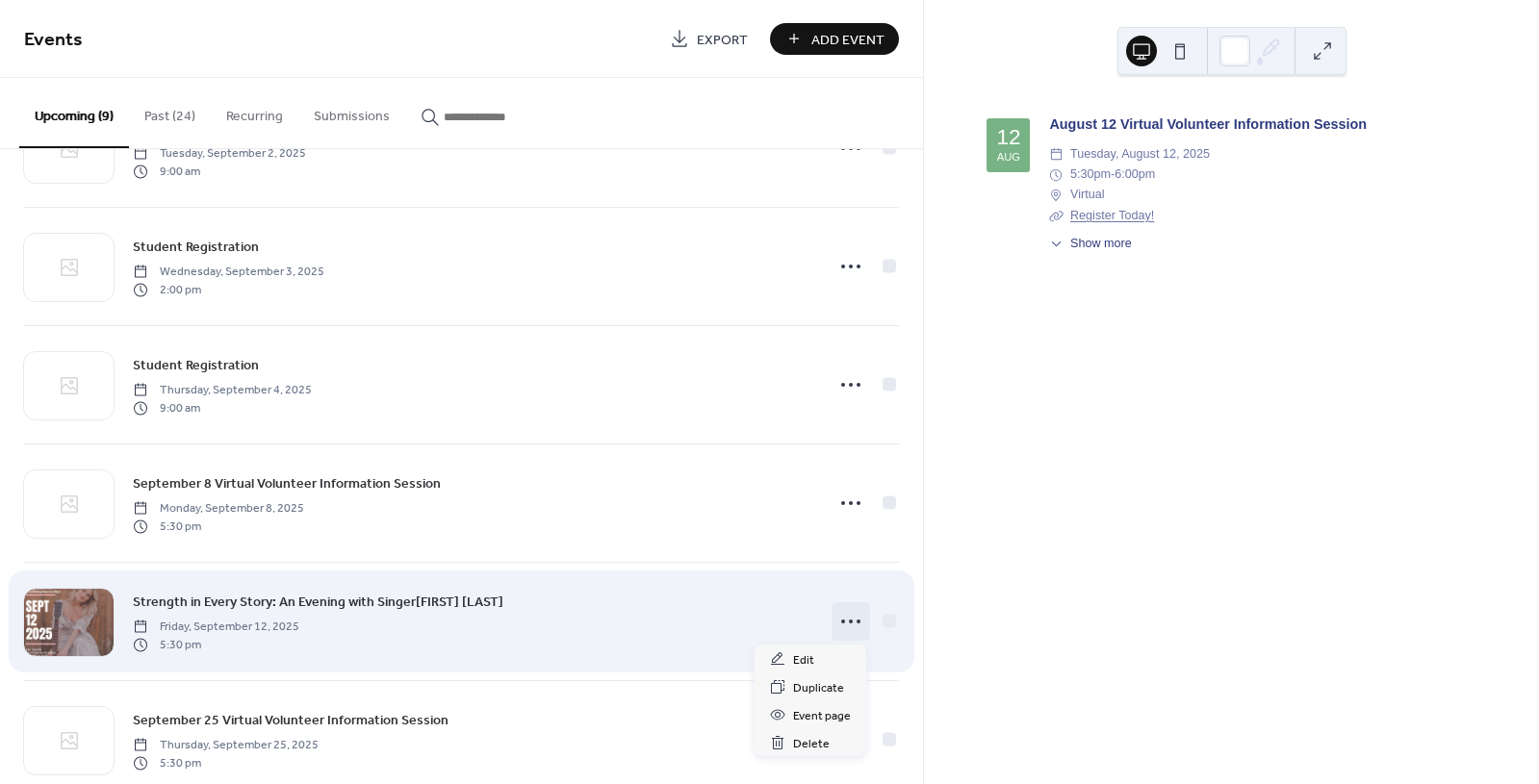 click 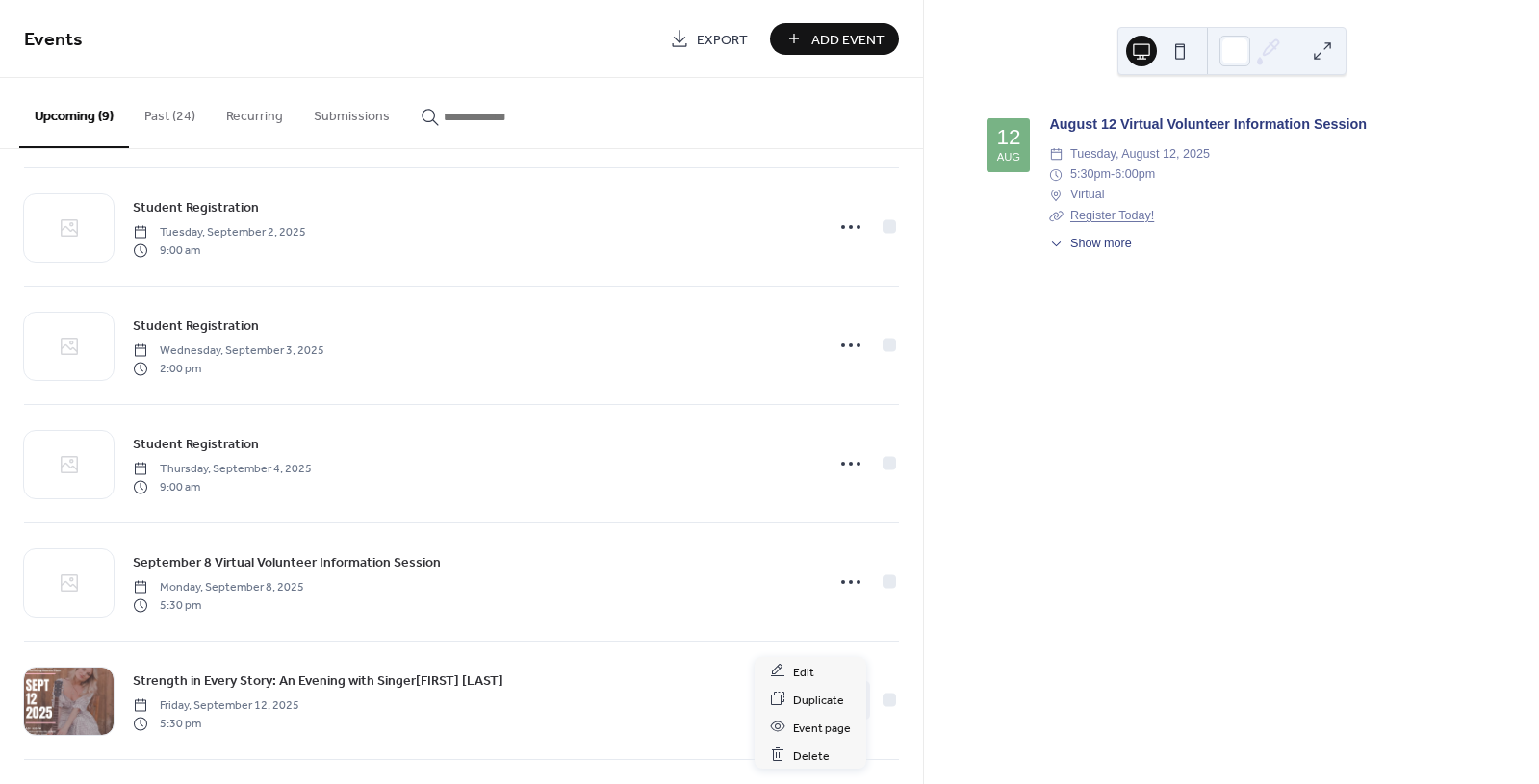 scroll, scrollTop: 0, scrollLeft: 0, axis: both 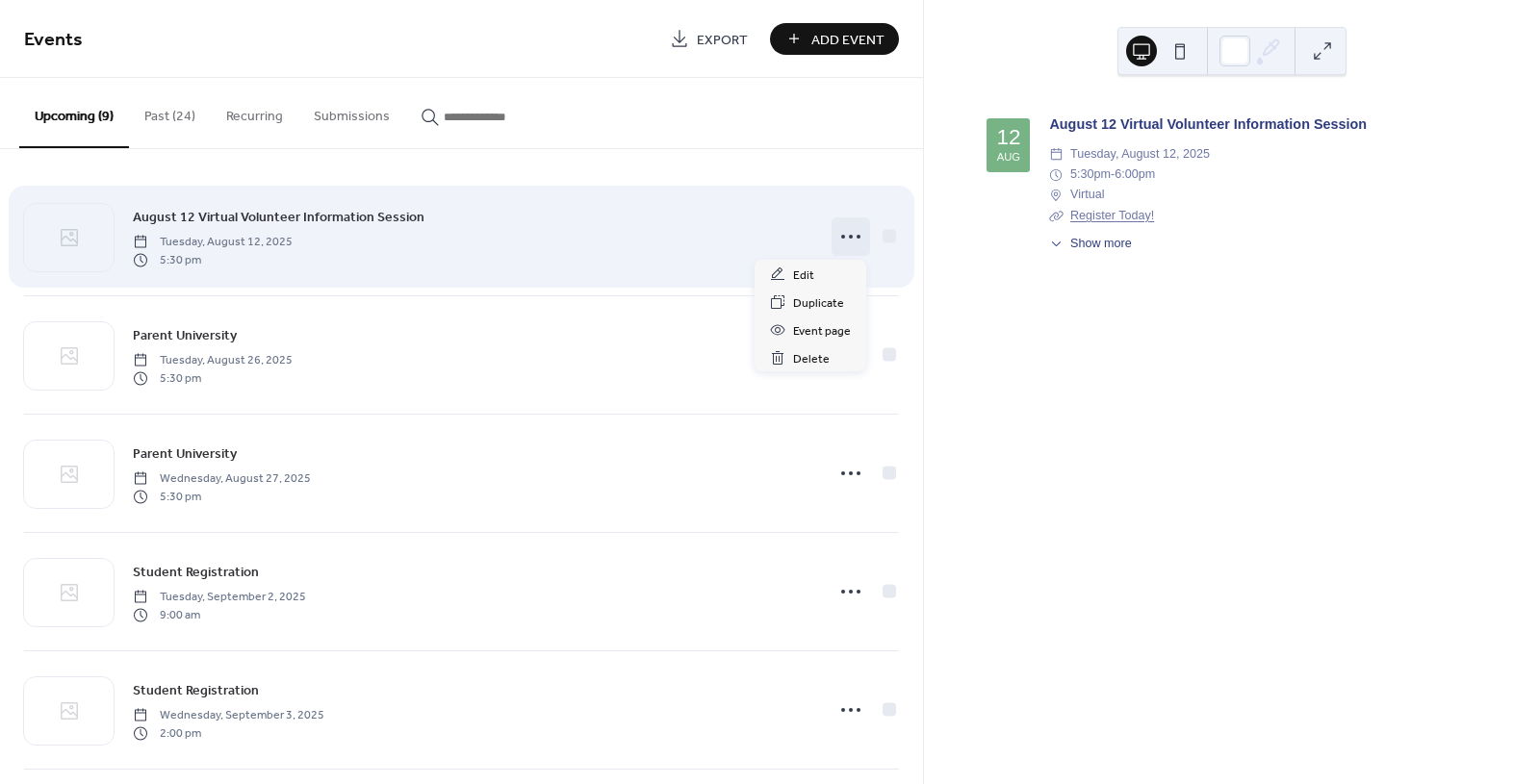 click 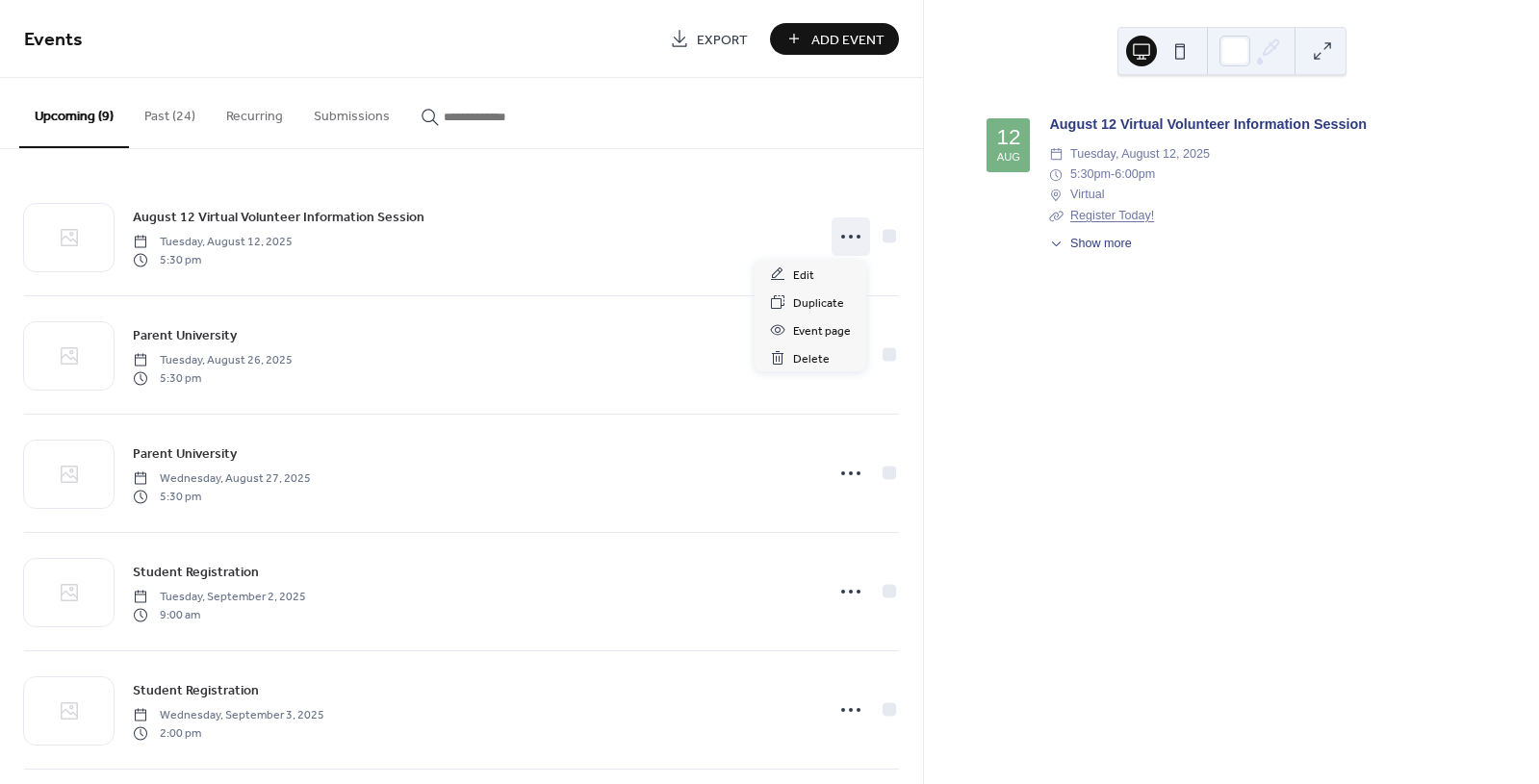 click 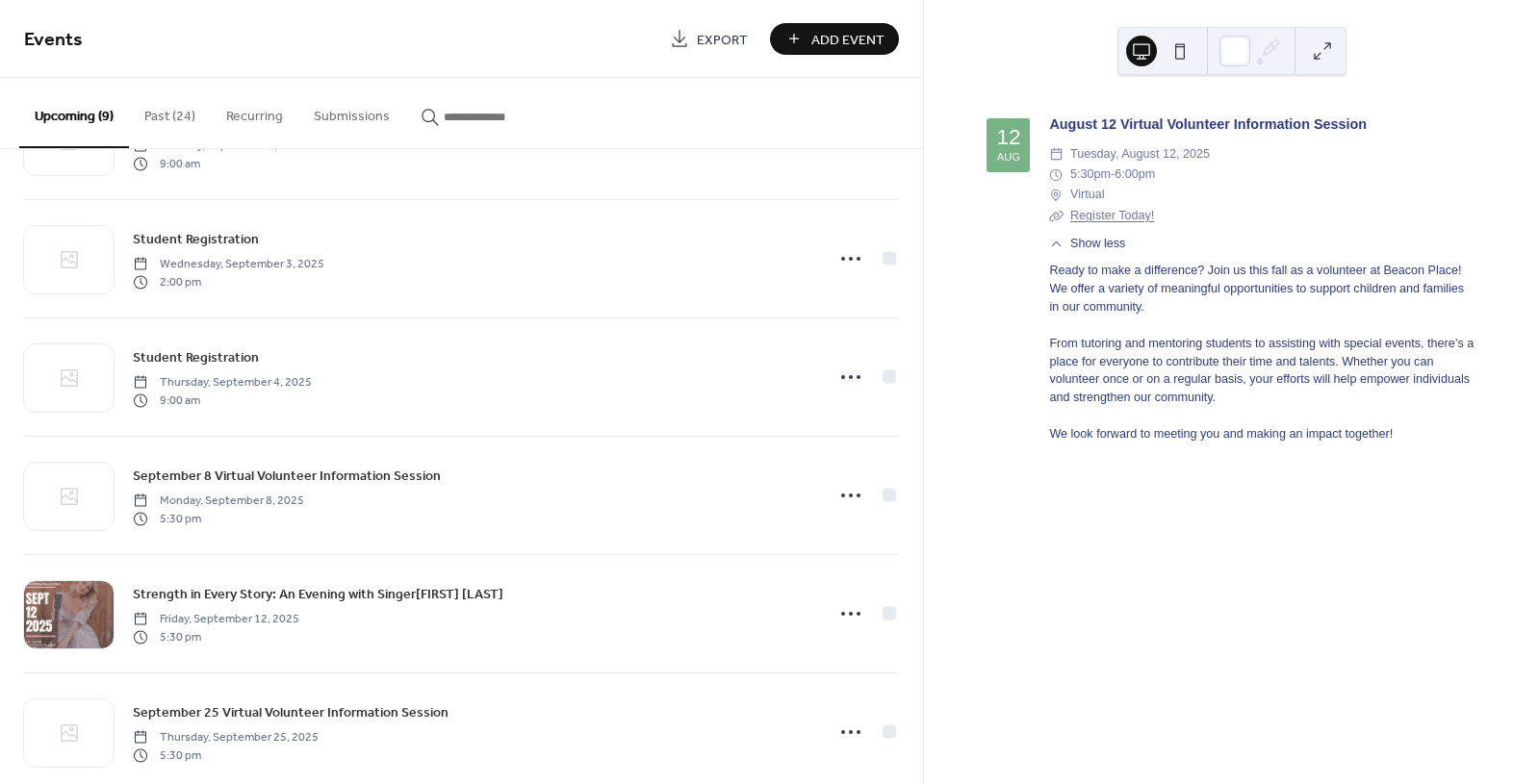 scroll, scrollTop: 475, scrollLeft: 0, axis: vertical 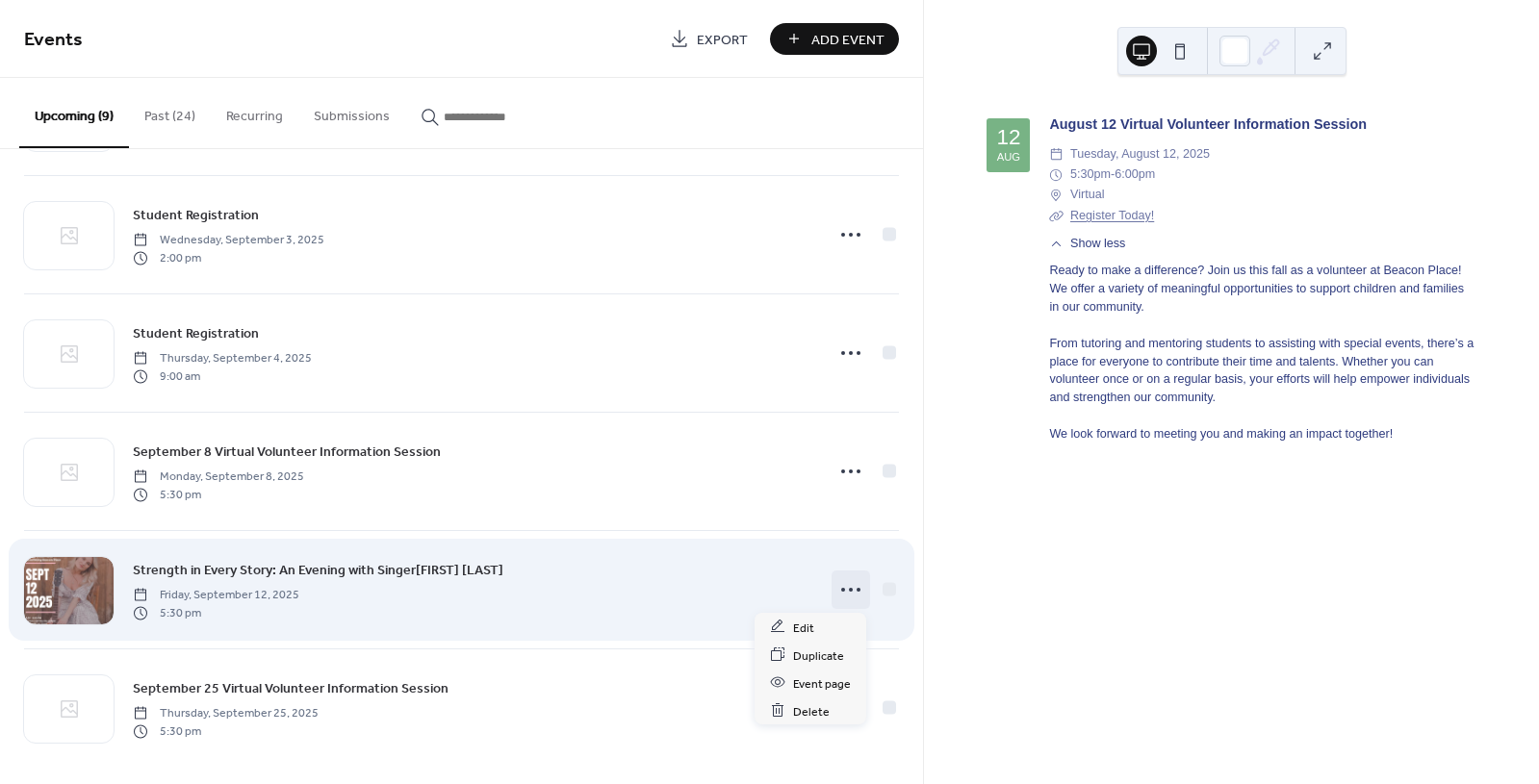 click 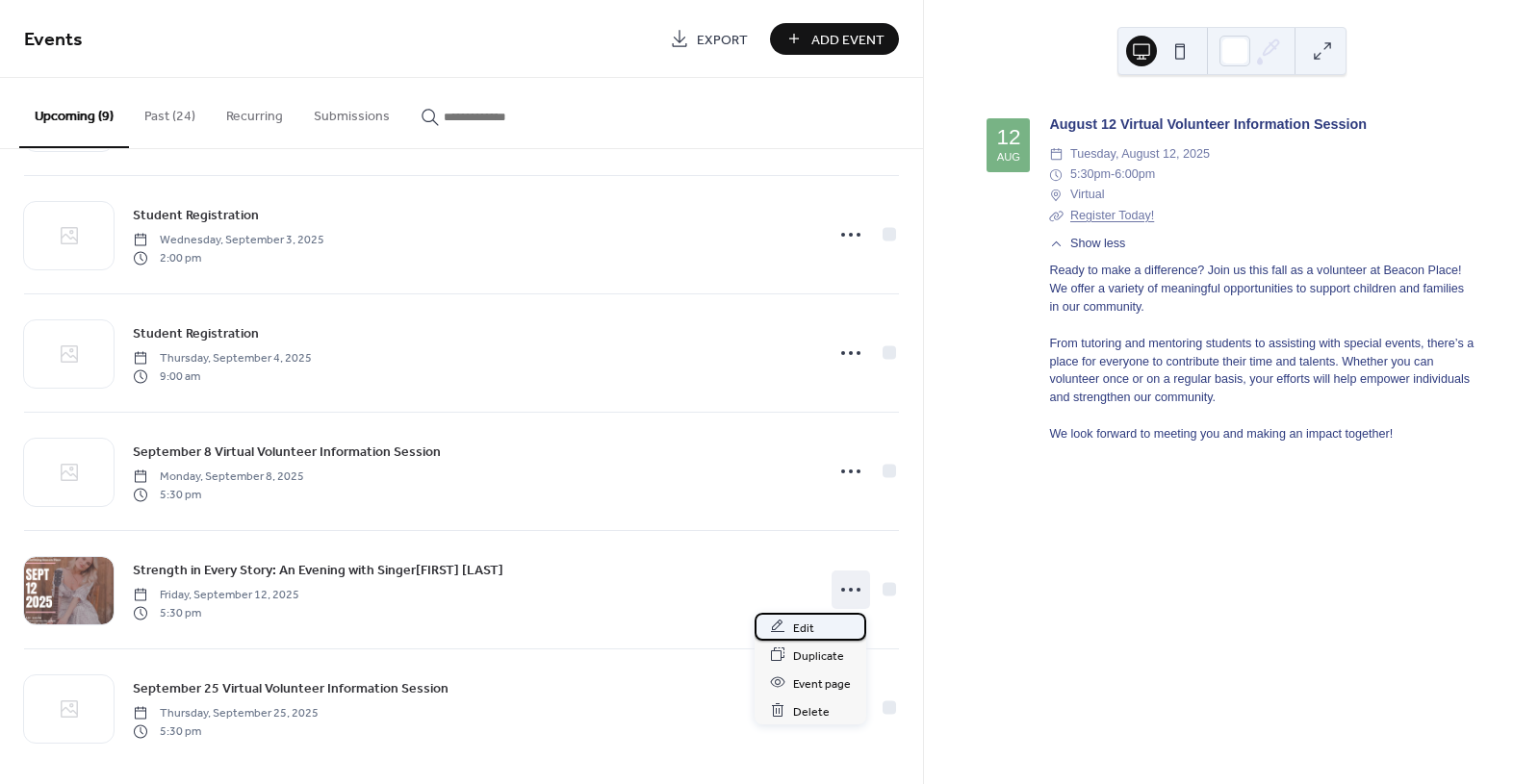 click on "Edit" at bounding box center (810, 626) 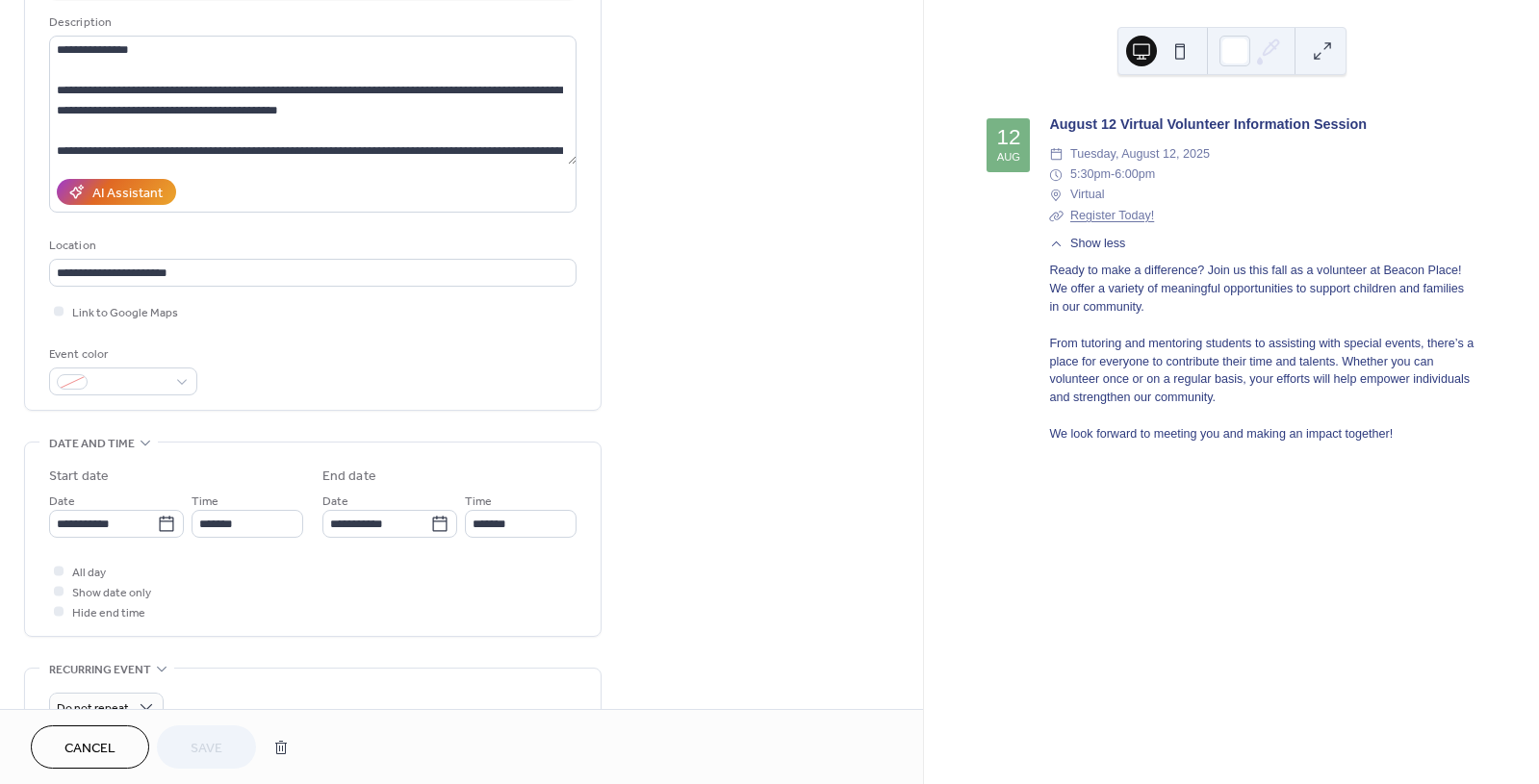 scroll, scrollTop: 184, scrollLeft: 0, axis: vertical 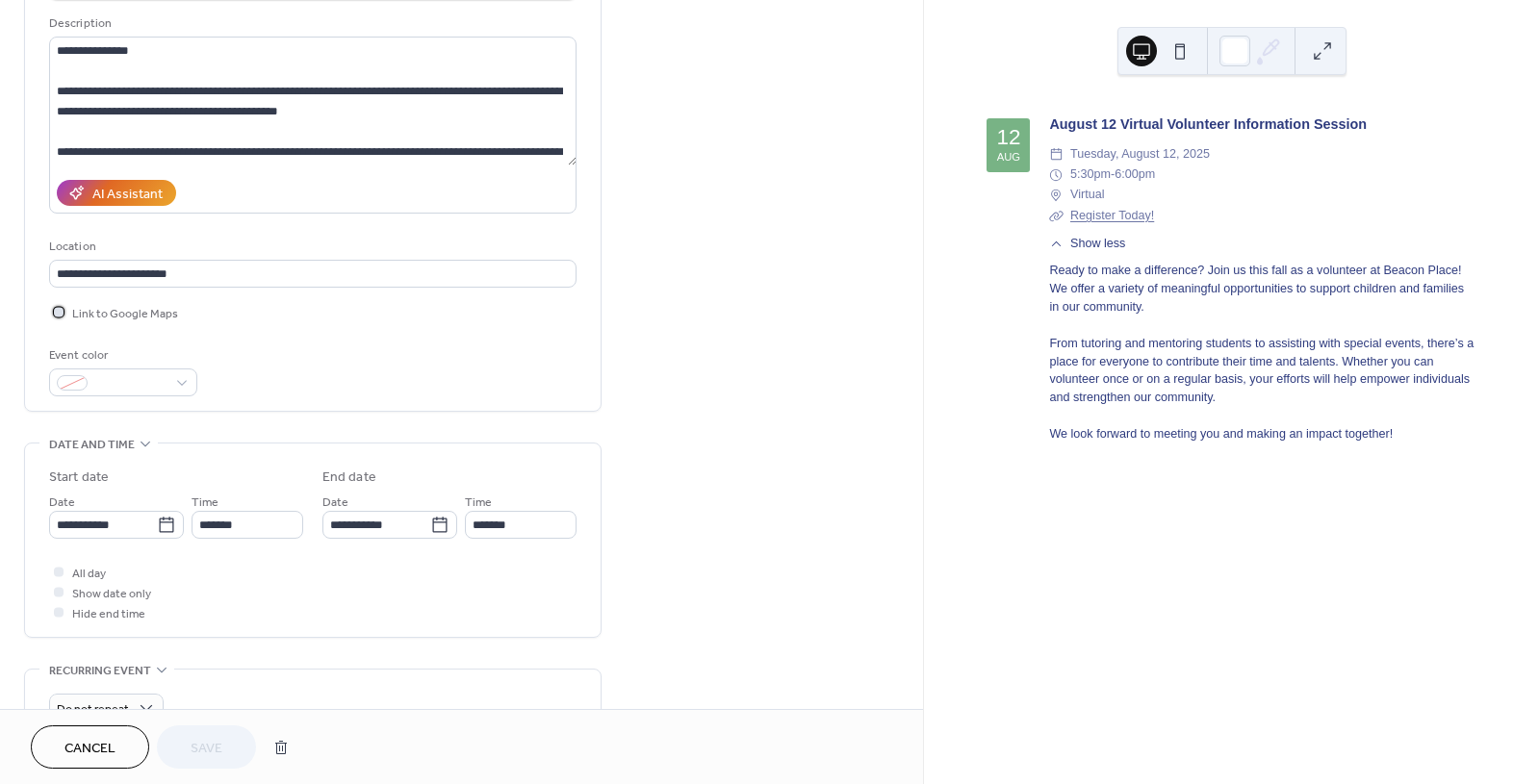 click at bounding box center (59, 312) 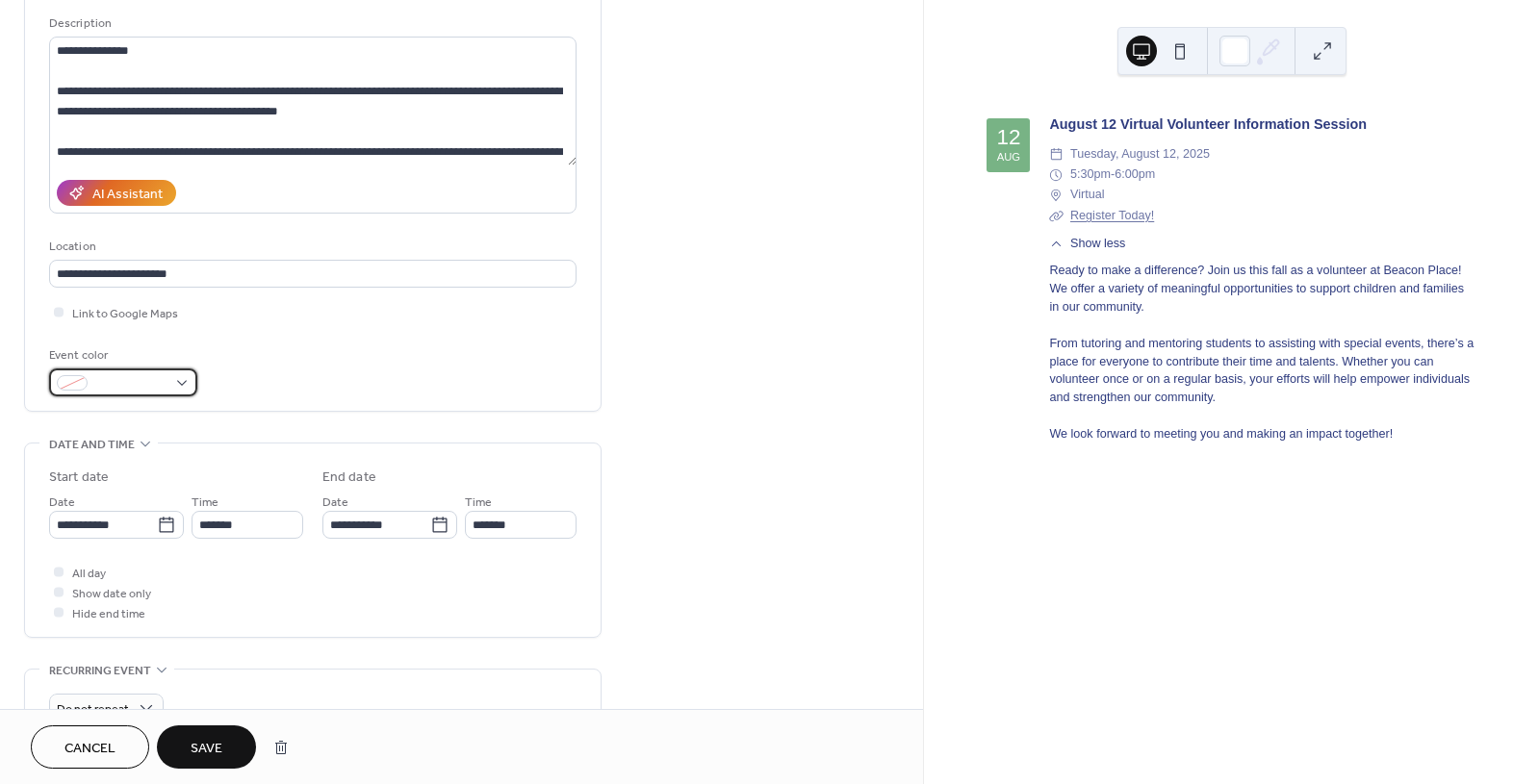 click at bounding box center (123, 382) 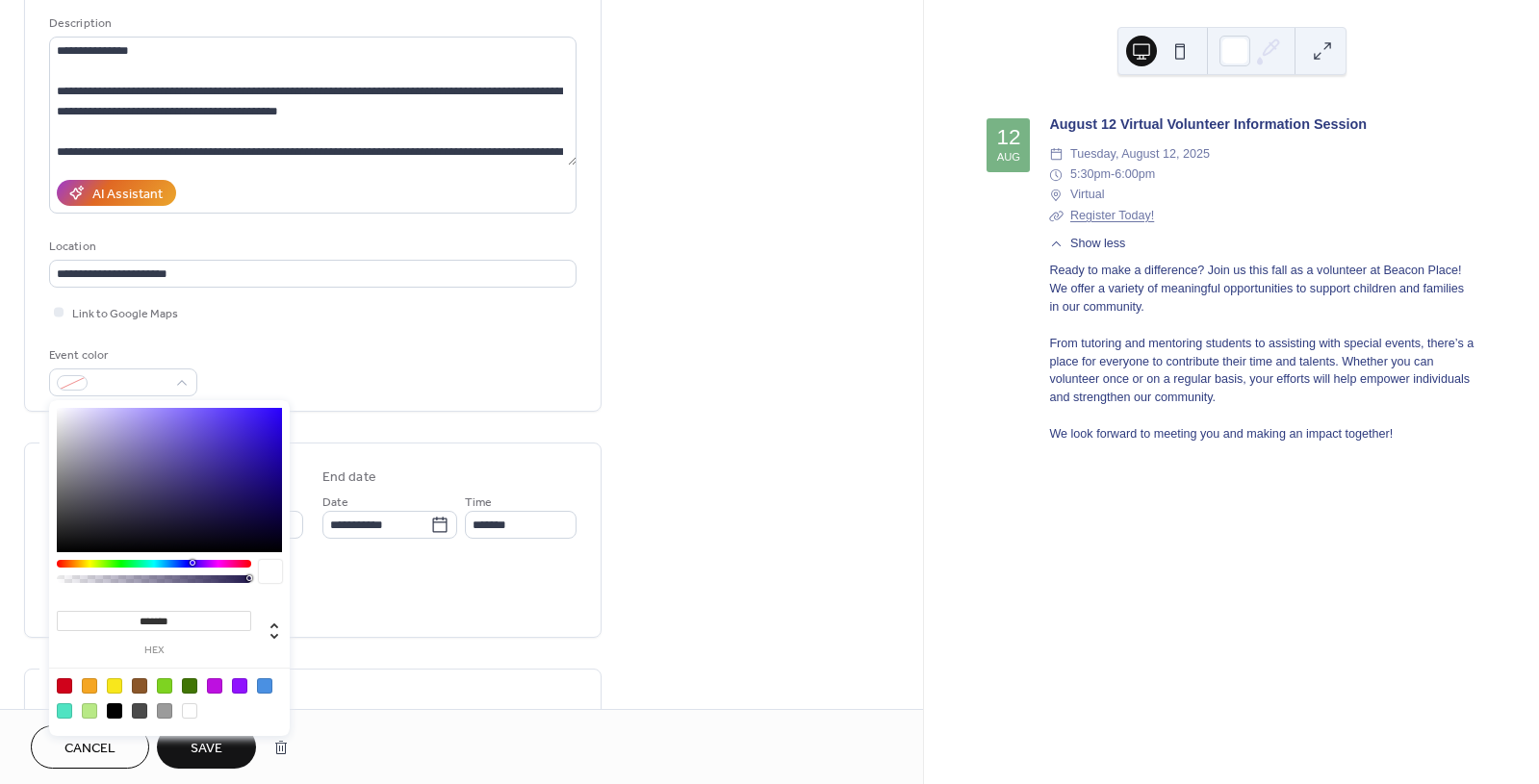 click on "**********" at bounding box center (461, 624) 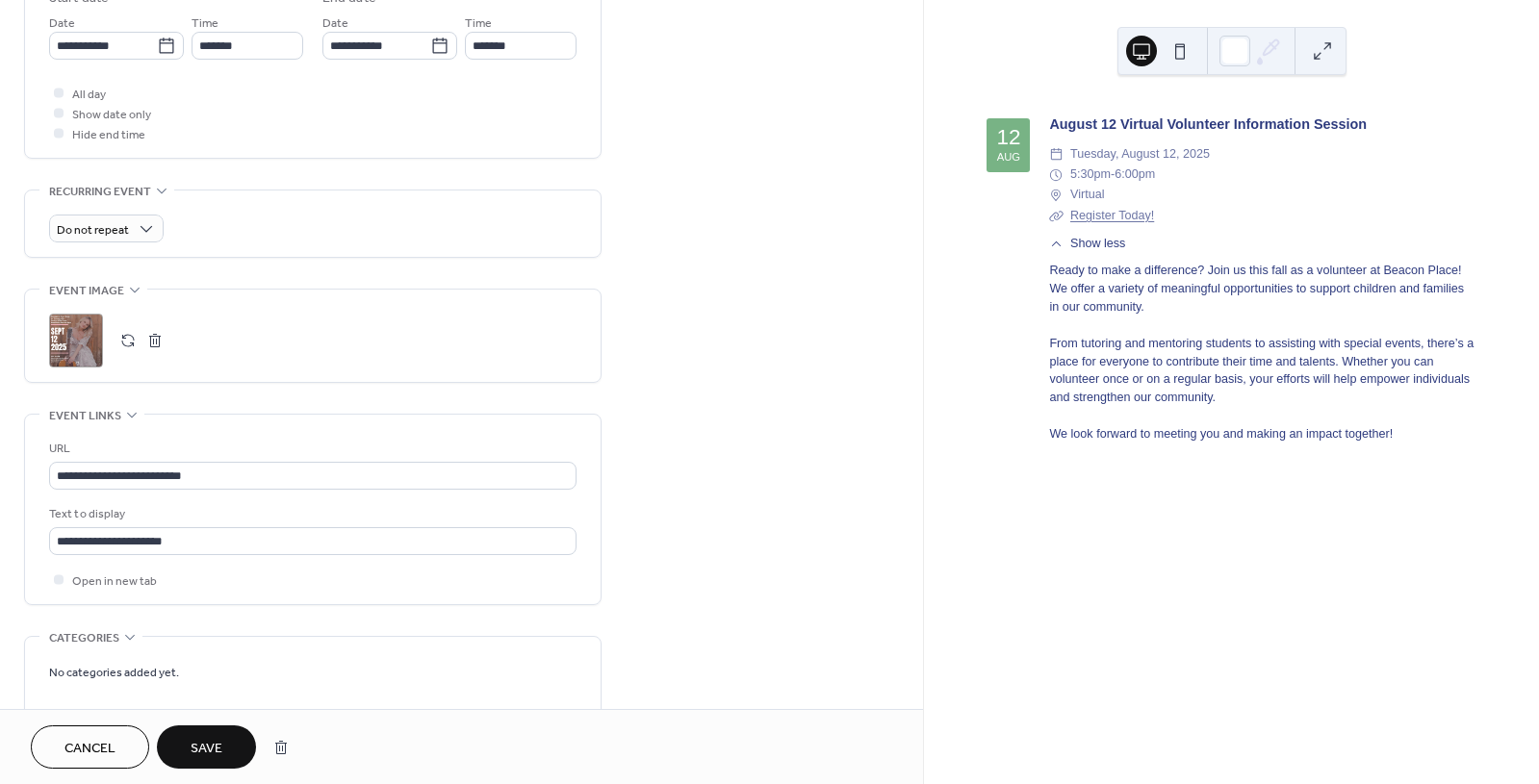 scroll, scrollTop: 666, scrollLeft: 0, axis: vertical 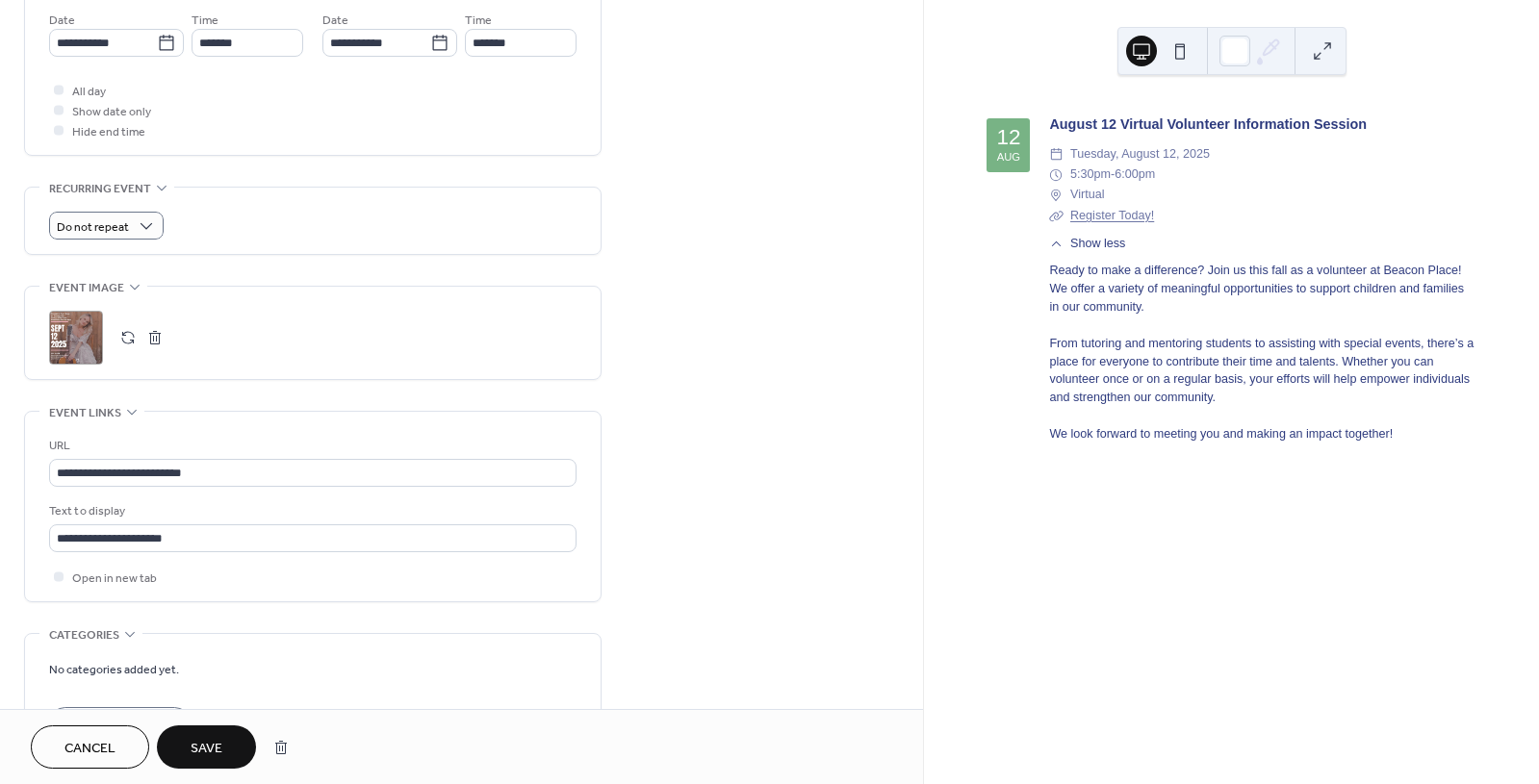 click on "**********" at bounding box center [461, 142] 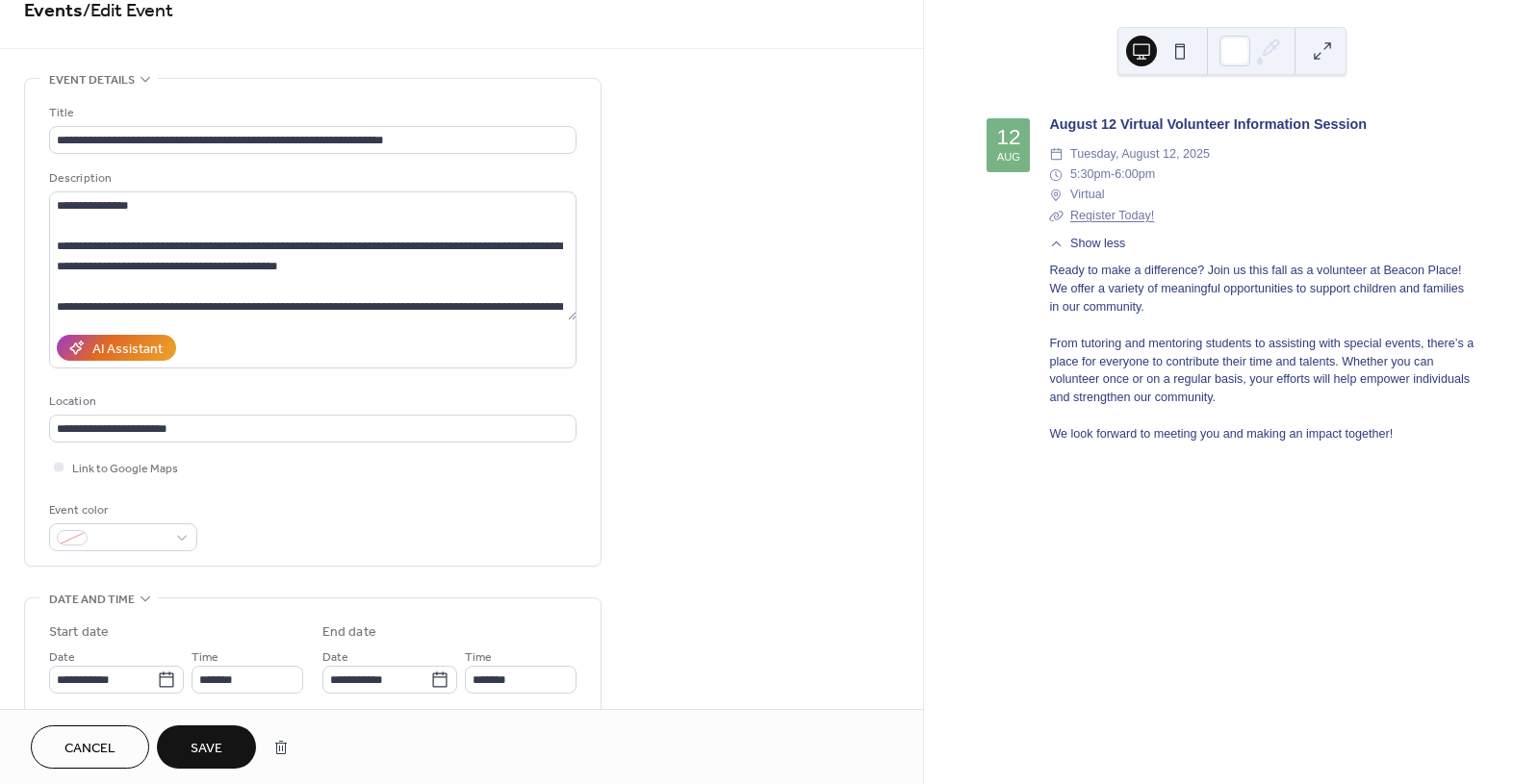 scroll, scrollTop: 0, scrollLeft: 0, axis: both 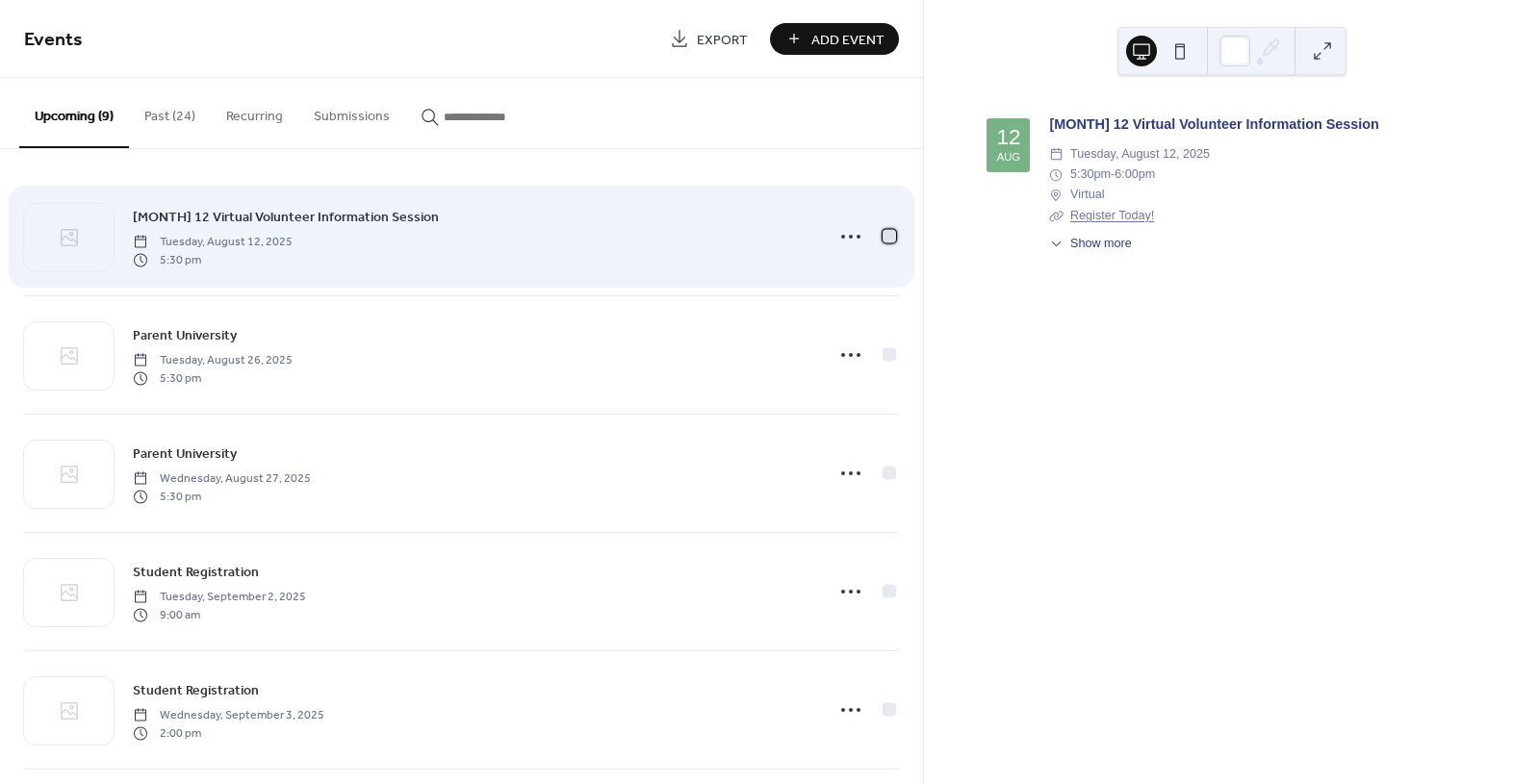 click at bounding box center [889, 236] 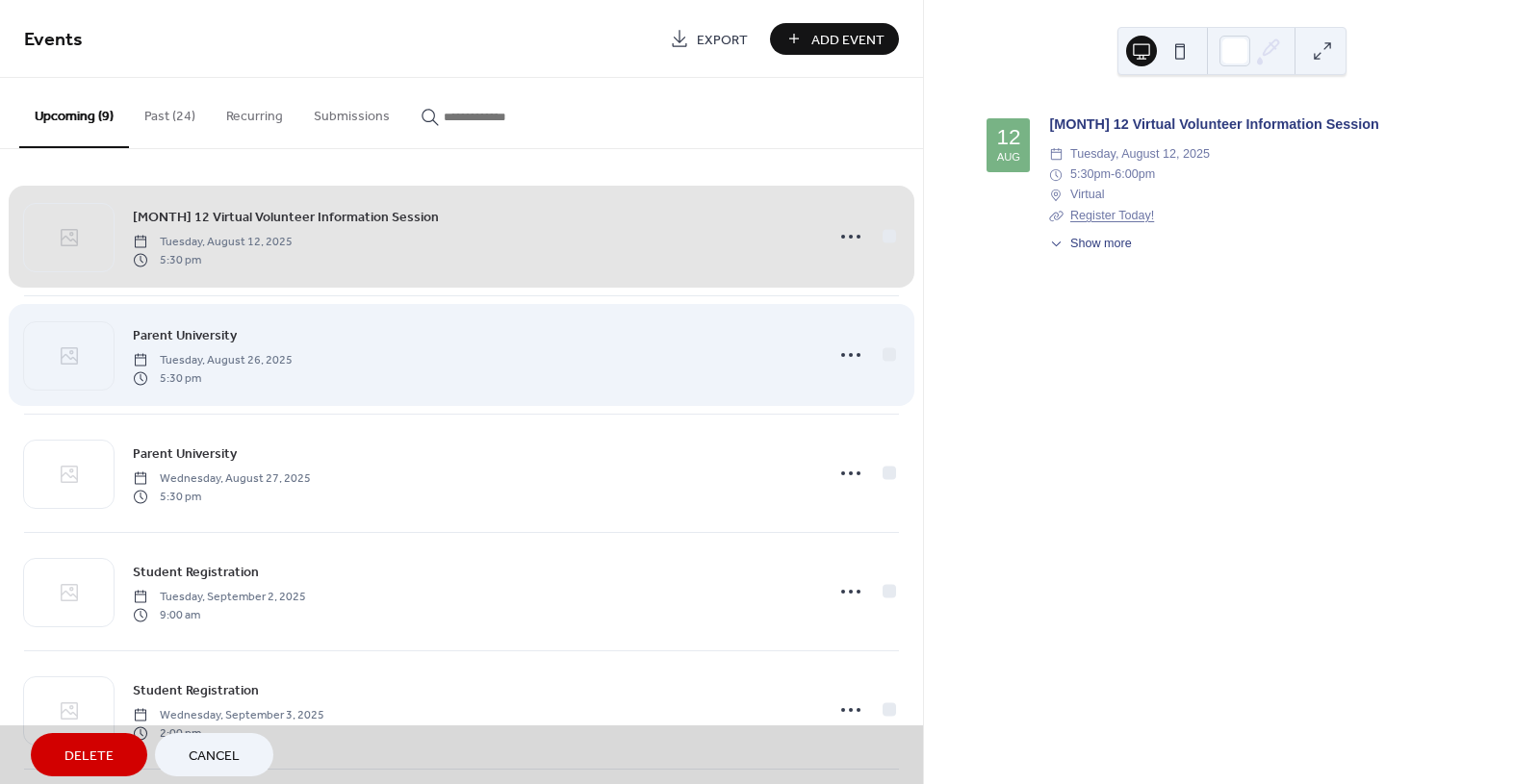 click on "Parent University [MONTH] [DAY], [YEAR] [TIME]" at bounding box center [461, 354] 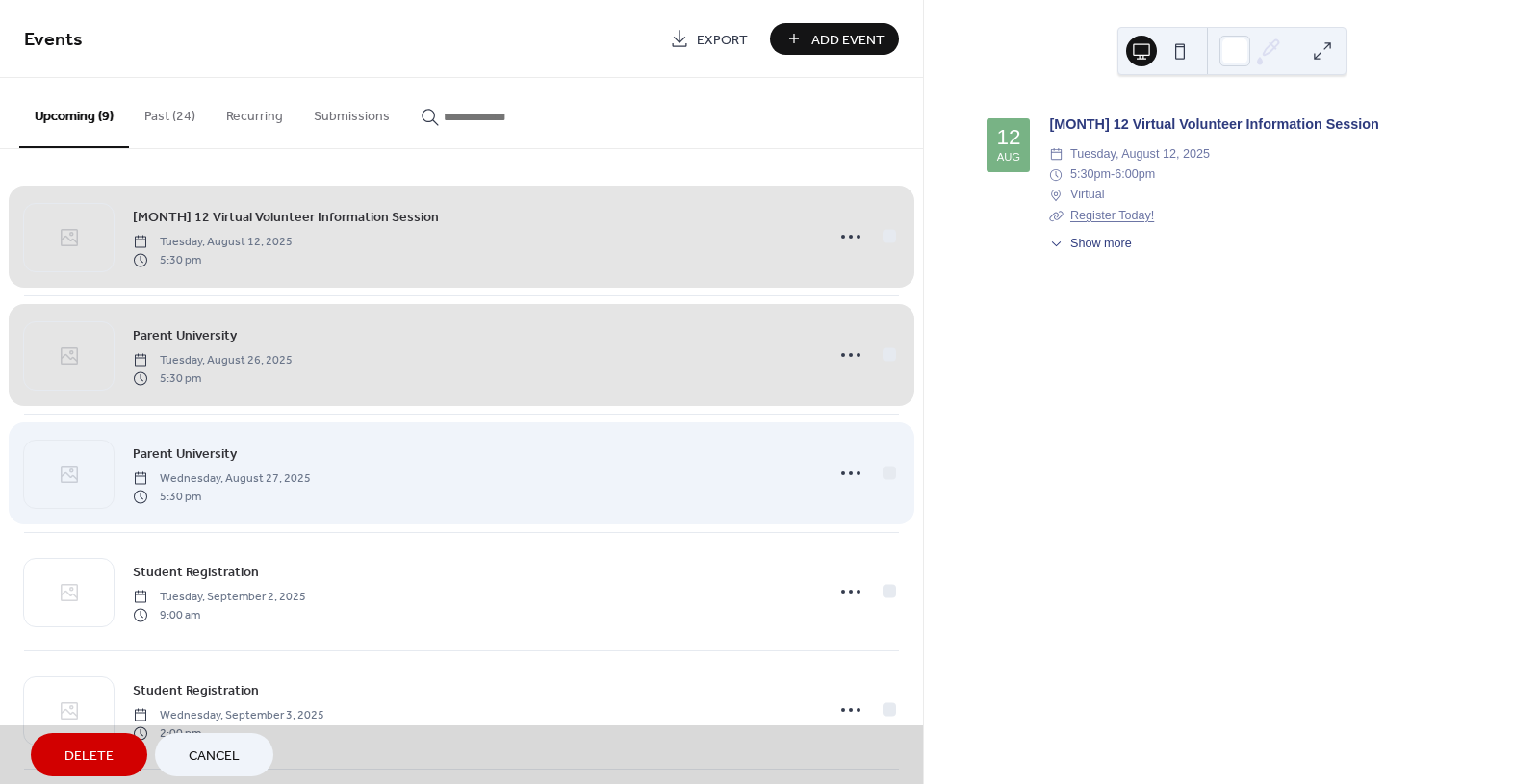 click on "Parent University [DAY] [MONTH], [YEAR] [TIME]" at bounding box center (461, 472) 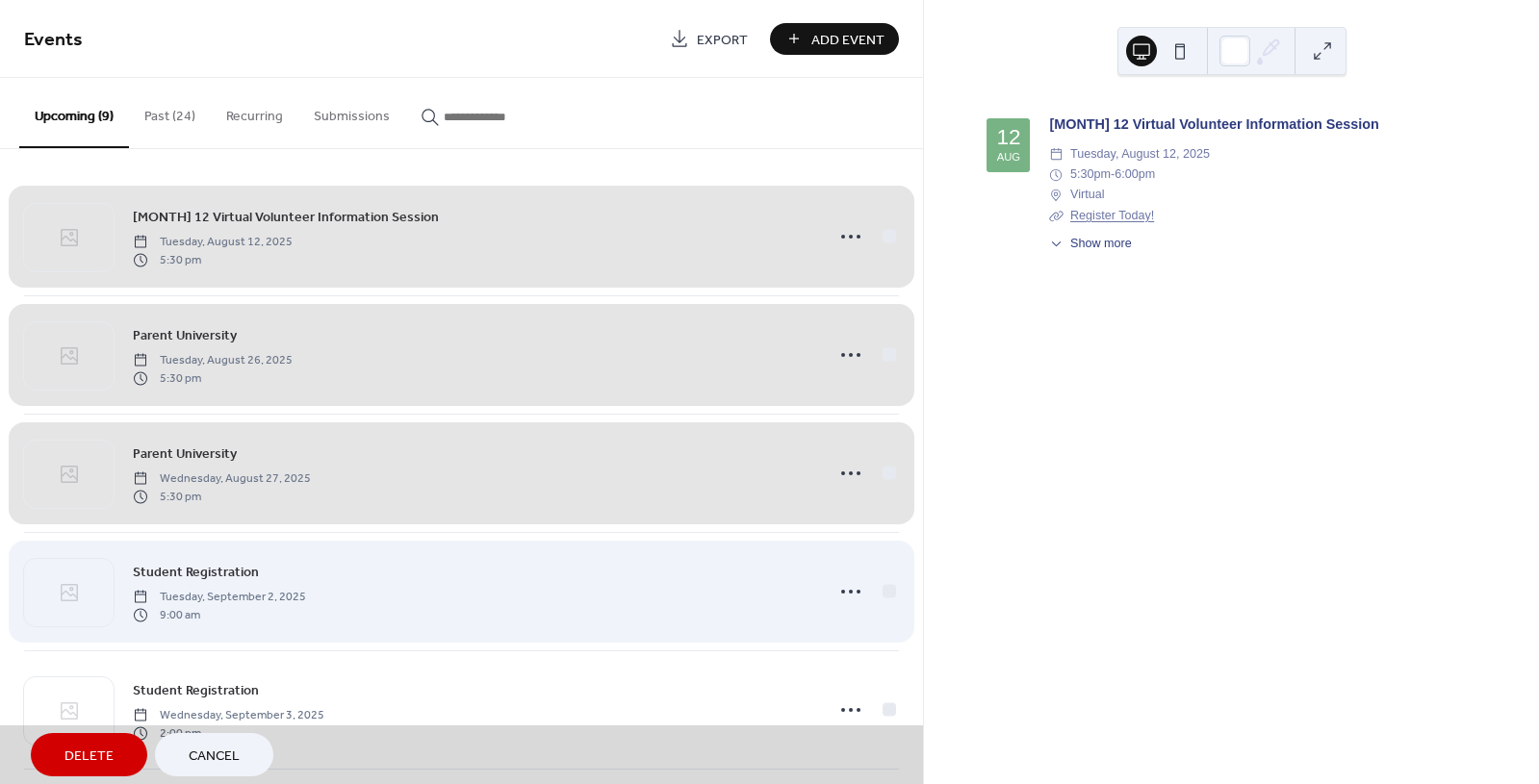 click on "Student Registration [DAY], [MONTH], [YEAR] [TIME]" at bounding box center [461, 591] 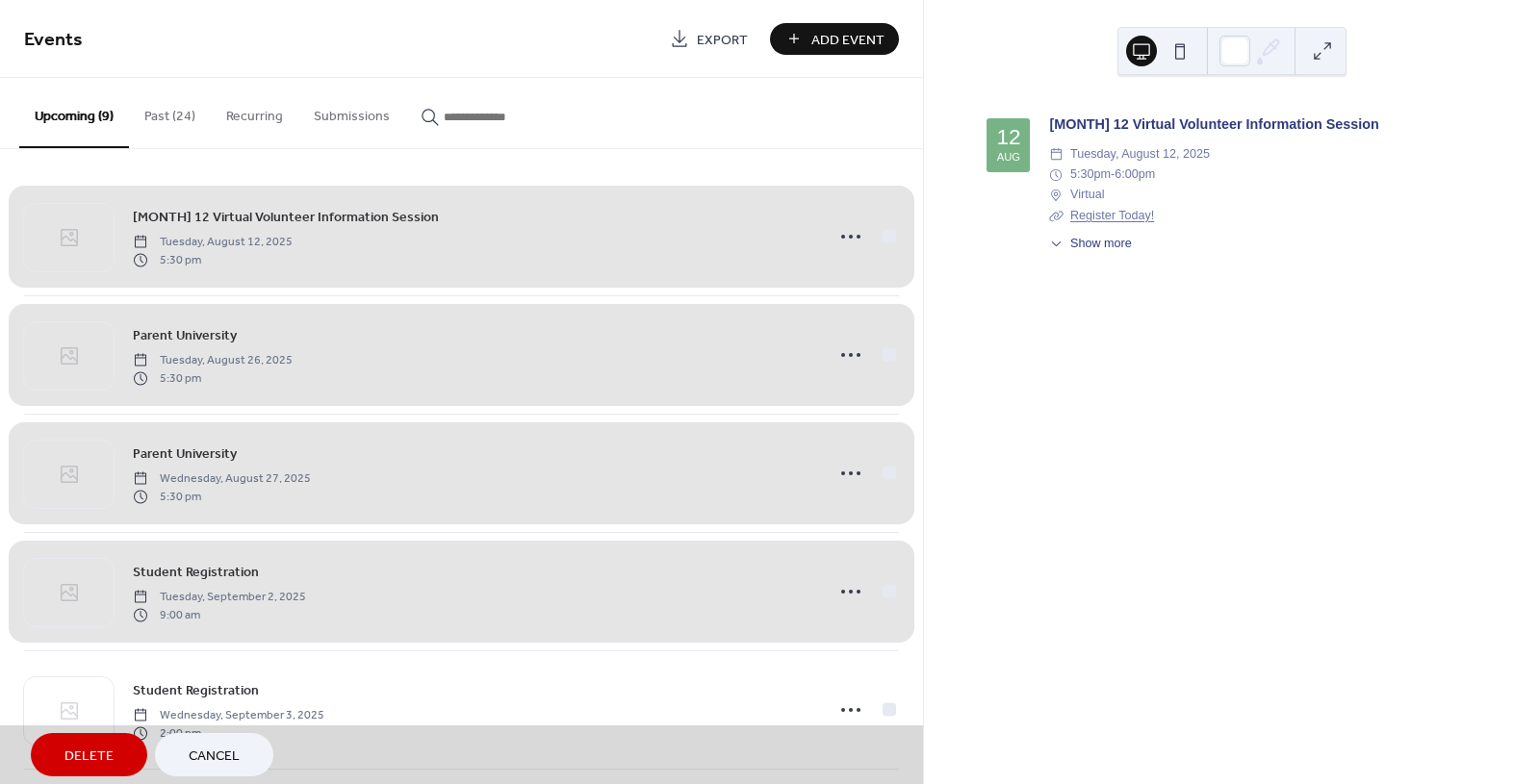 drag, startPoint x: 917, startPoint y: 491, endPoint x: 920, endPoint y: 530, distance: 39.115214 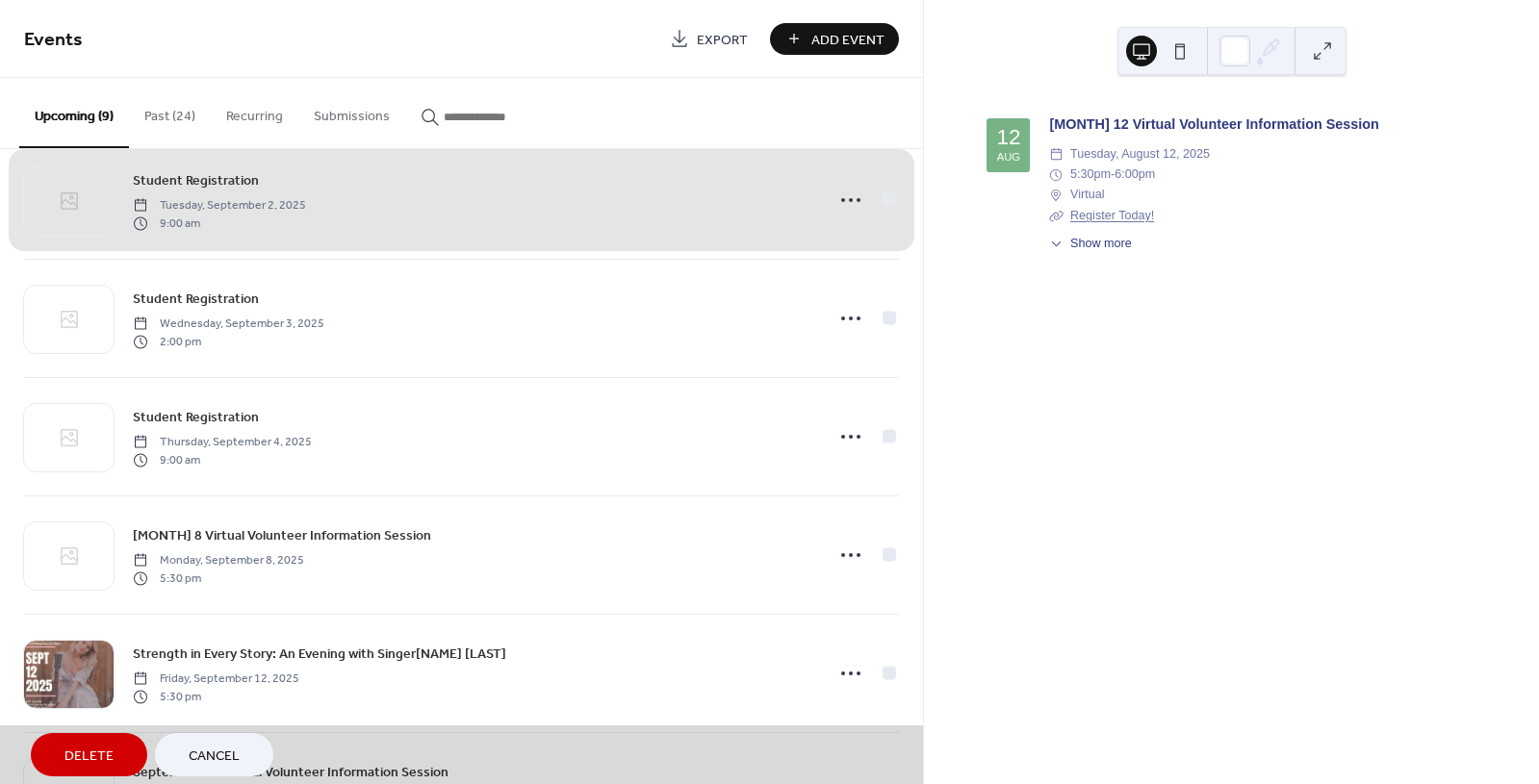 scroll, scrollTop: 399, scrollLeft: 0, axis: vertical 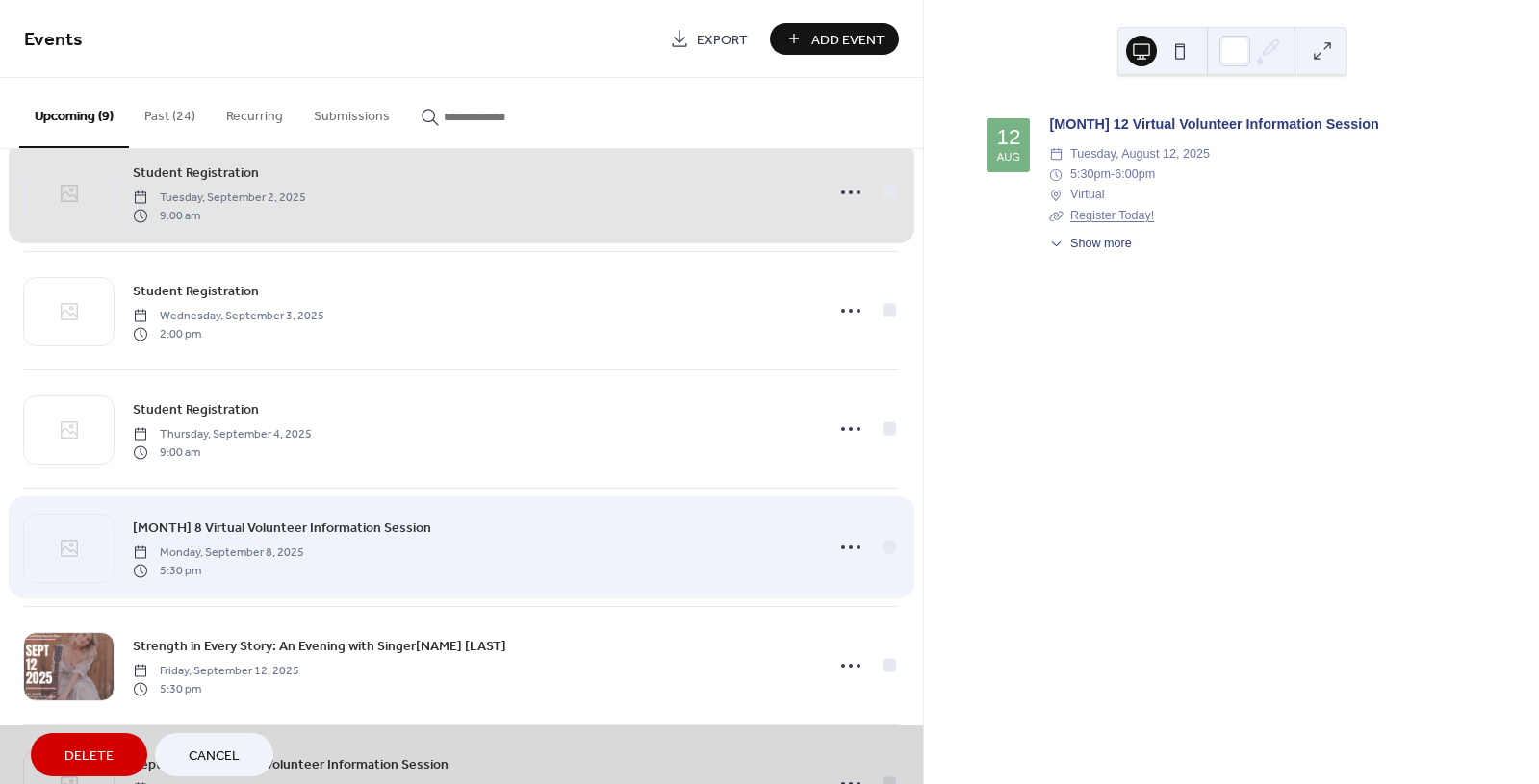 click on "September 8 Virtual Volunteer Information Session Monday, September 8, 2025 5:30 pm" at bounding box center [461, 546] 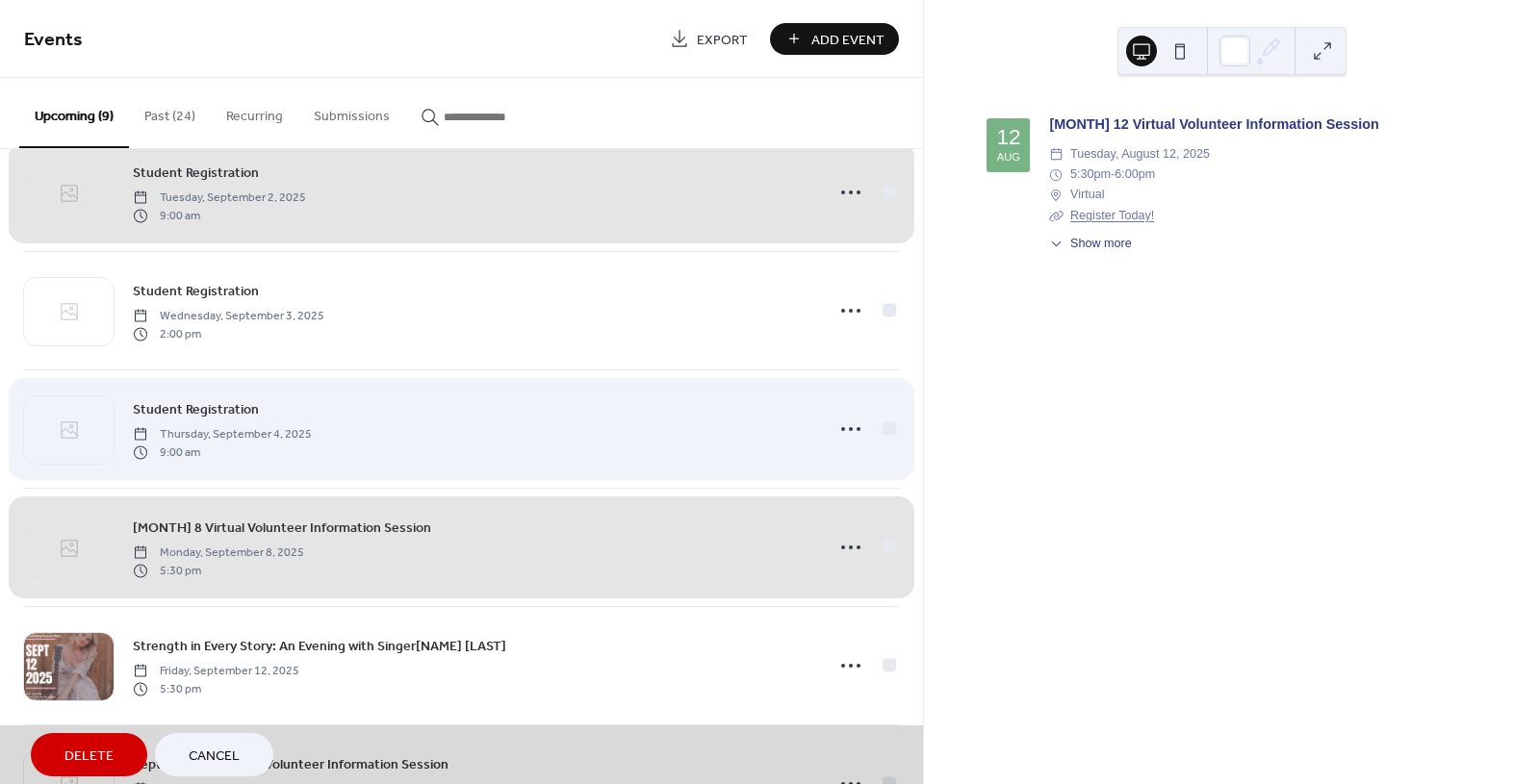click on "Student Registration Thursday, September 4, 2025 9:00 am" at bounding box center (461, 428) 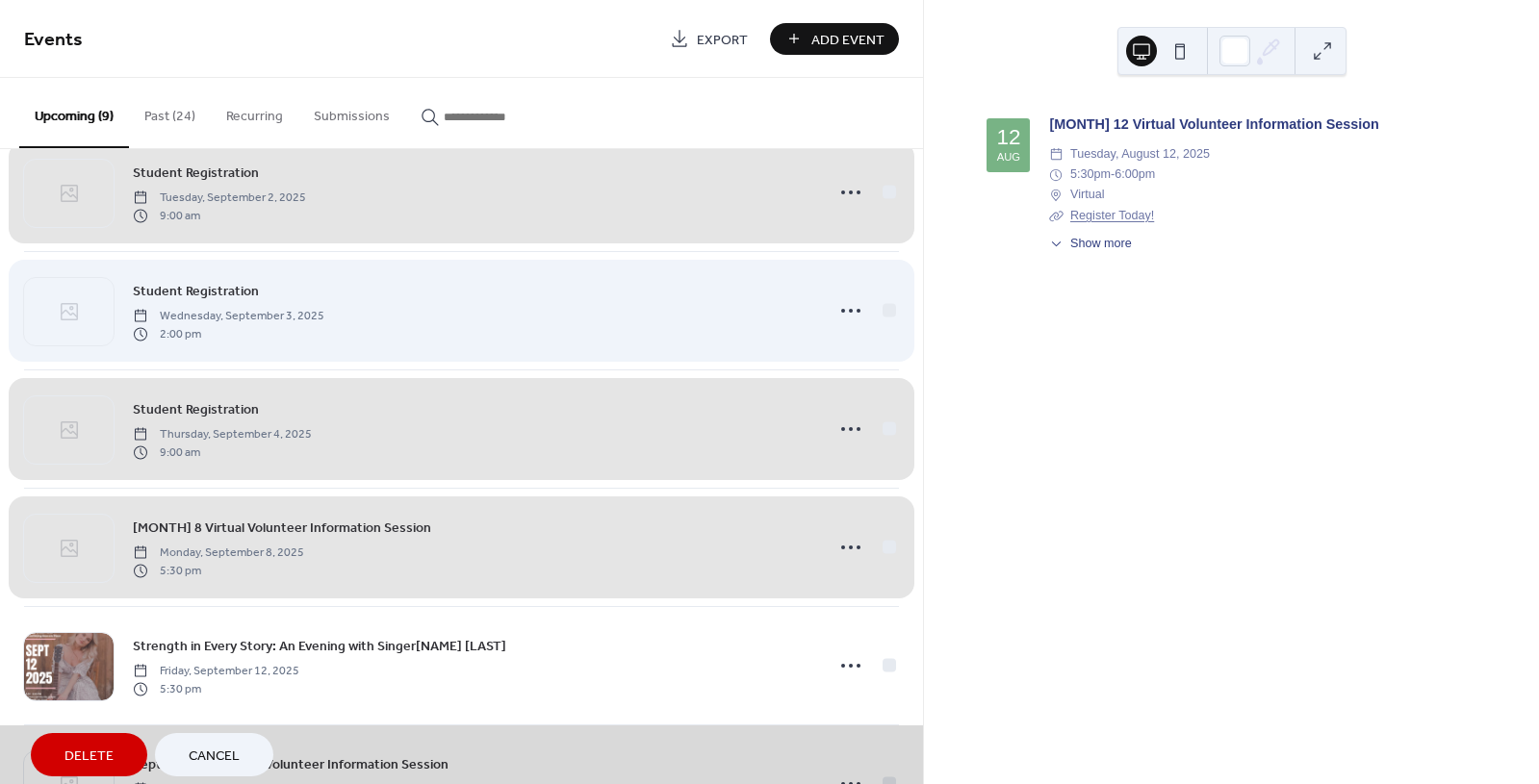 click on "Student Registration Wednesday, September 3, 2025 2:00 pm" at bounding box center (461, 310) 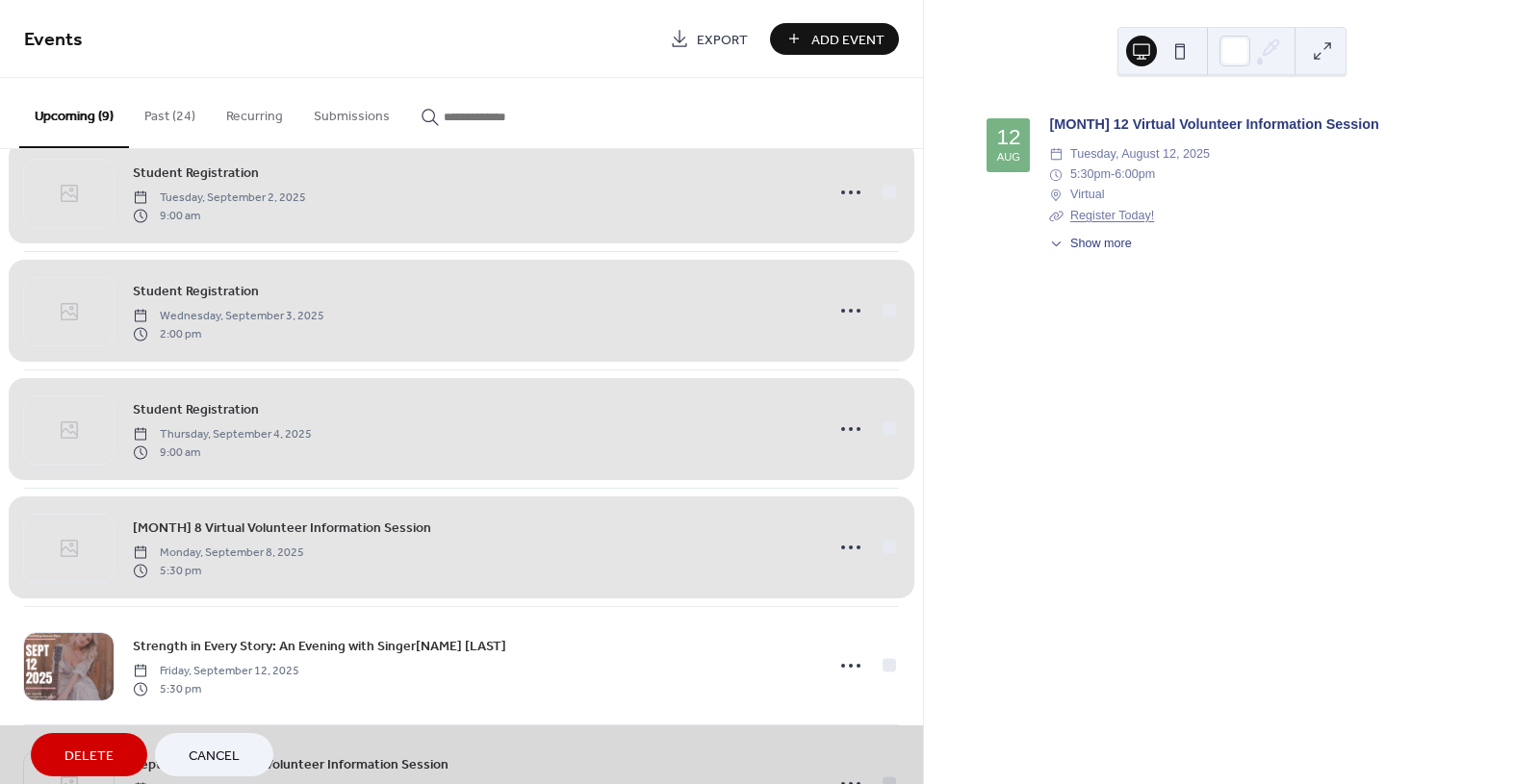 click on "Student Registration Tuesday, September 2, 2025 9:00 am" at bounding box center [461, 191] 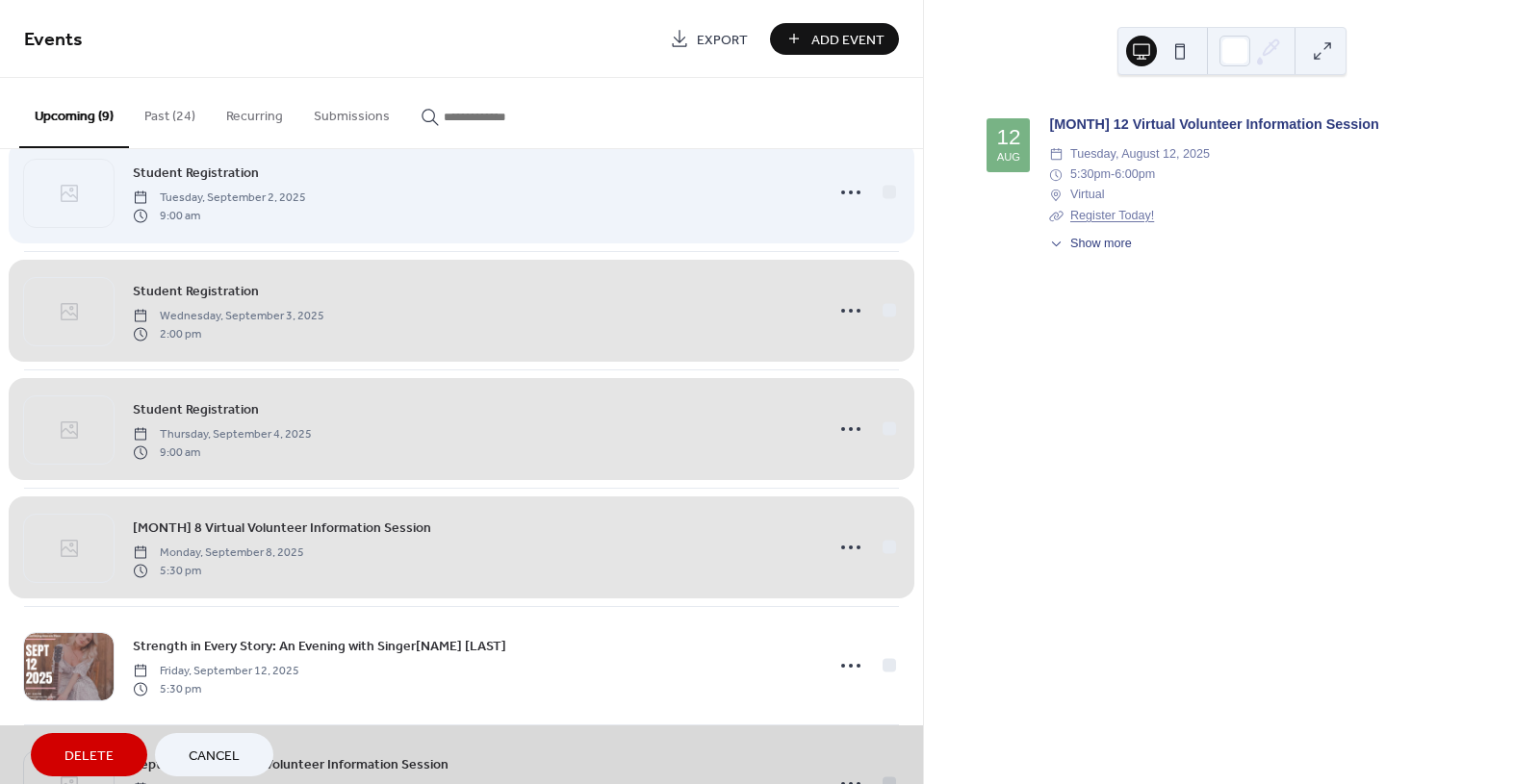 click on "Student Registration Tuesday, September 2, 2025 9:00 am" at bounding box center (461, 191) 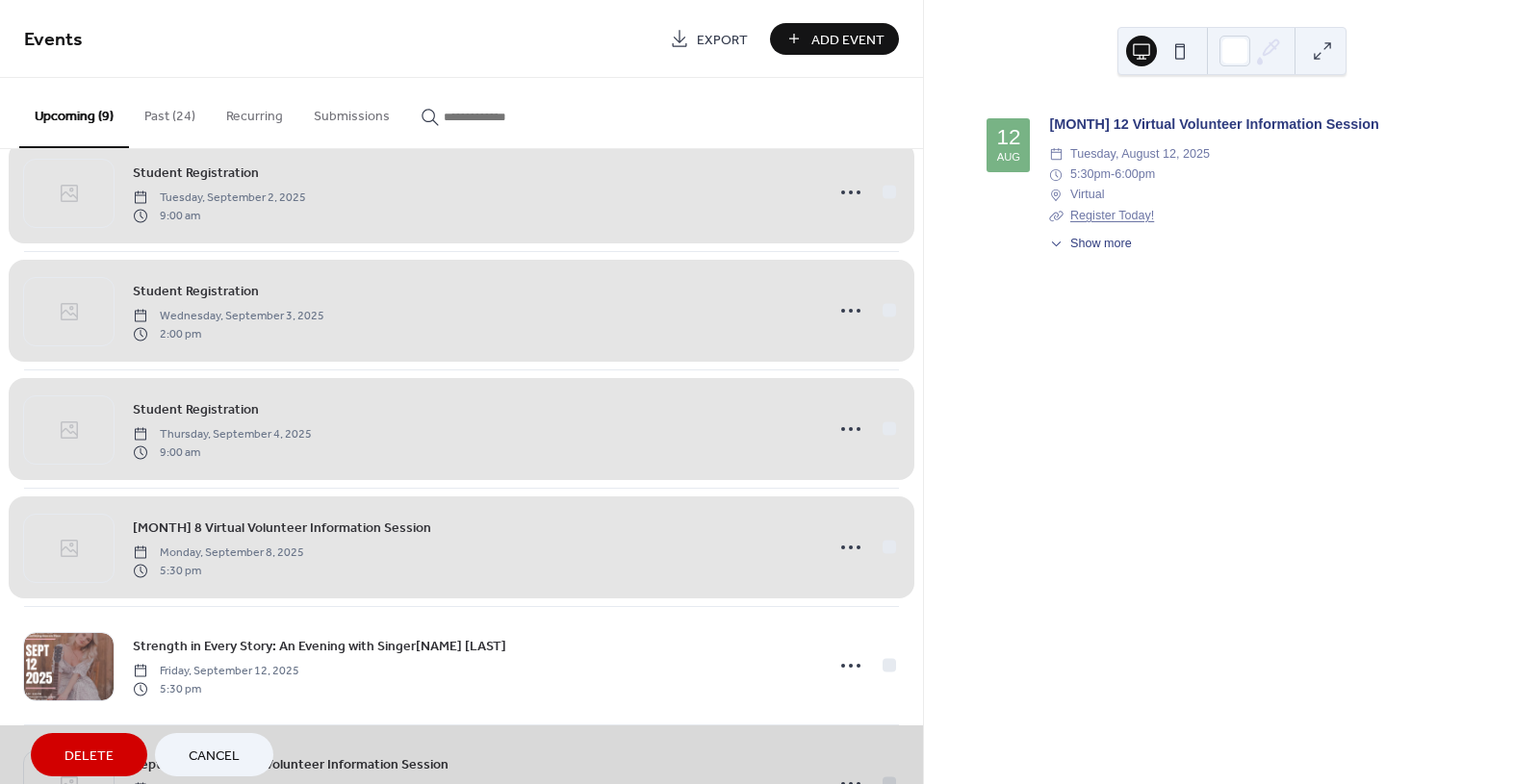 click on "Delete" at bounding box center [89, 756] 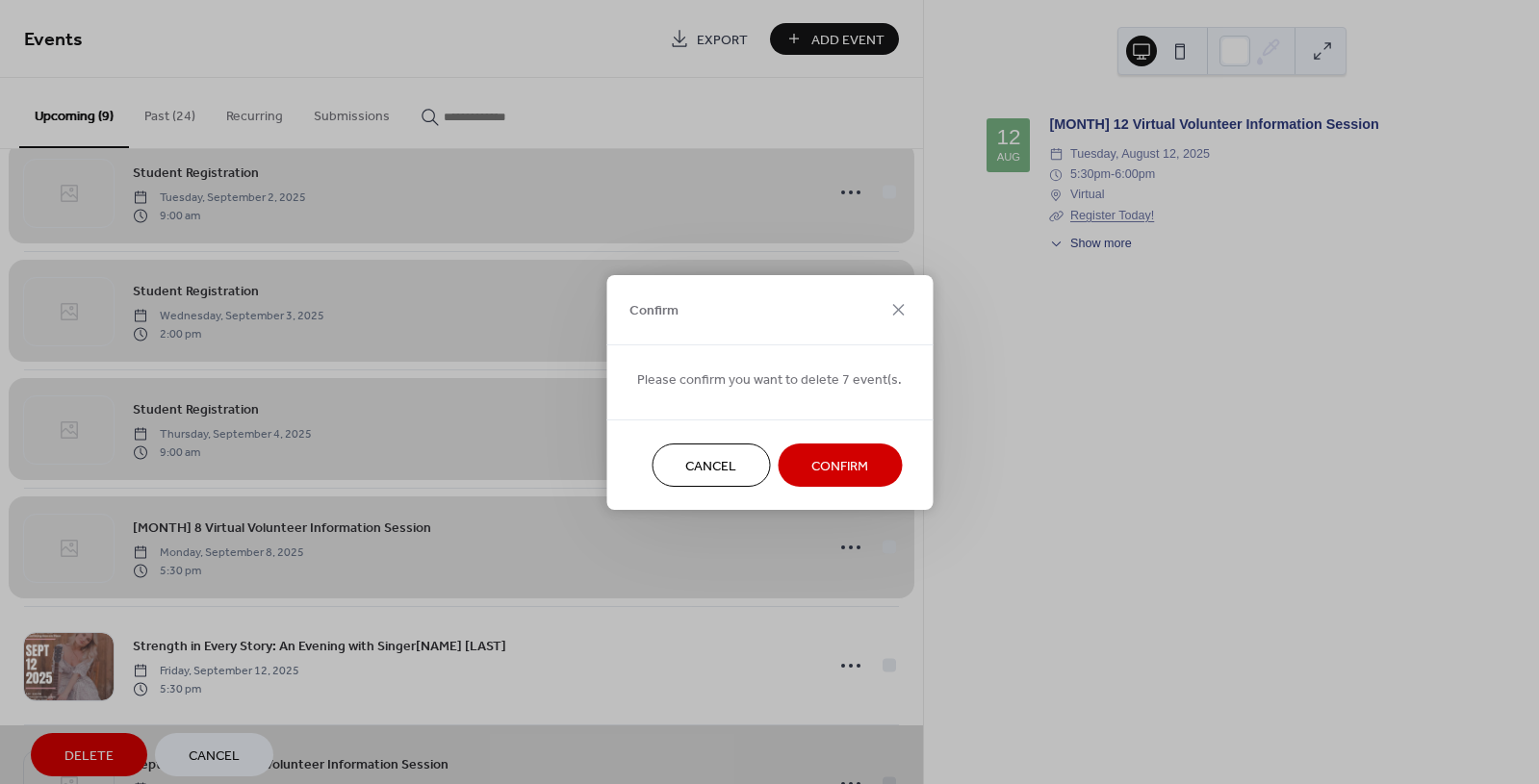 click on "Confirm" at bounding box center [839, 466] 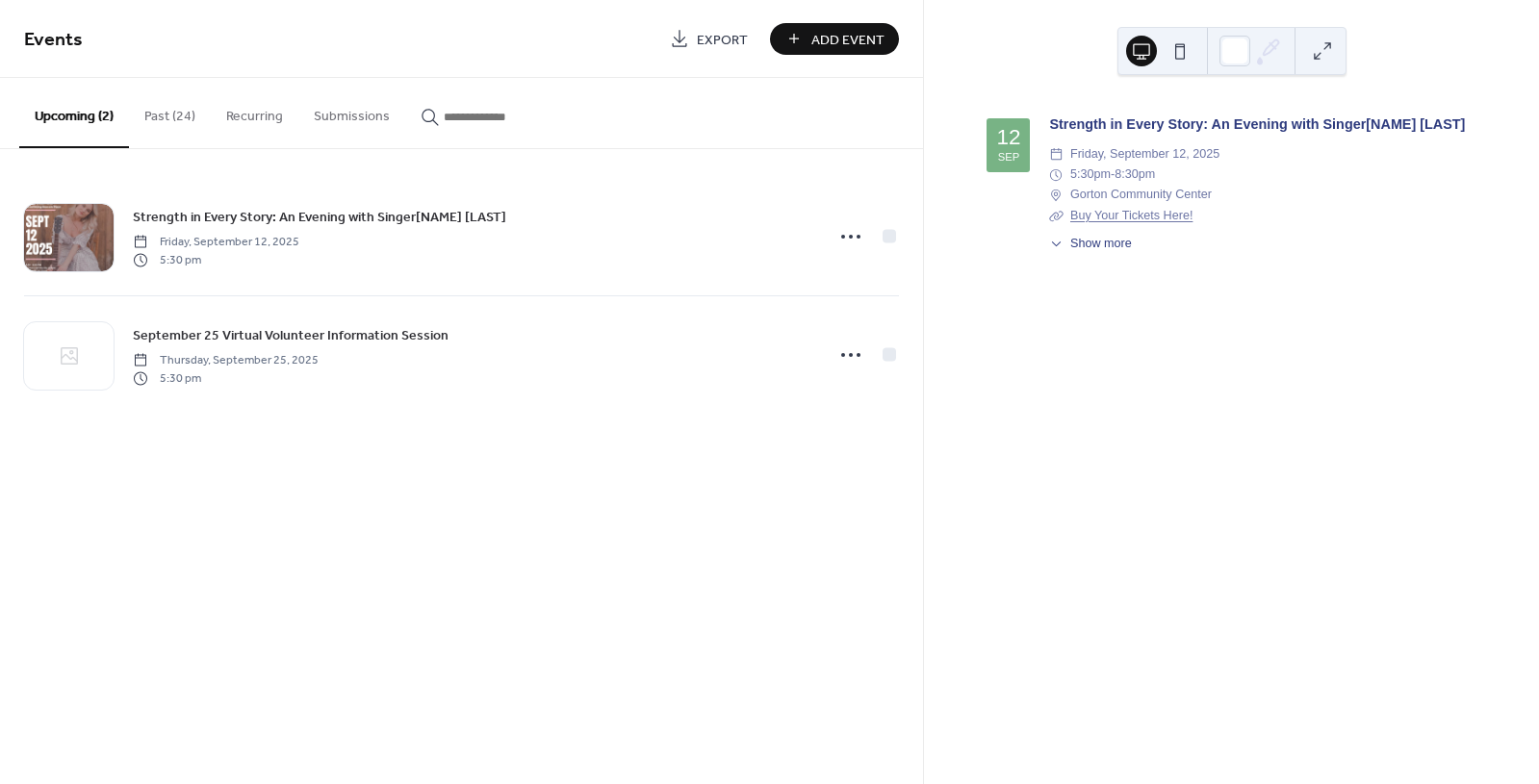 scroll, scrollTop: 0, scrollLeft: 0, axis: both 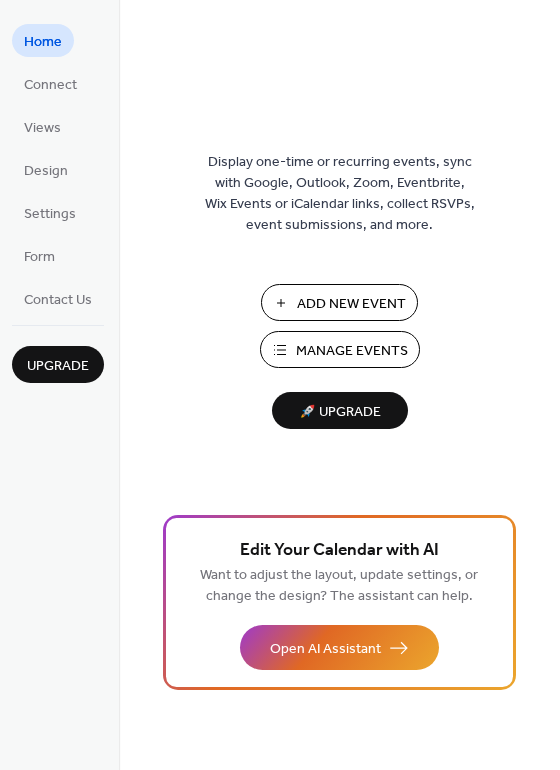 click on "Manage Events" at bounding box center (352, 351) 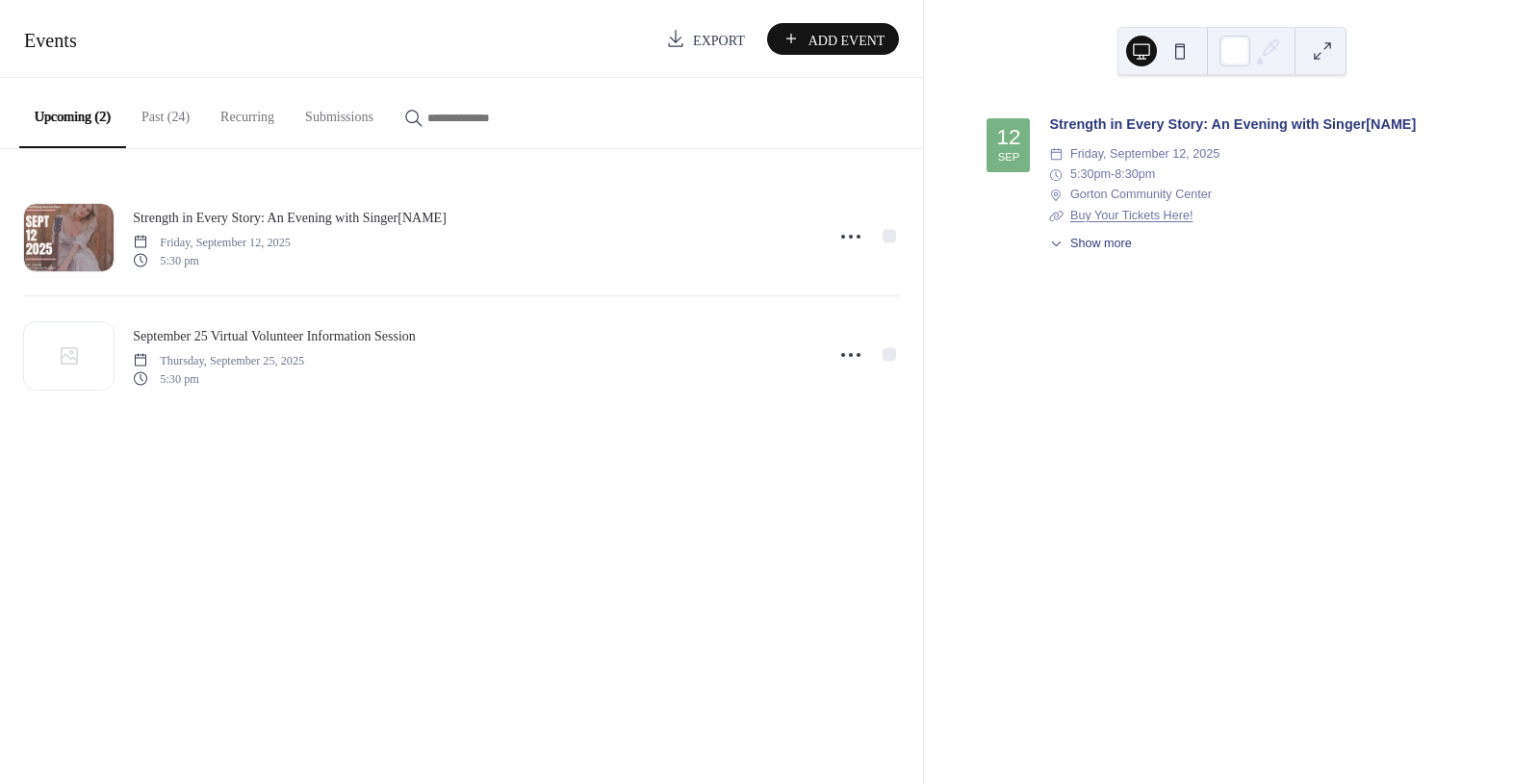 scroll, scrollTop: 0, scrollLeft: 0, axis: both 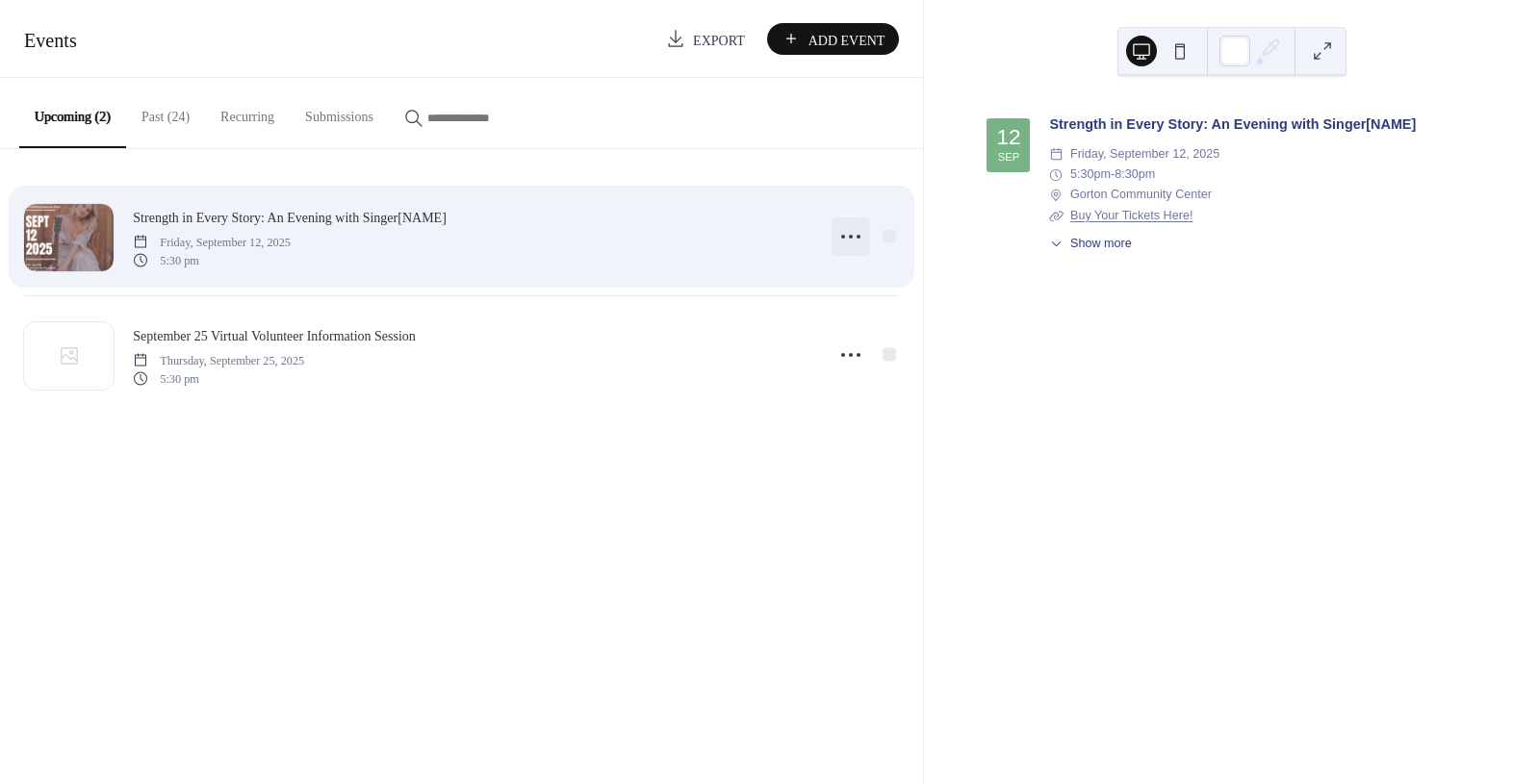 click 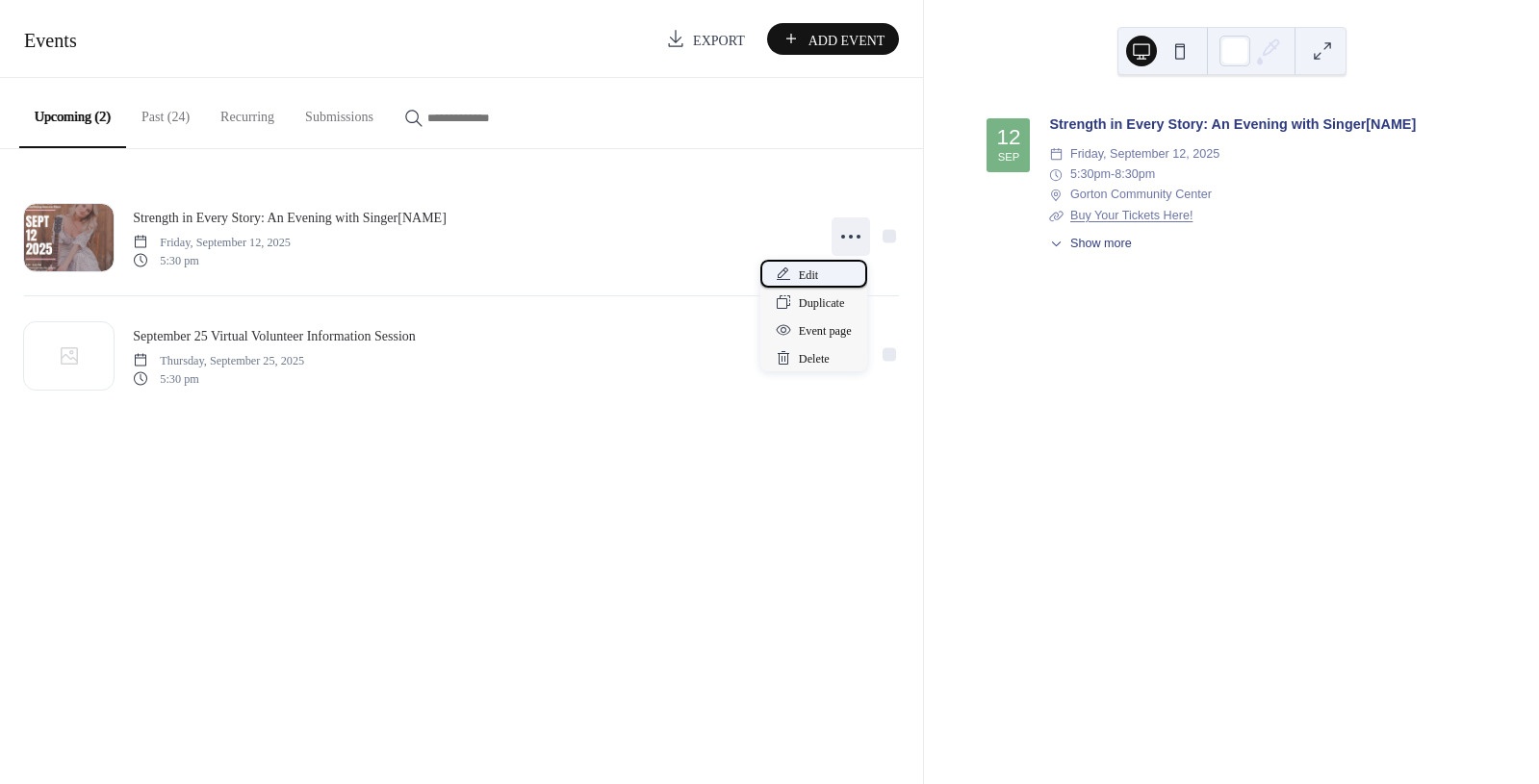 click on "Edit" at bounding box center [813, 273] 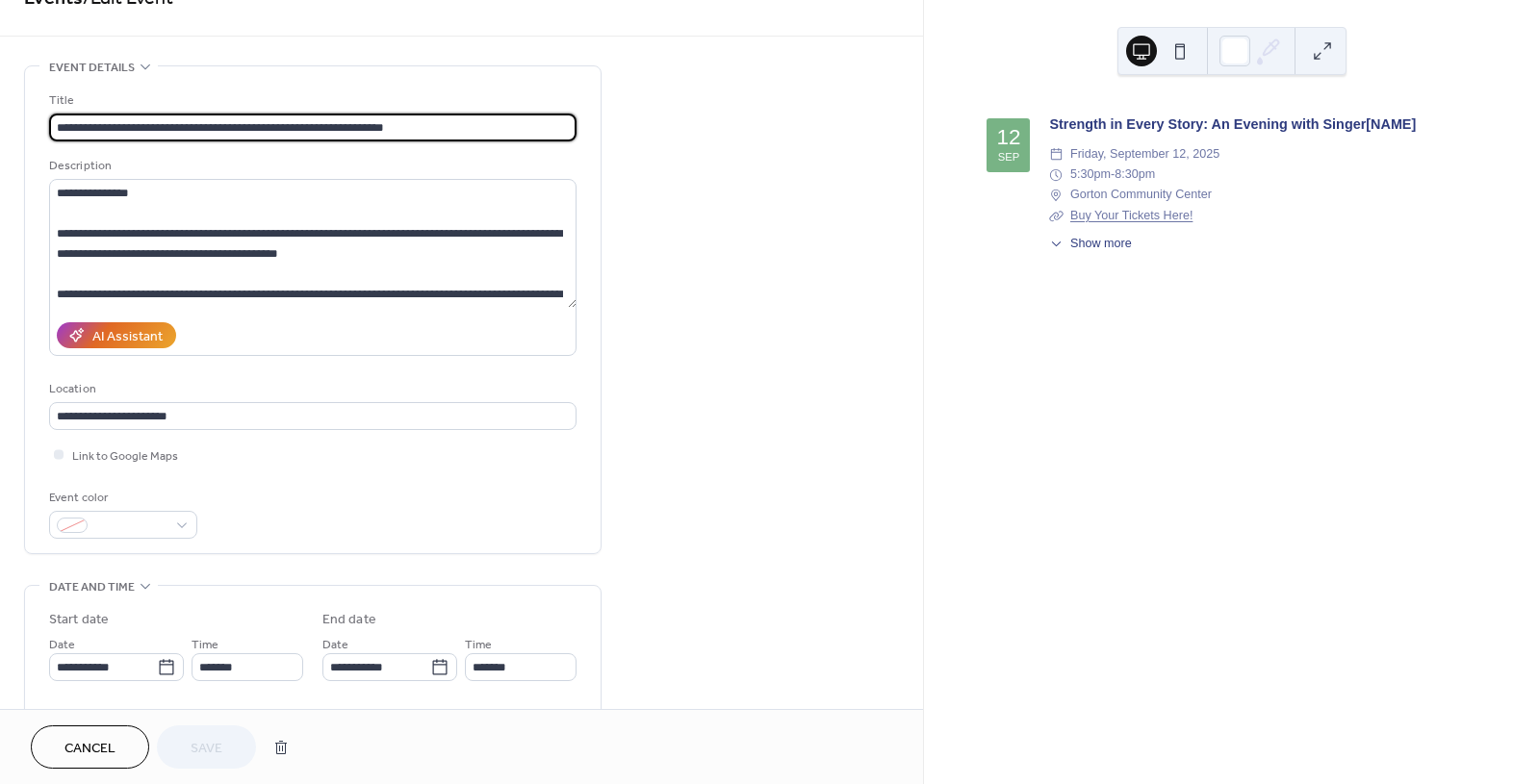 scroll, scrollTop: 41, scrollLeft: 0, axis: vertical 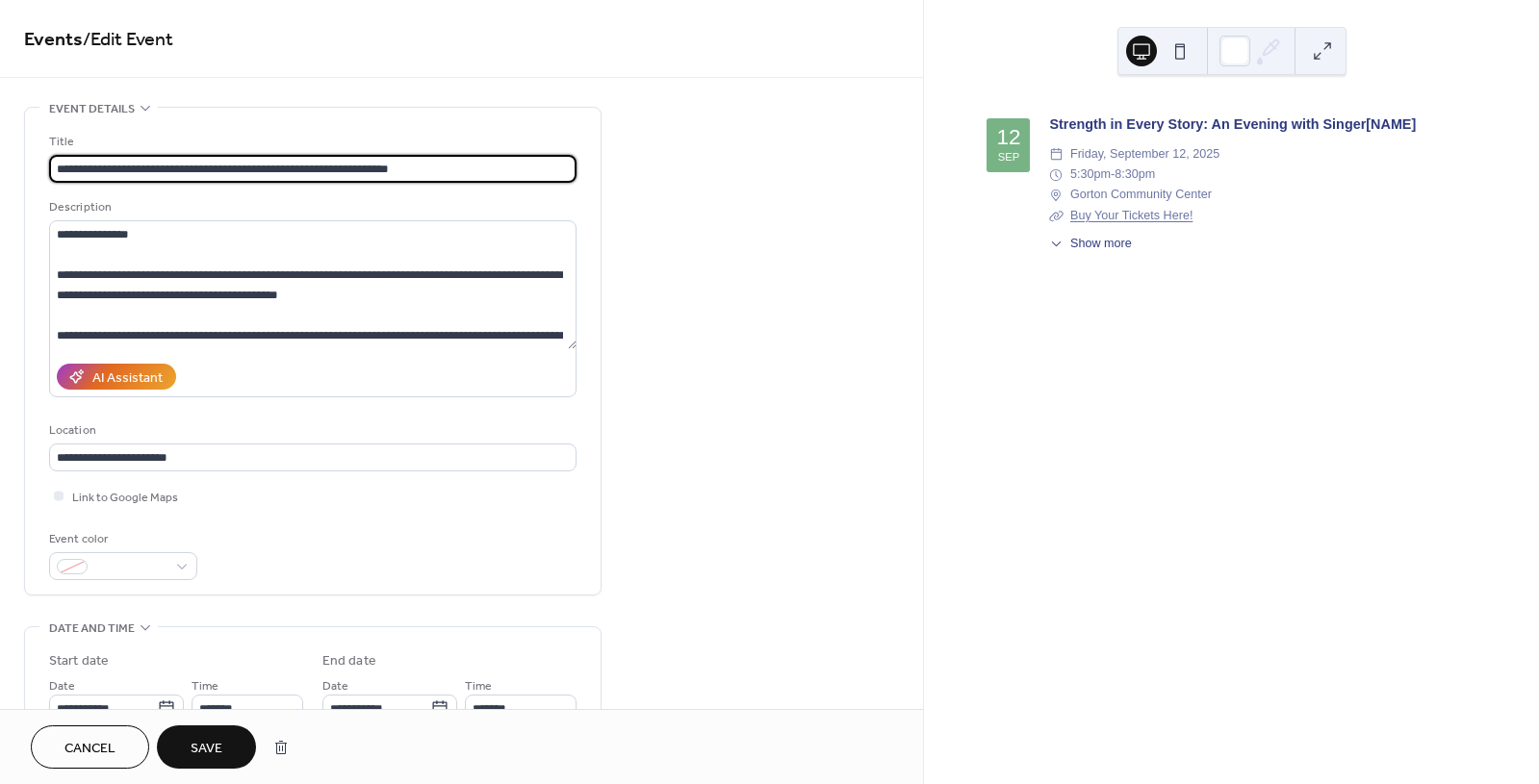 type on "**********" 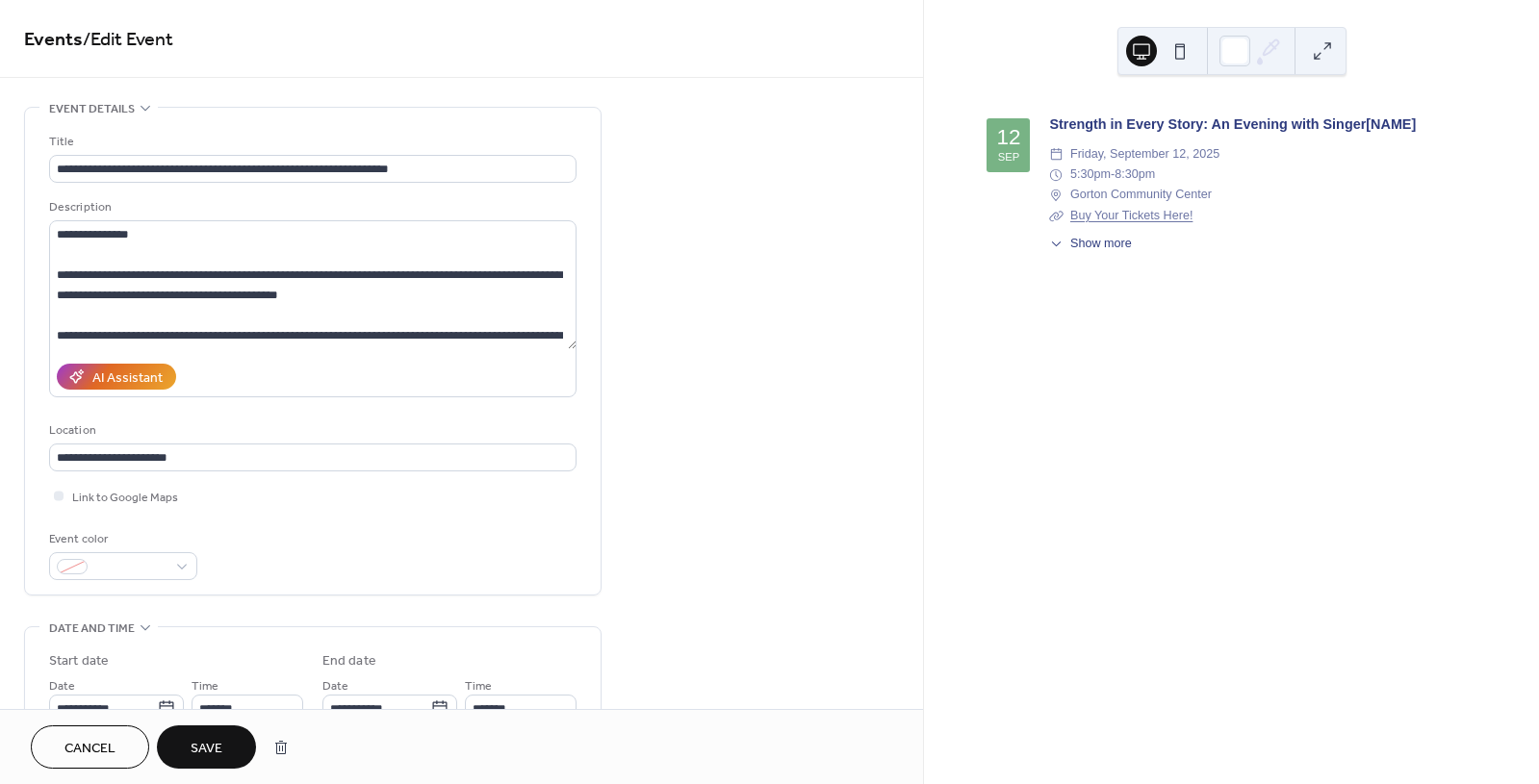 click on "Save" at bounding box center [206, 748] 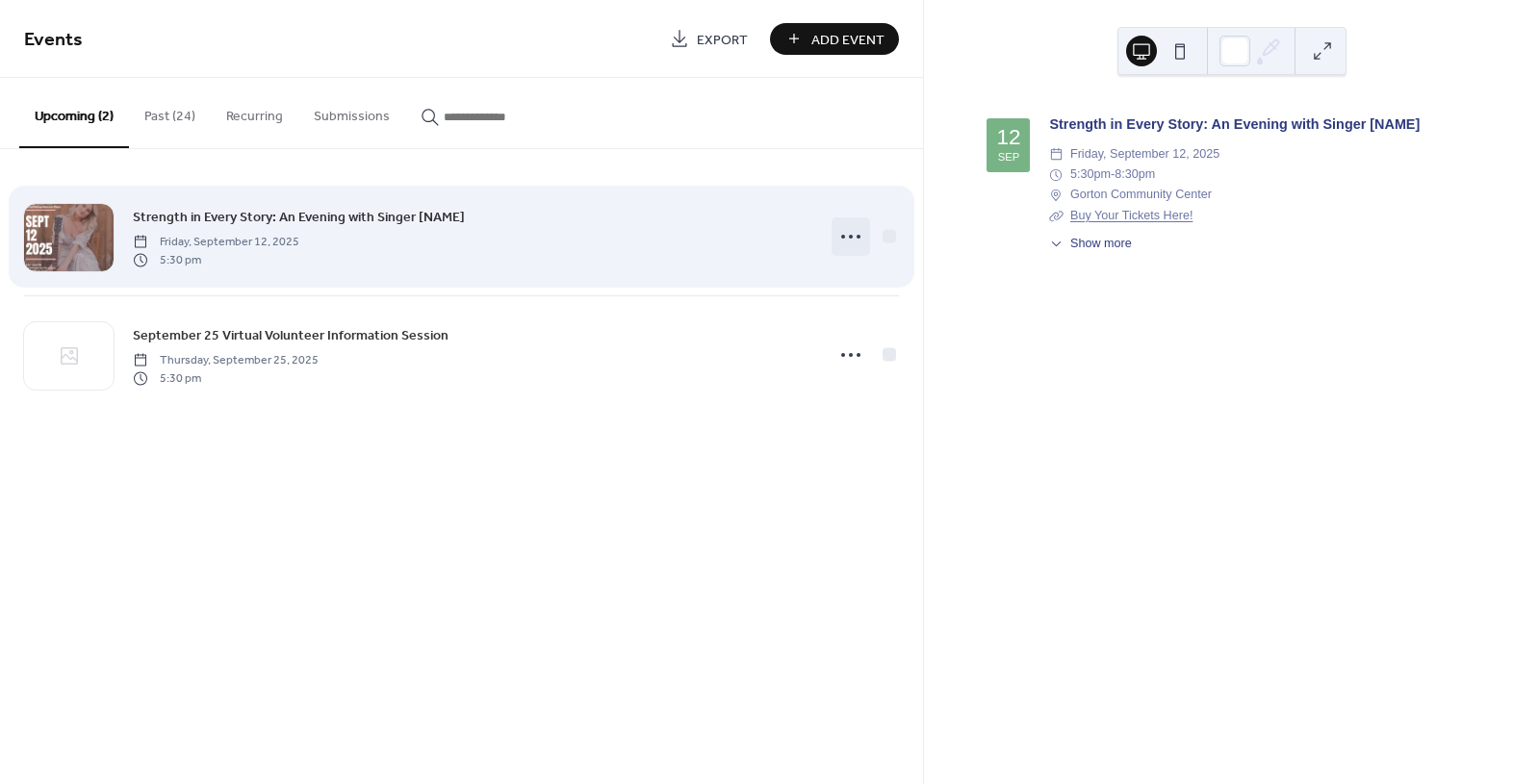 click 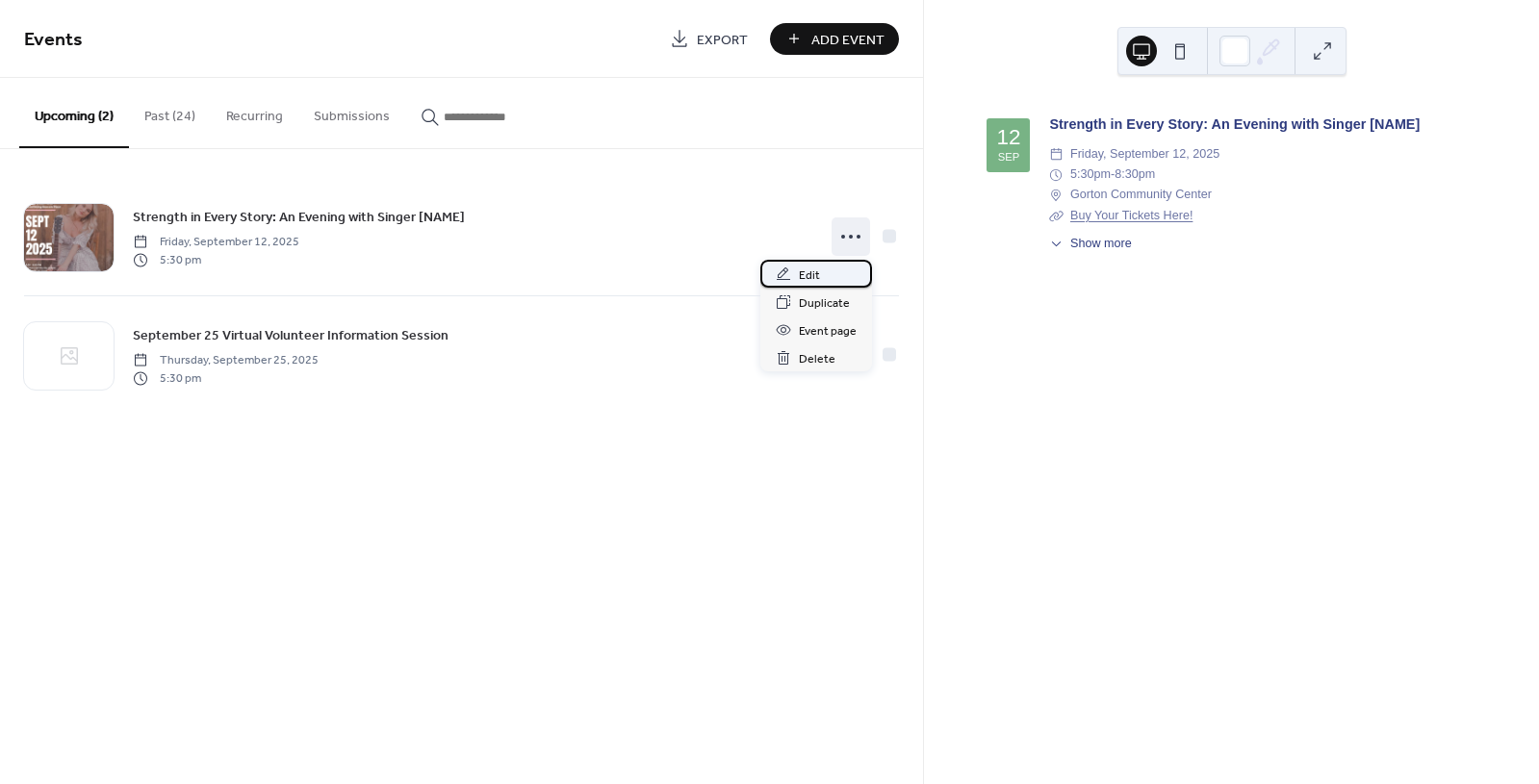 click on "Edit" at bounding box center (809, 275) 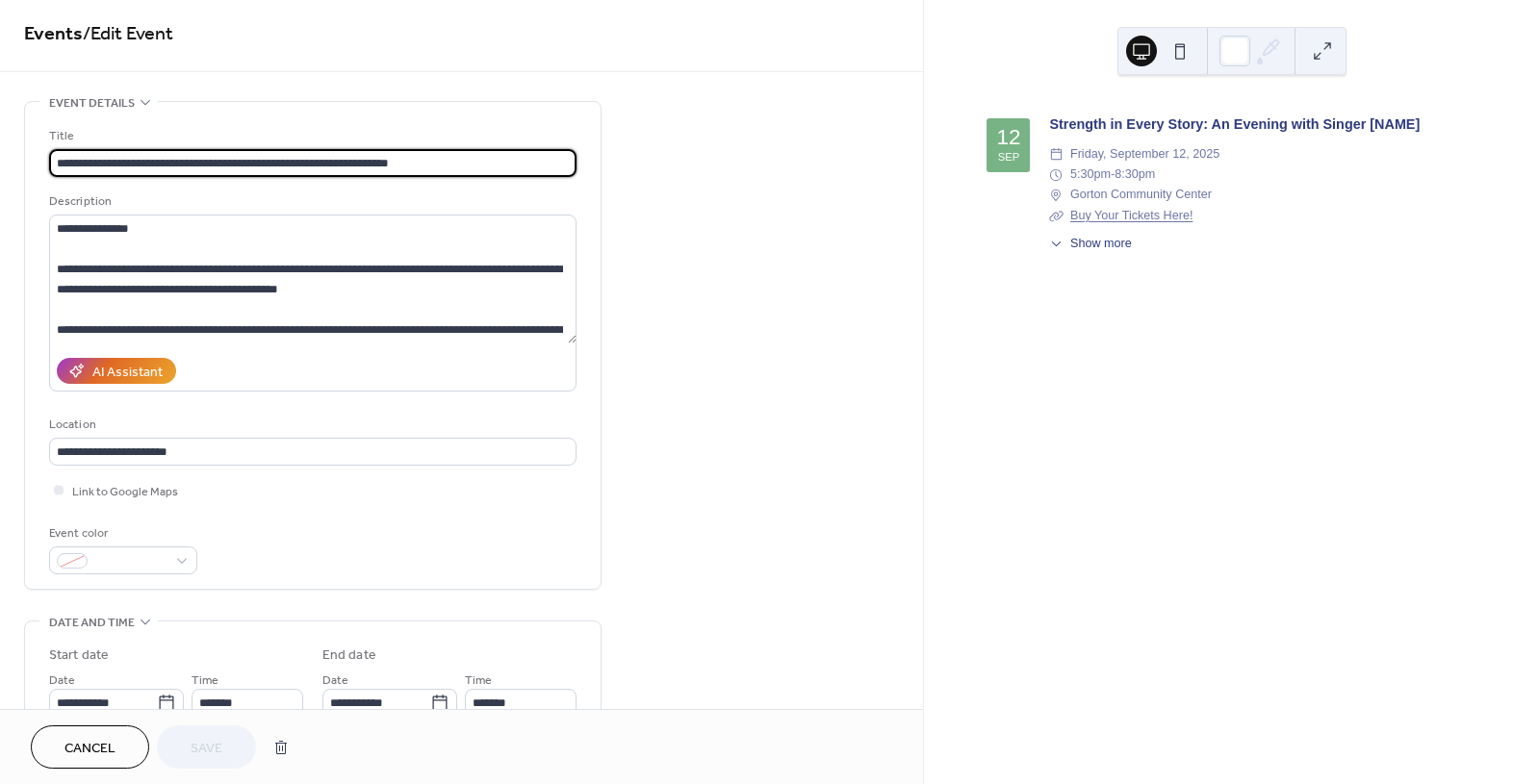 scroll, scrollTop: 0, scrollLeft: 0, axis: both 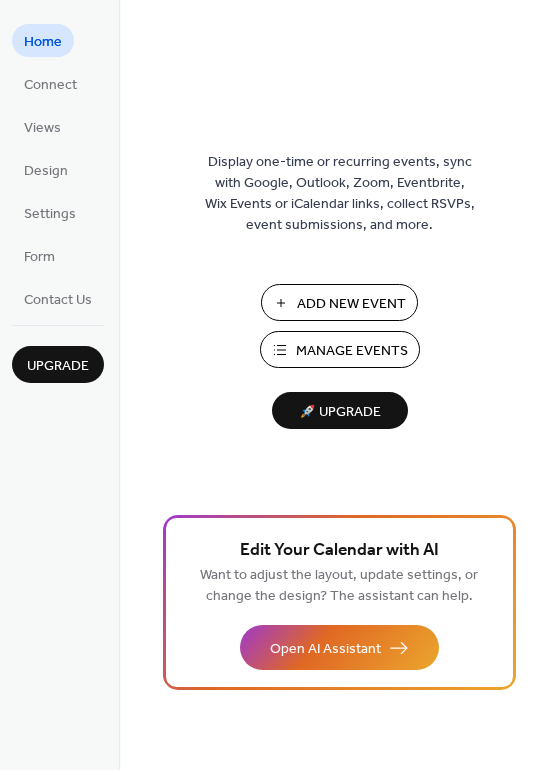 click on "Manage Events" at bounding box center (352, 351) 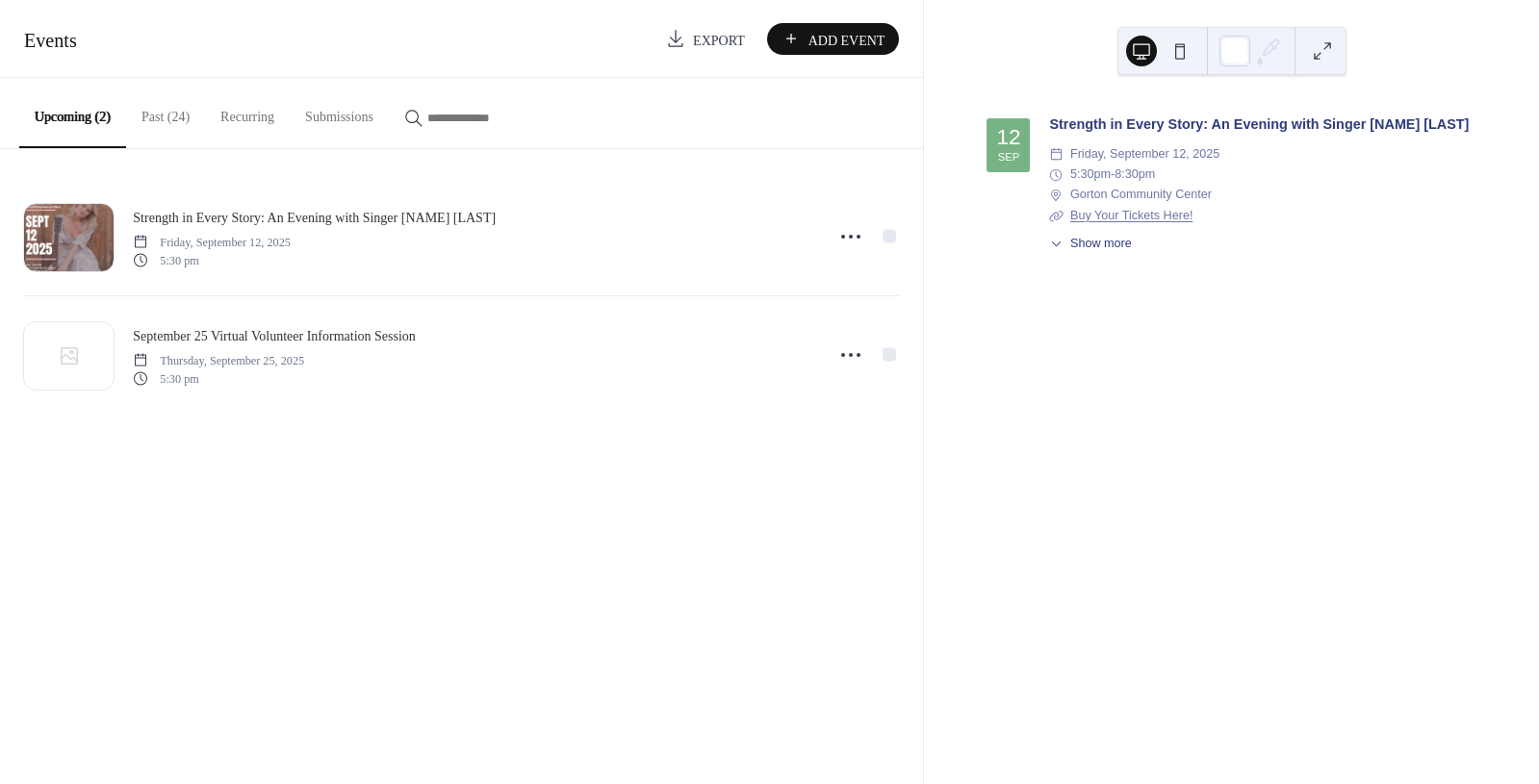 scroll, scrollTop: 0, scrollLeft: 0, axis: both 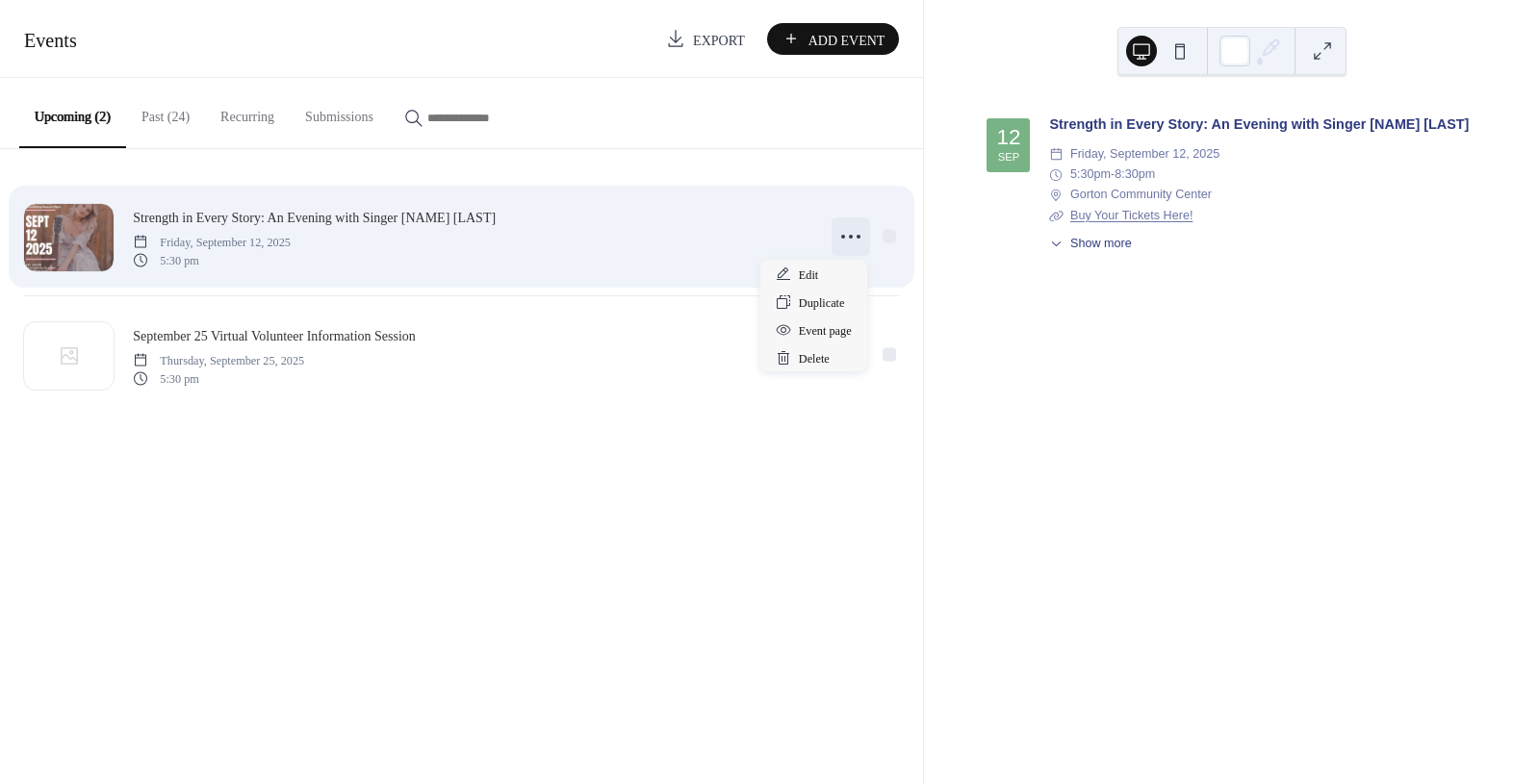 click 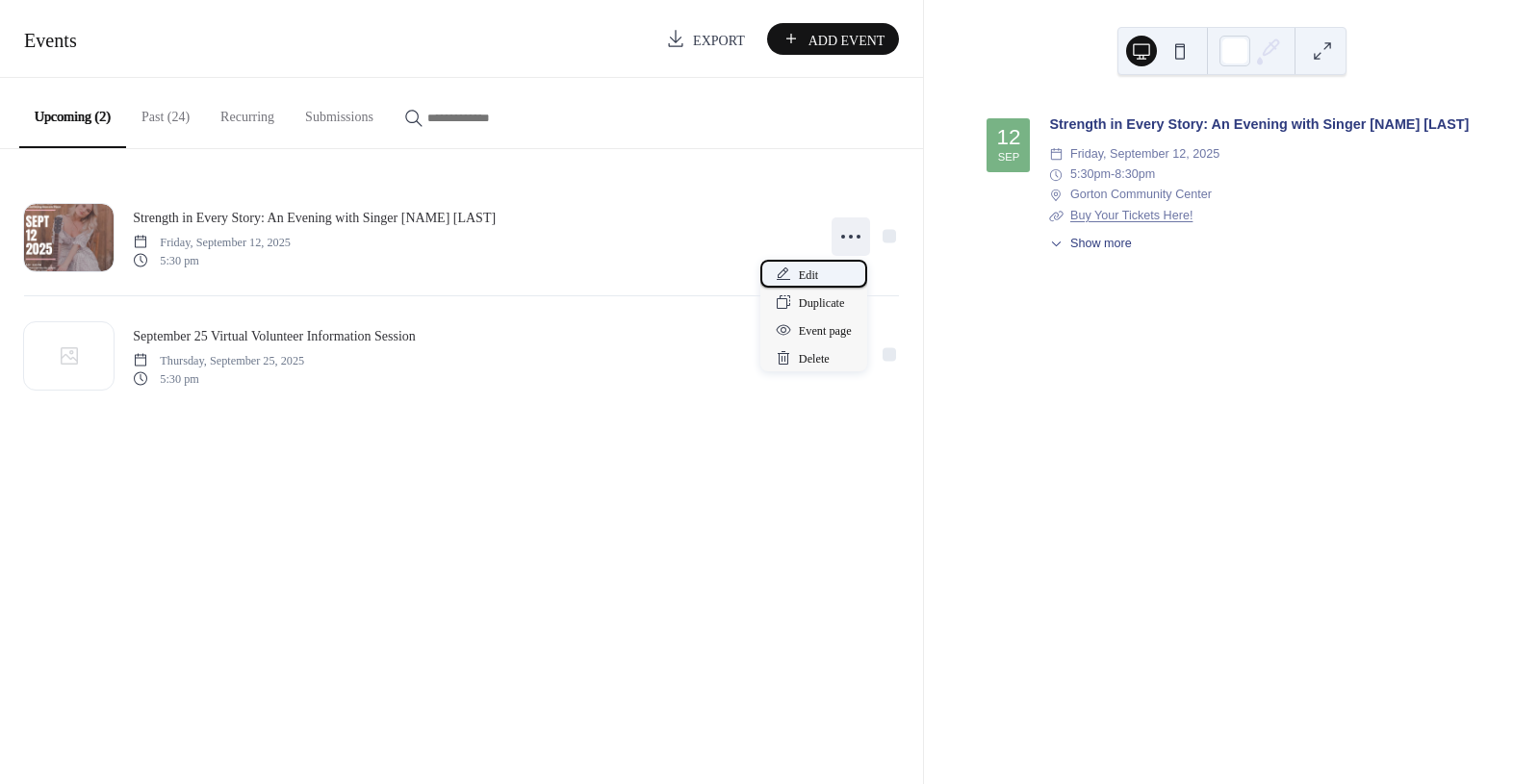 click on "Edit" at bounding box center [808, 275] 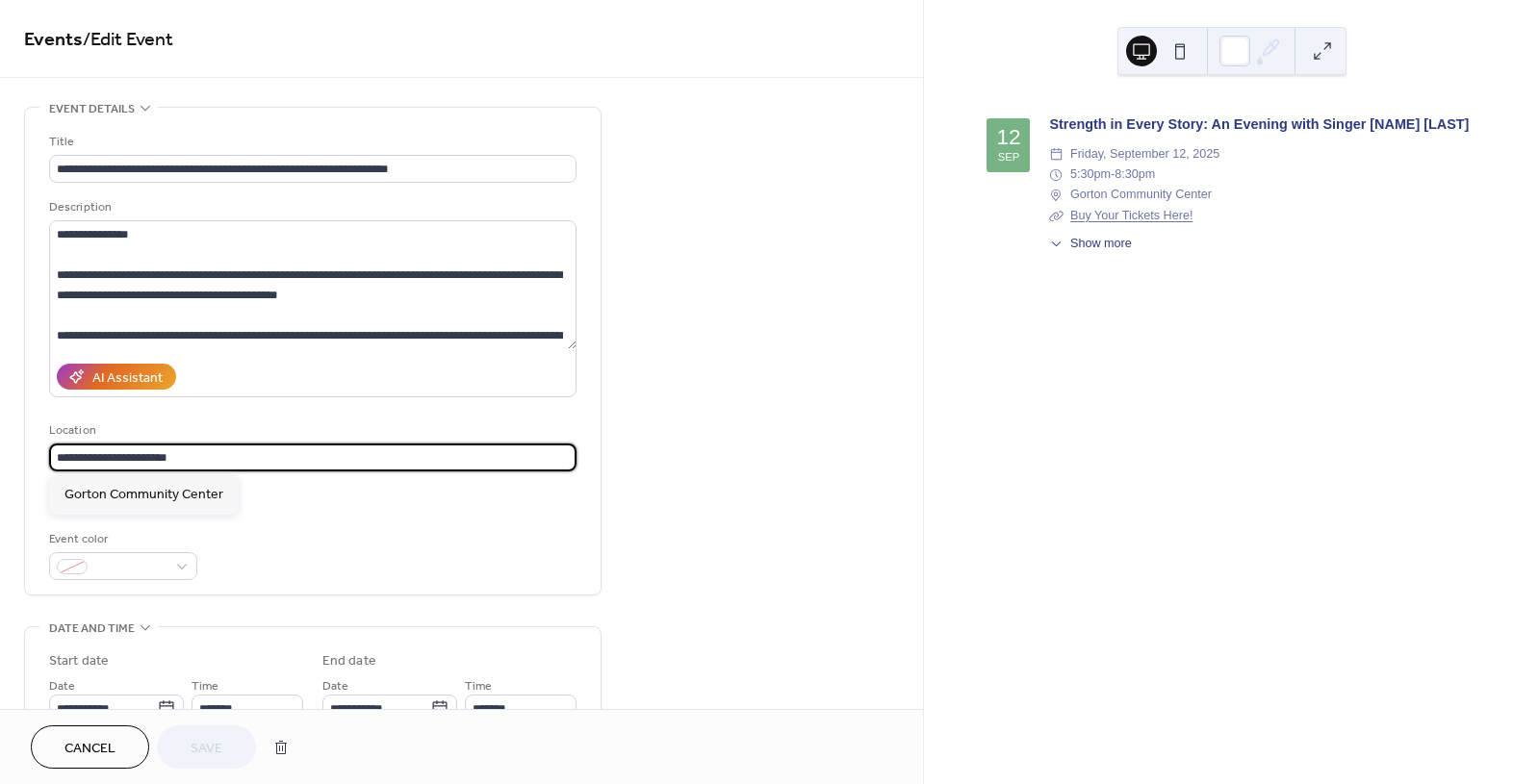 click on "**********" at bounding box center (313, 457) 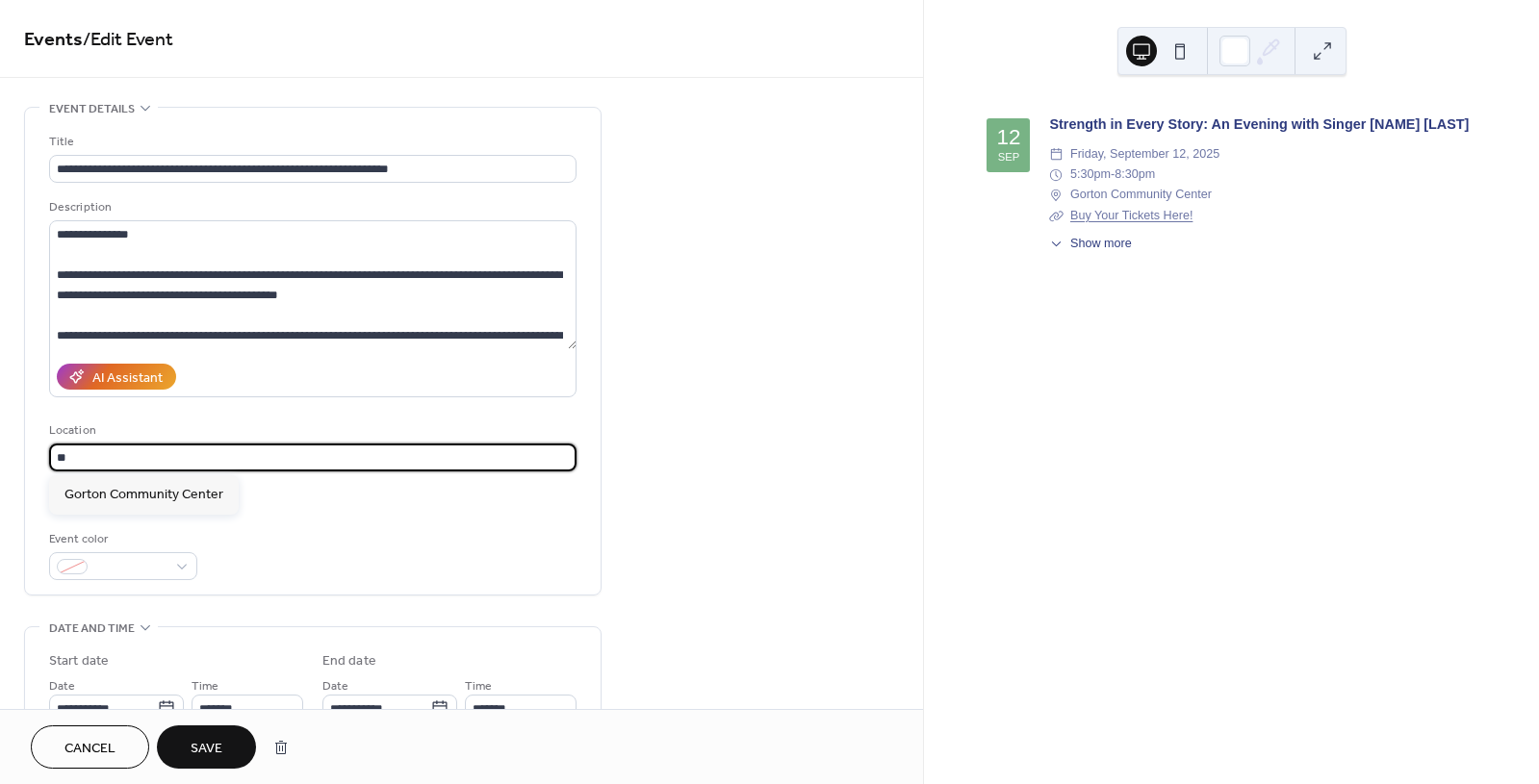 type on "*" 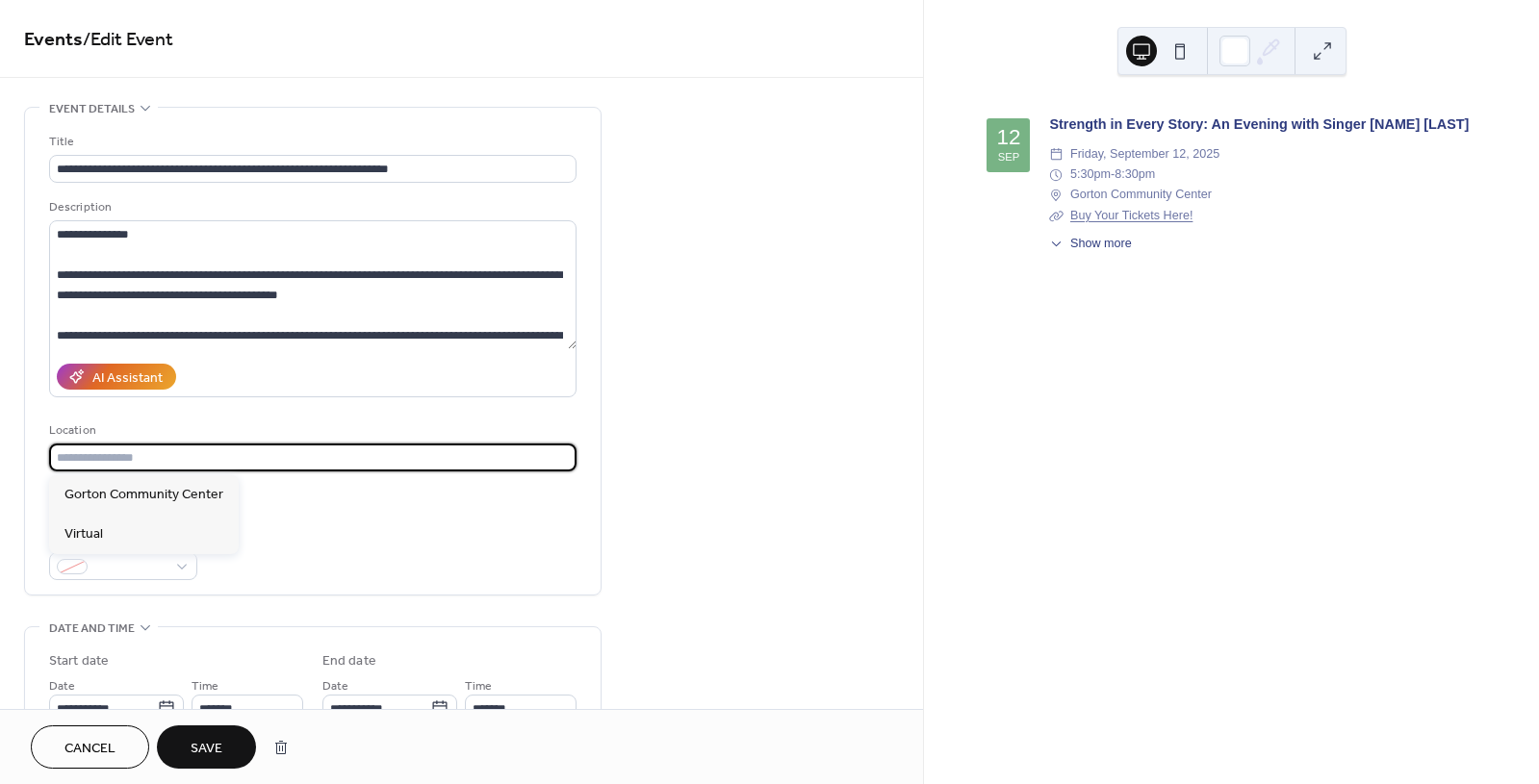 type 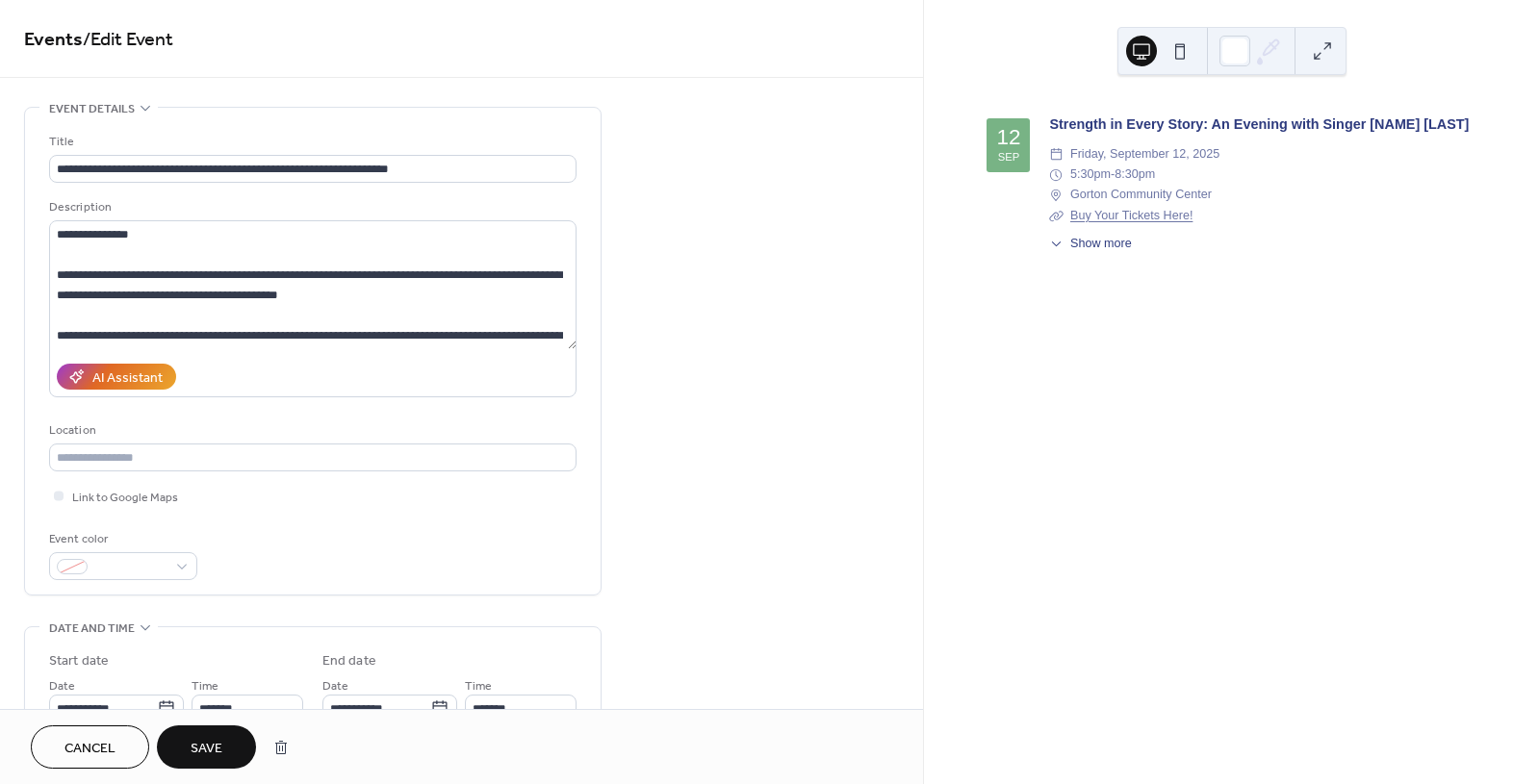 click on "**********" at bounding box center (461, 808) 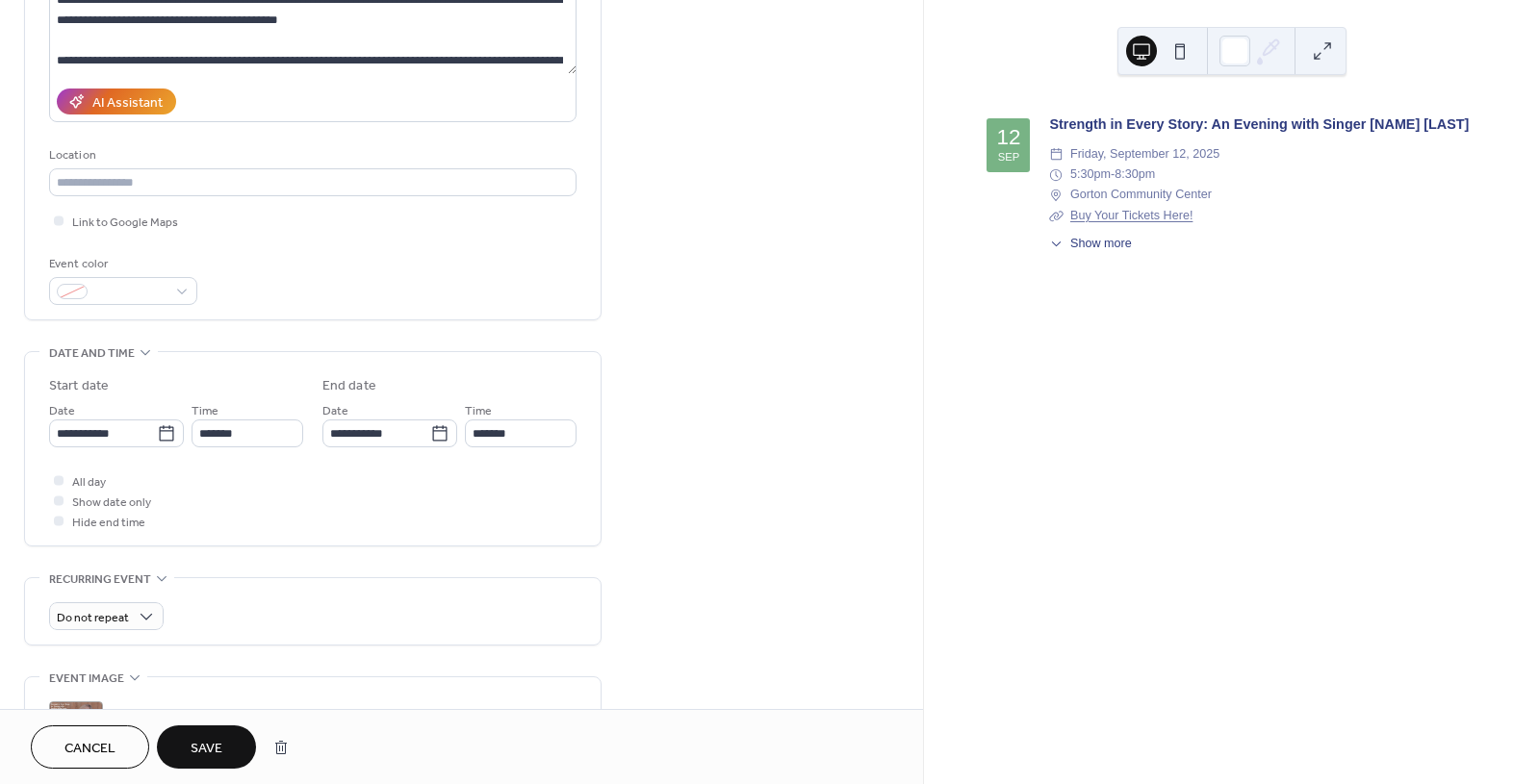 scroll, scrollTop: 282, scrollLeft: 0, axis: vertical 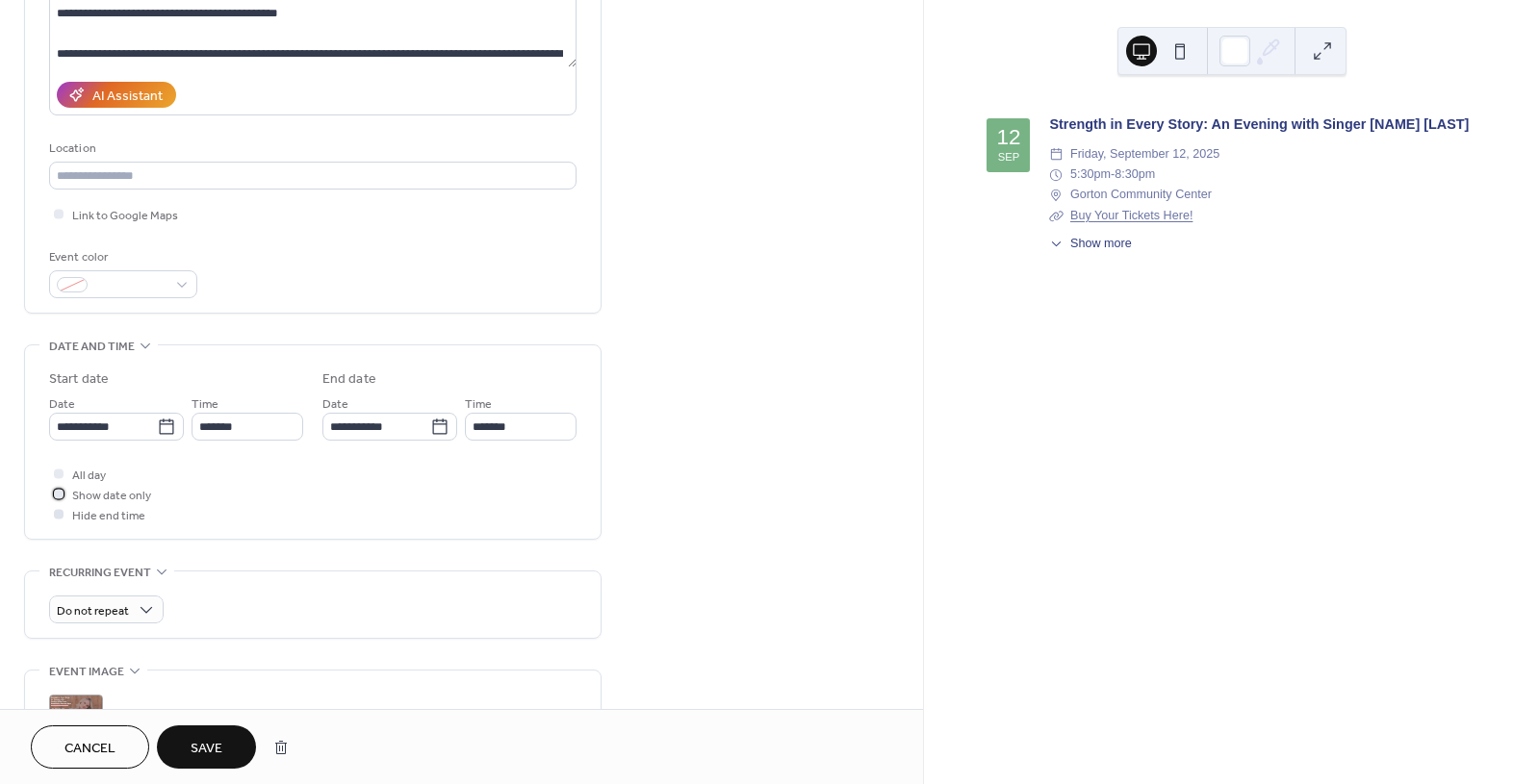 click at bounding box center [59, 493] 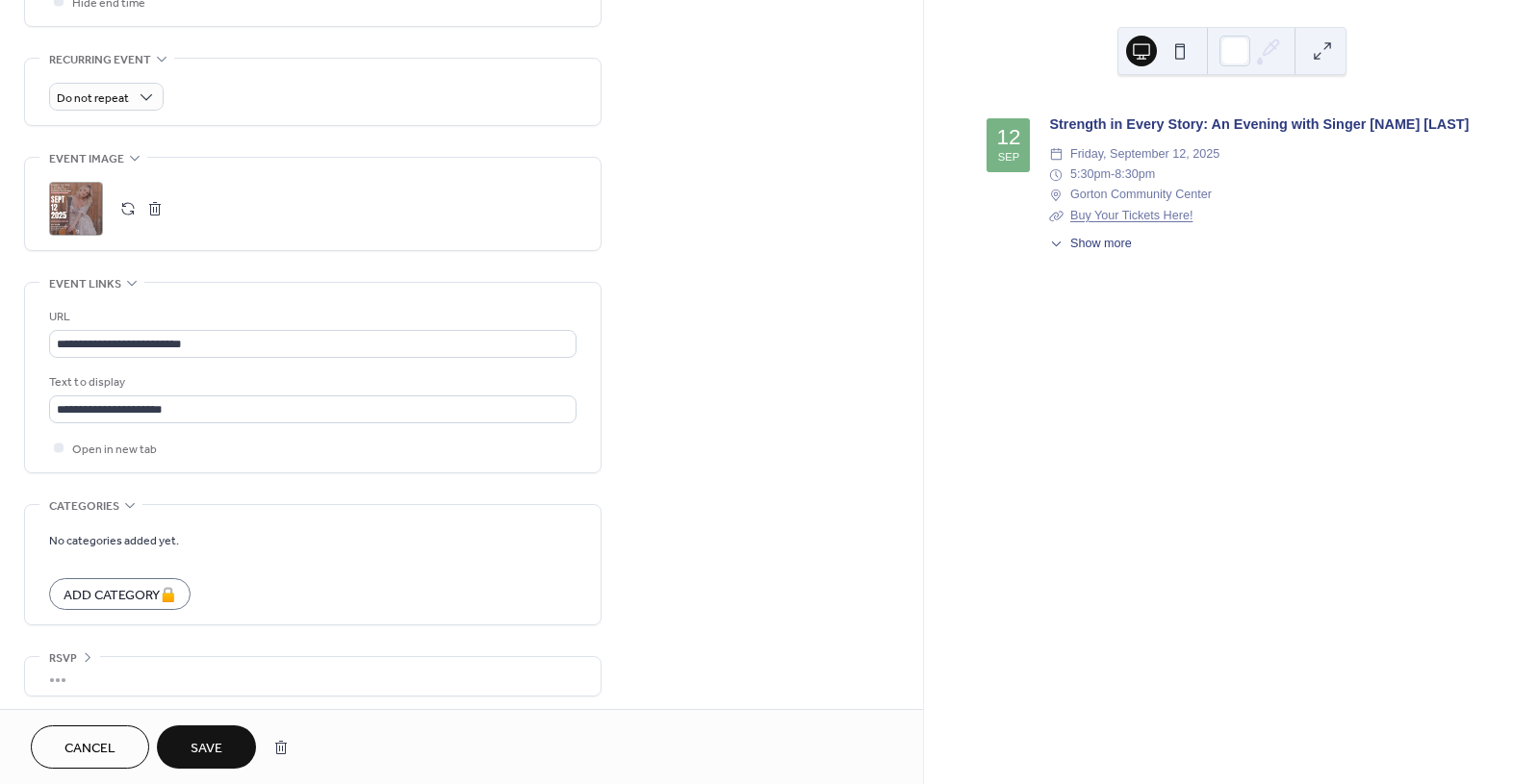 scroll, scrollTop: 801, scrollLeft: 0, axis: vertical 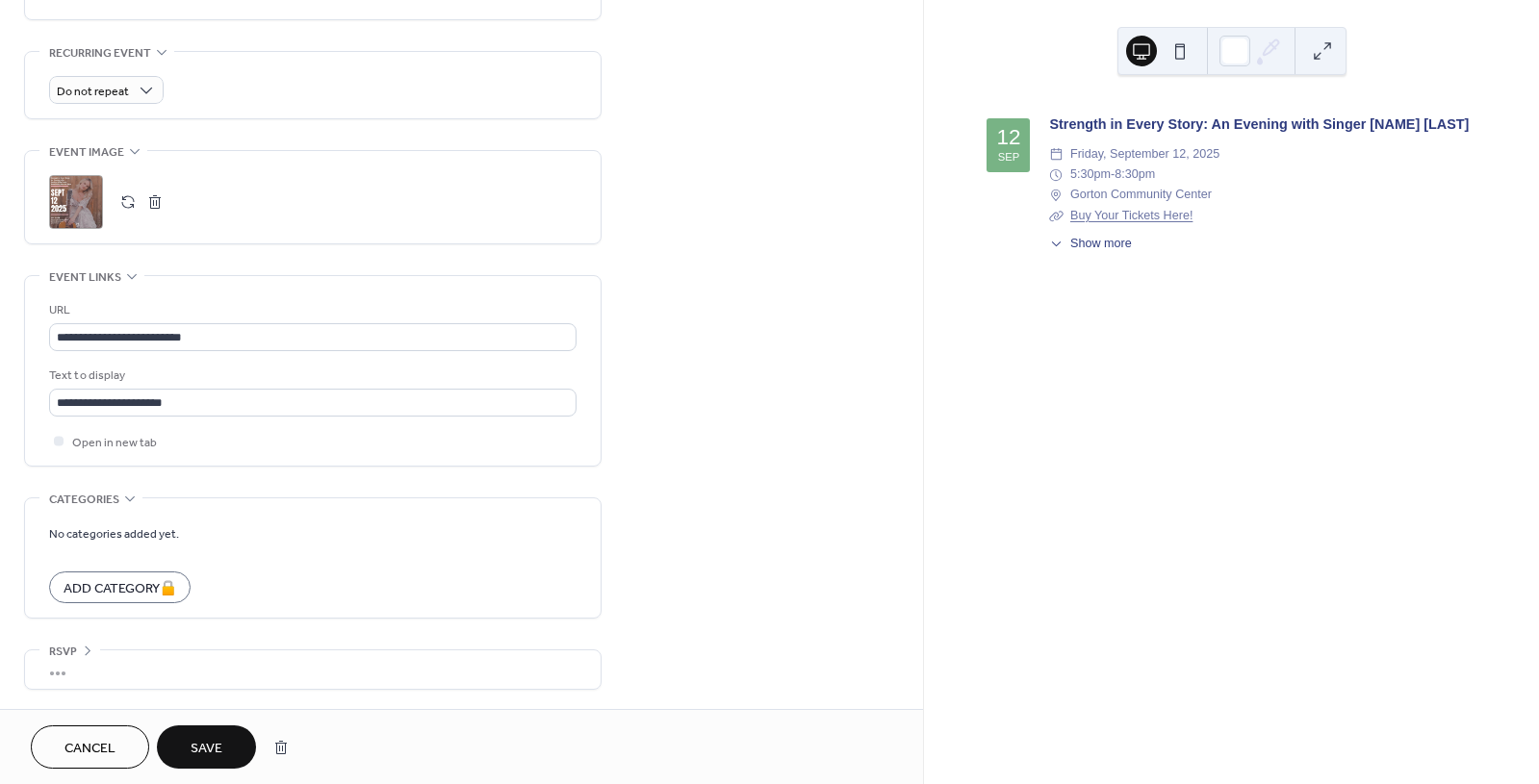 click on "Save" at bounding box center [206, 748] 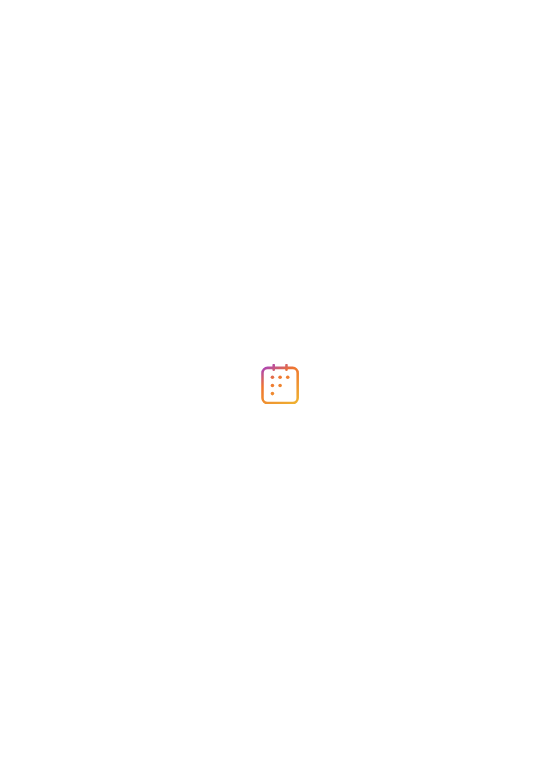 scroll, scrollTop: 0, scrollLeft: 0, axis: both 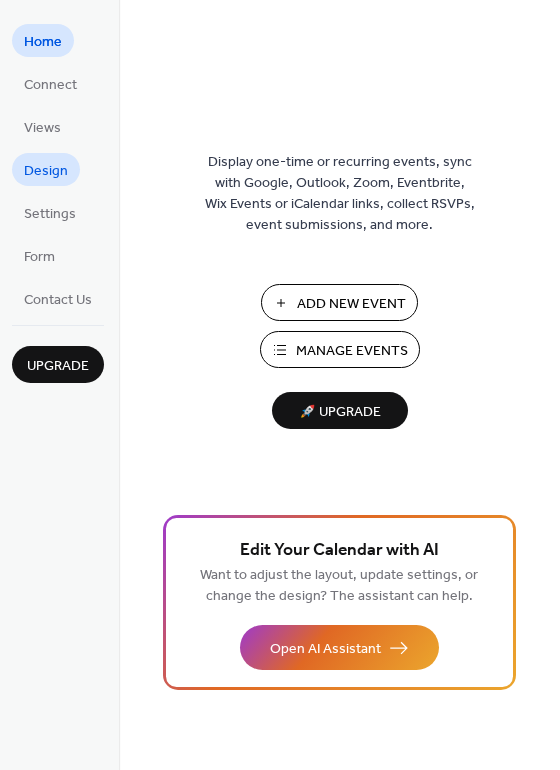 click on "Design" at bounding box center (46, 169) 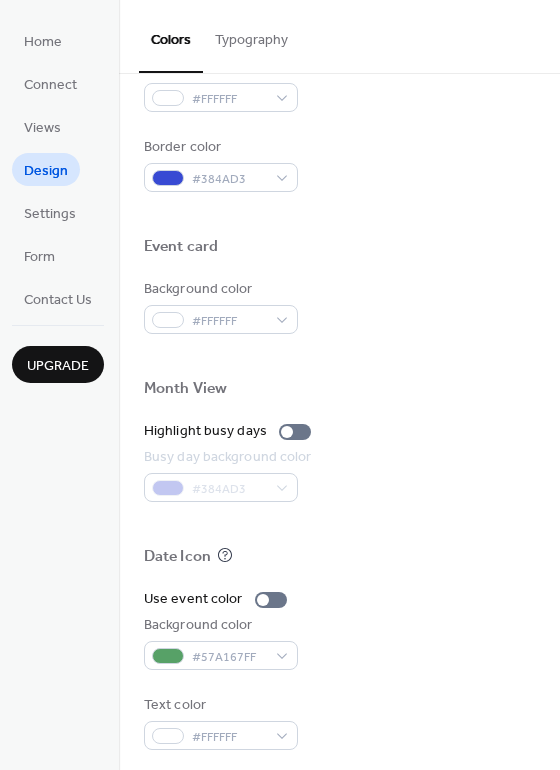 scroll, scrollTop: 856, scrollLeft: 0, axis: vertical 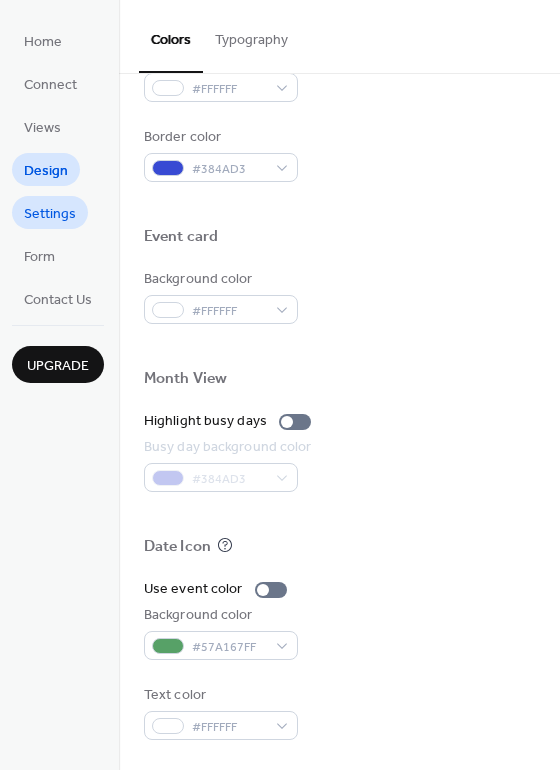 click on "Settings" at bounding box center [50, 214] 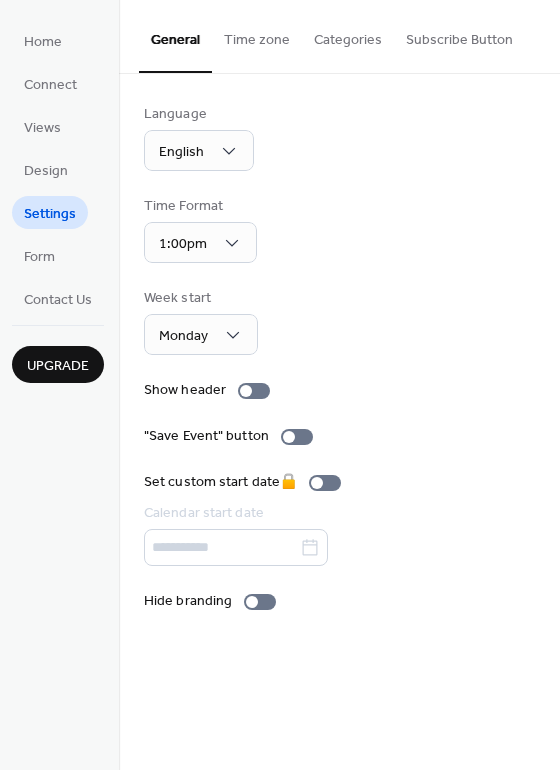 click on "Categories" at bounding box center [348, 35] 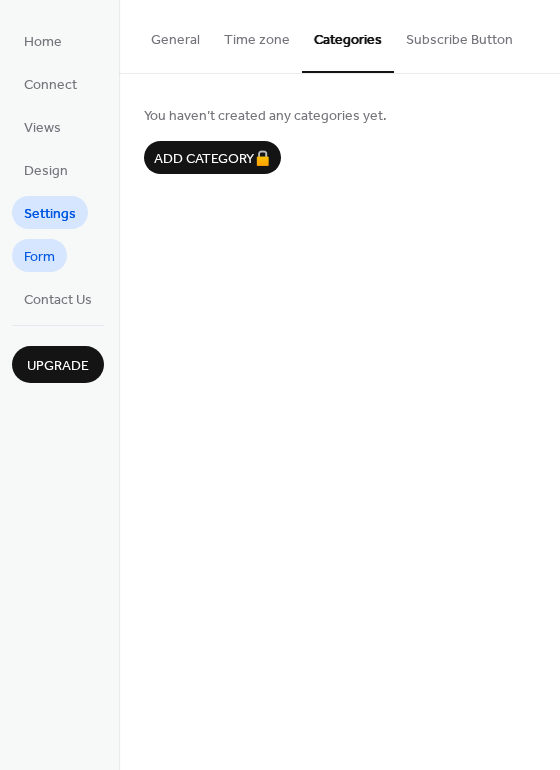 click on "Form" at bounding box center [39, 257] 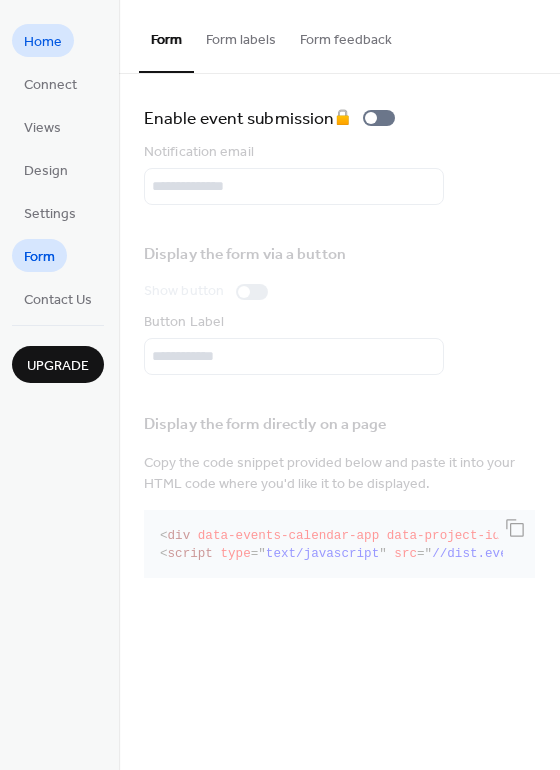 click on "Home" at bounding box center (43, 42) 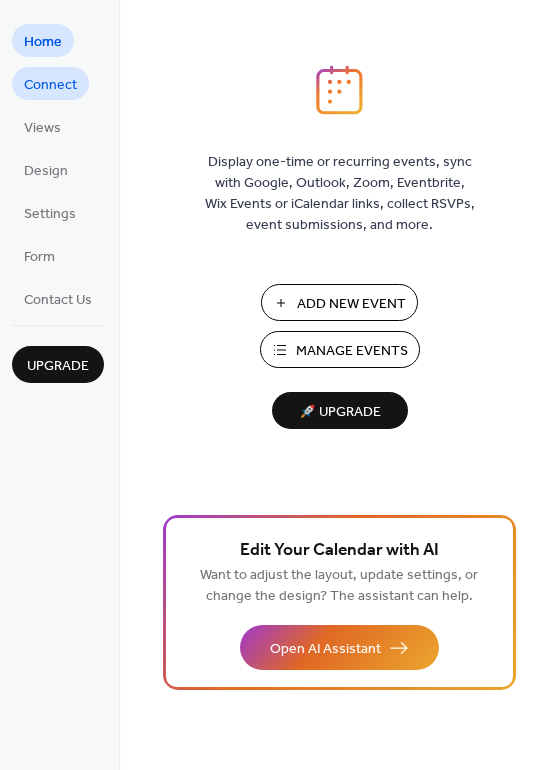 click on "Connect" at bounding box center [50, 85] 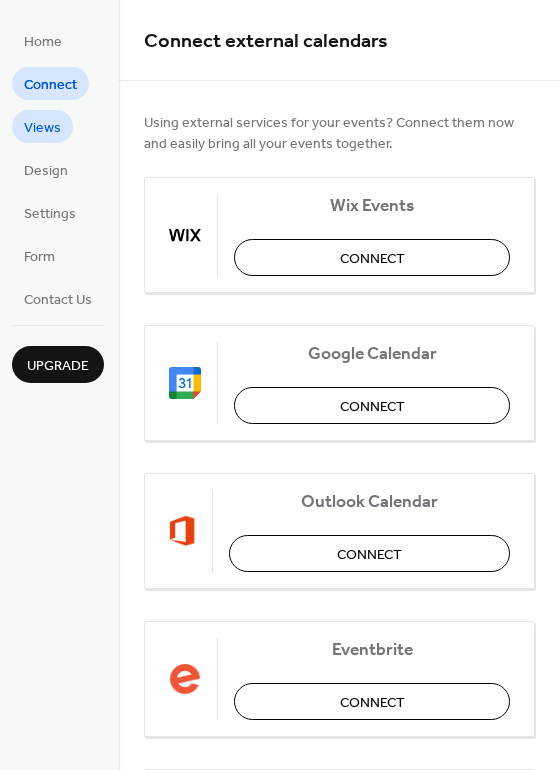 click on "Views" at bounding box center (42, 128) 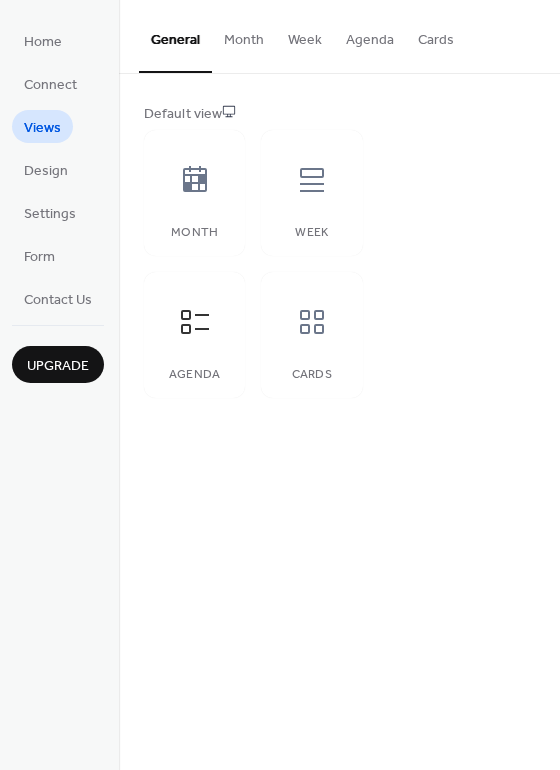 click on "Week" at bounding box center [305, 35] 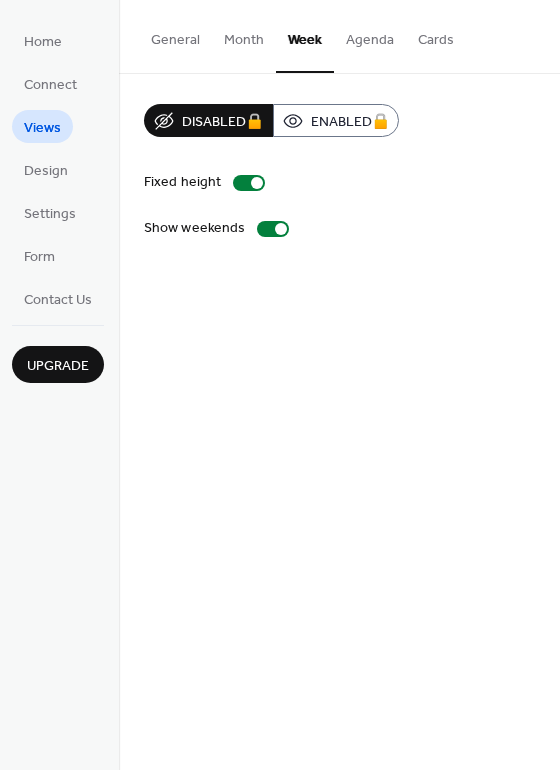 click on "Month" at bounding box center (244, 35) 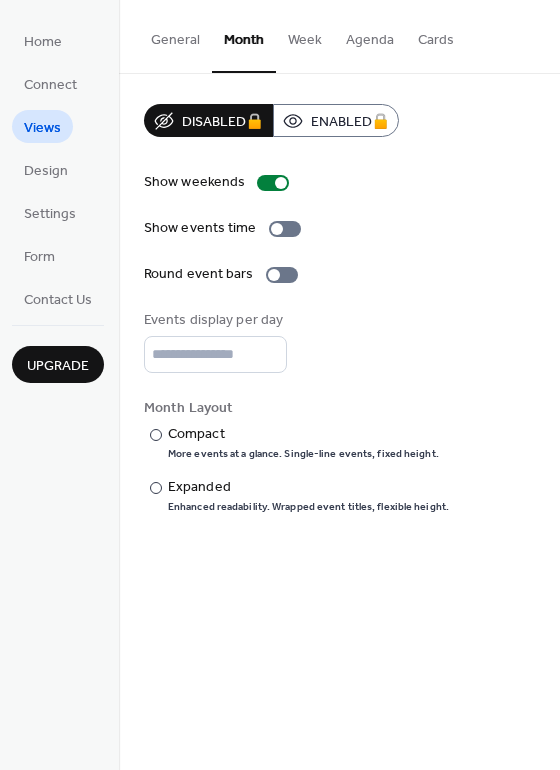 click on "Agenda" at bounding box center [370, 35] 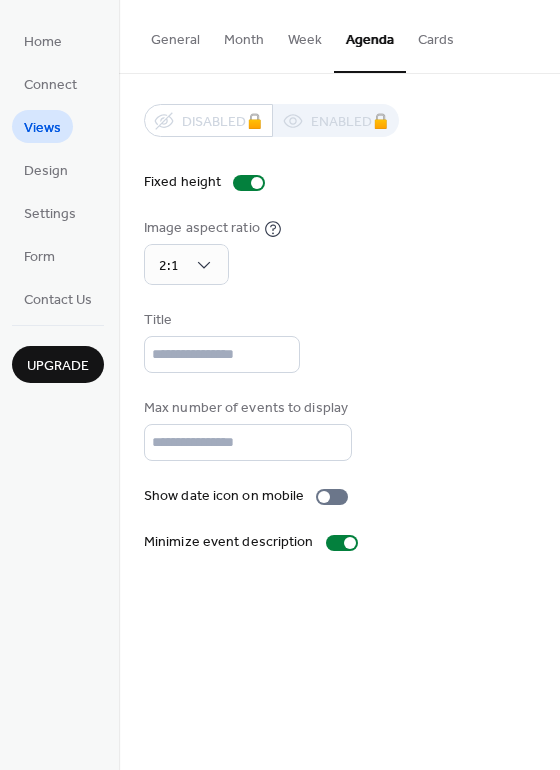 click on "Cards" at bounding box center [436, 35] 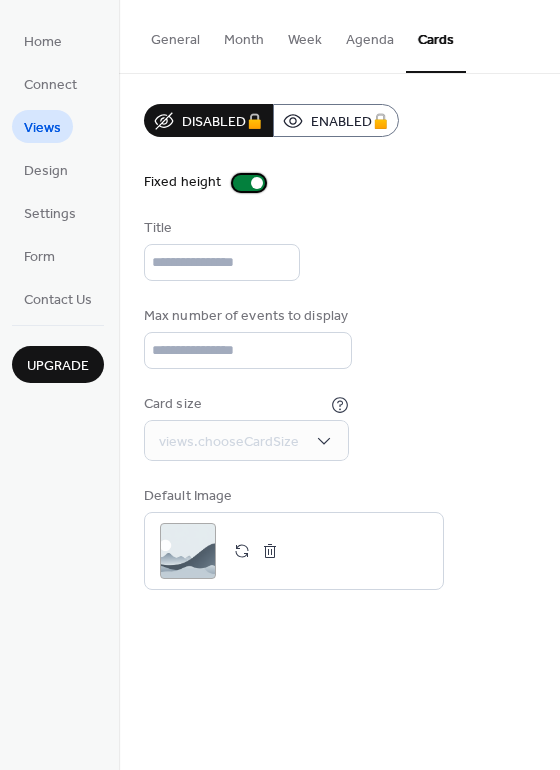 click at bounding box center (249, 183) 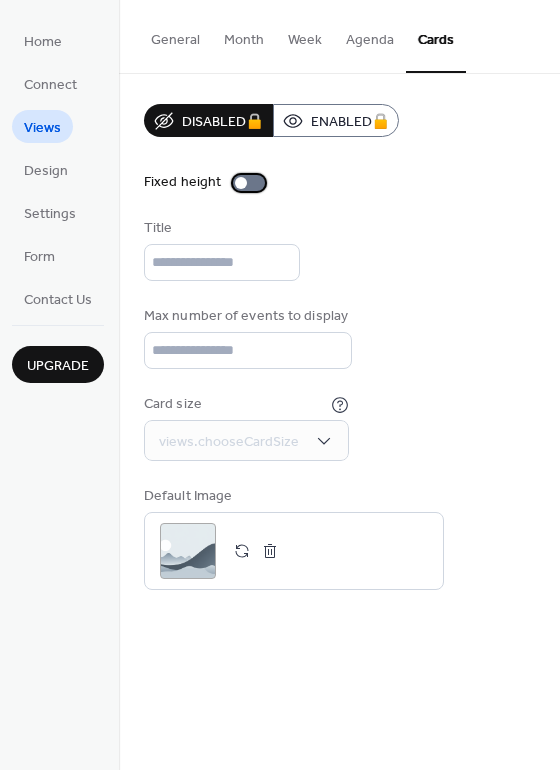 click at bounding box center [241, 183] 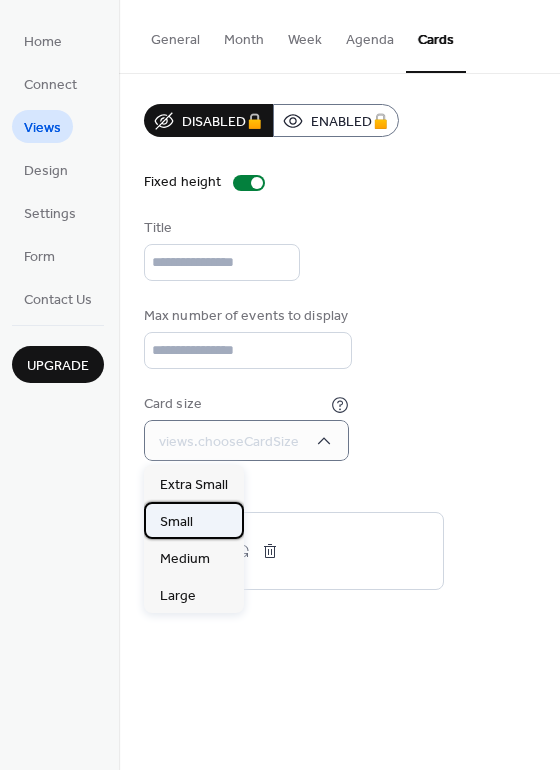 click on "Small" at bounding box center [194, 520] 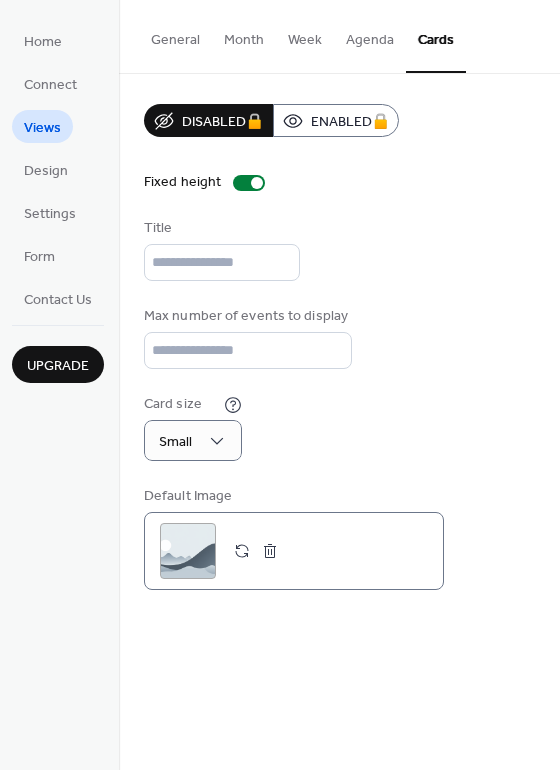 click on ";" at bounding box center (188, 551) 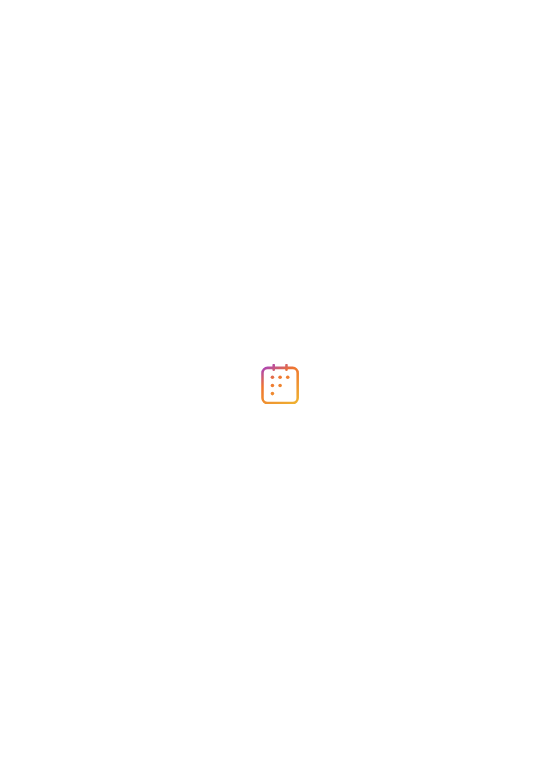 scroll, scrollTop: 0, scrollLeft: 0, axis: both 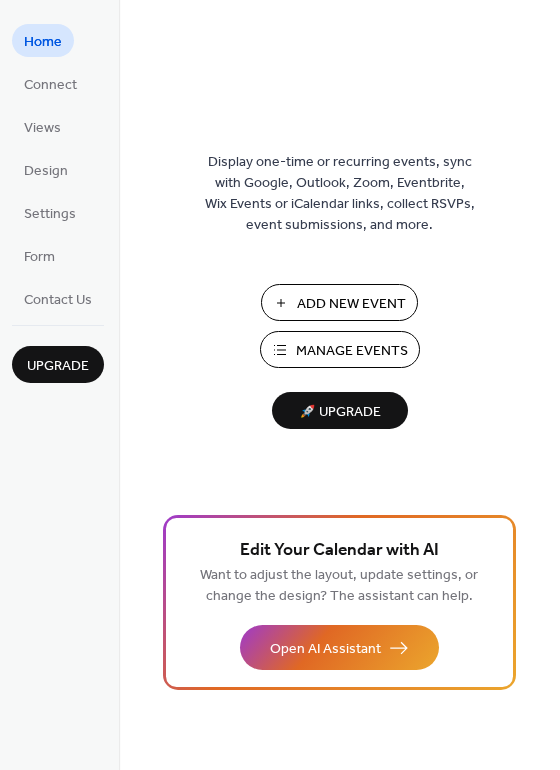 click on "Manage Events" at bounding box center [352, 351] 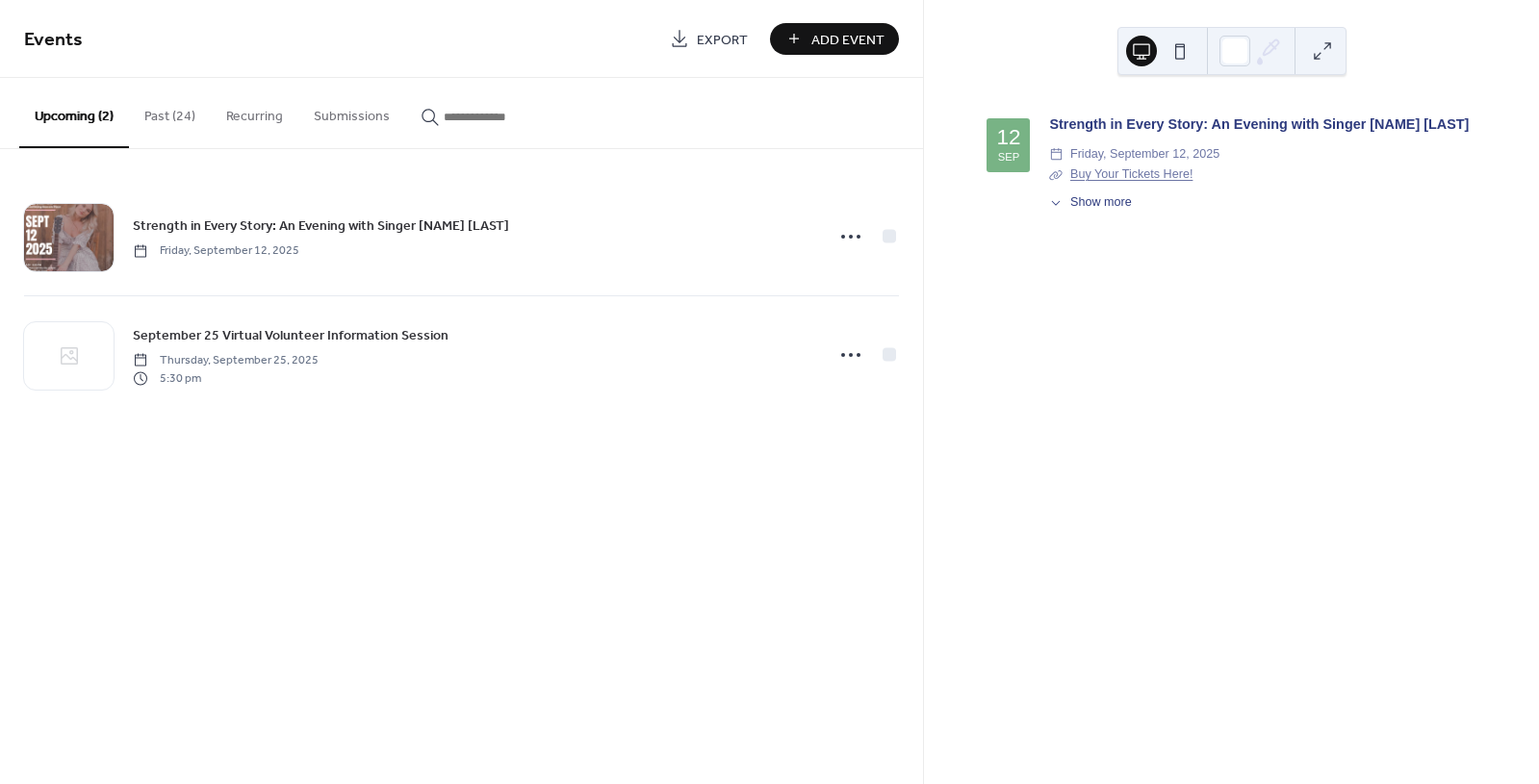 scroll, scrollTop: 0, scrollLeft: 0, axis: both 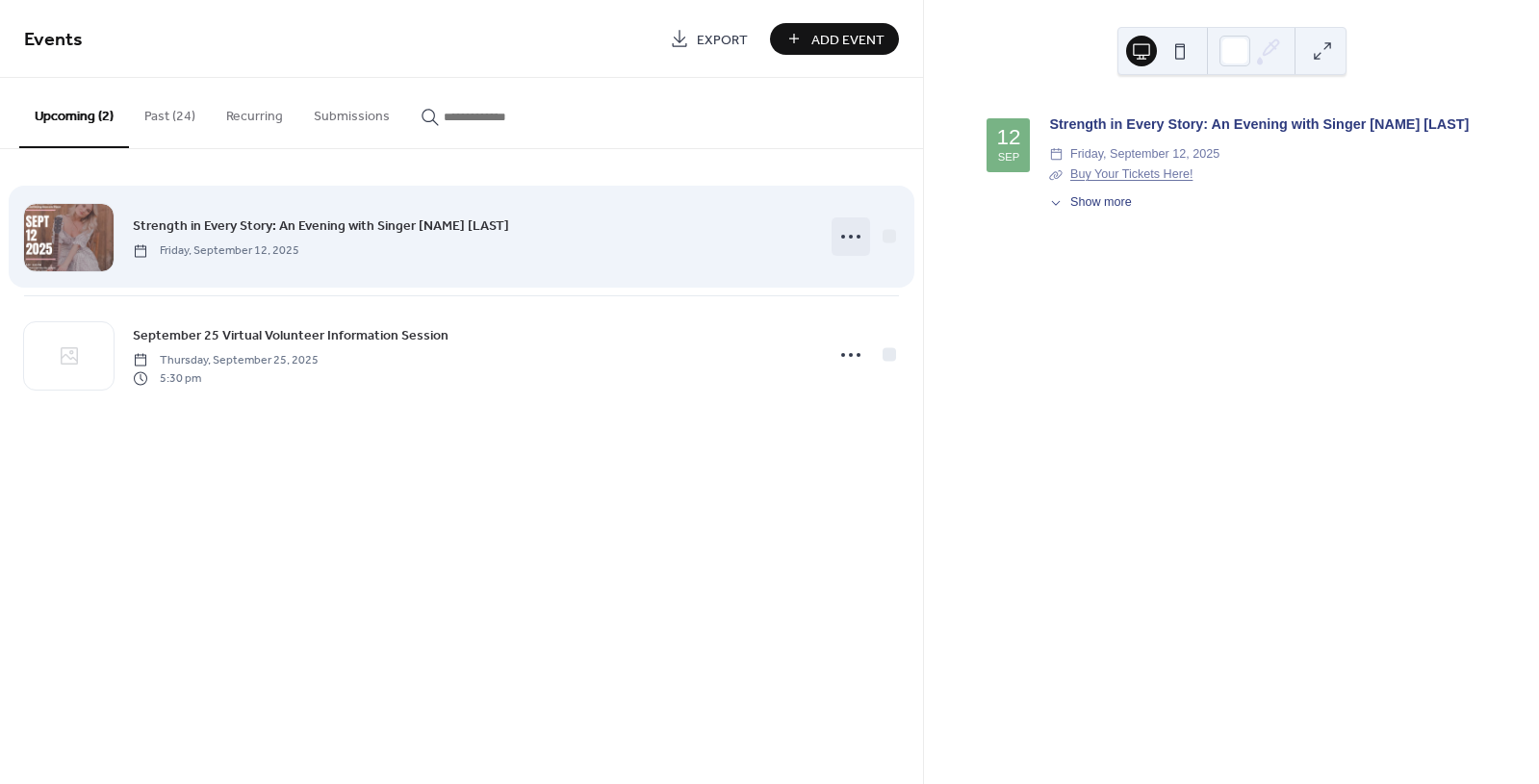 click 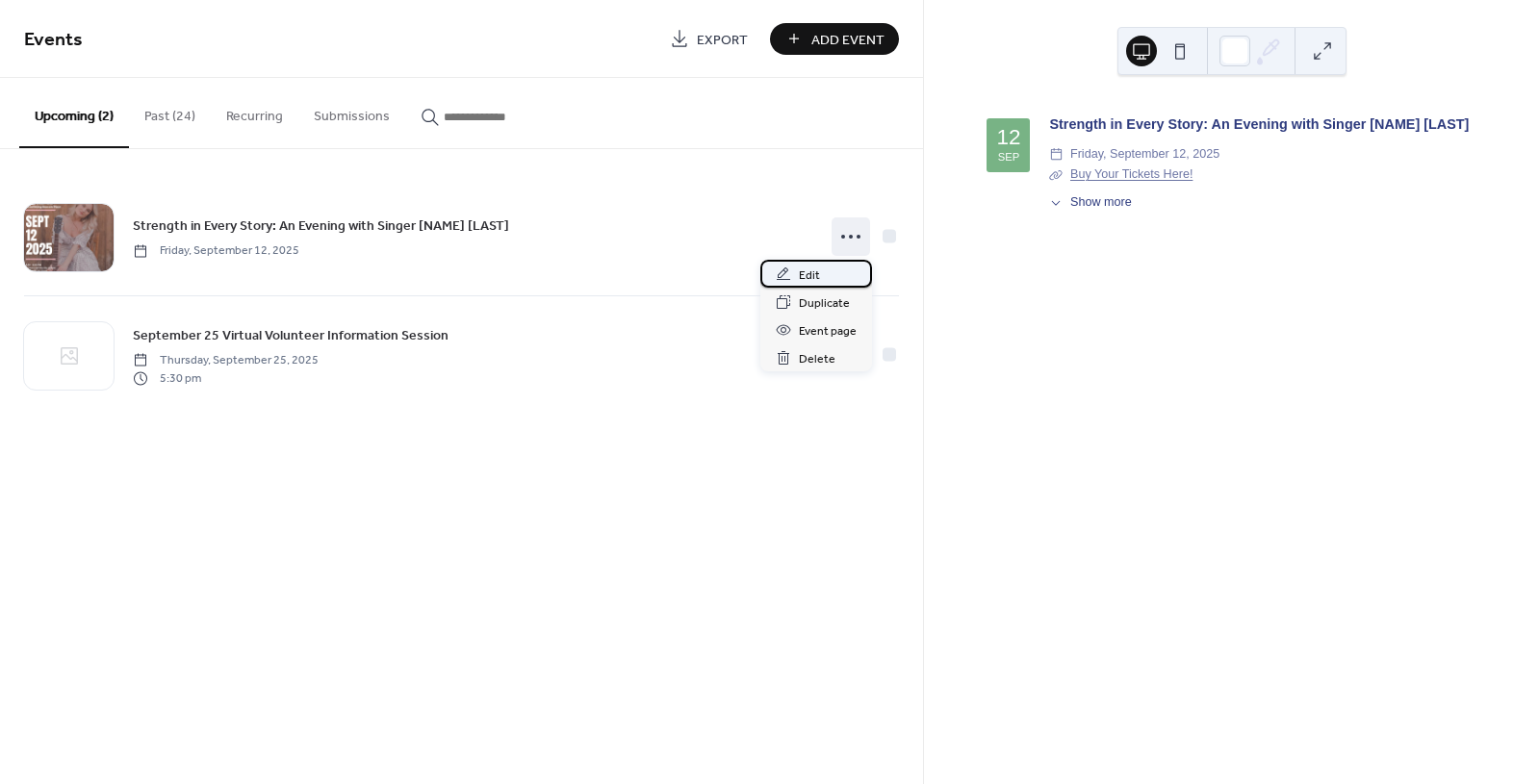 click on "Edit" at bounding box center [809, 275] 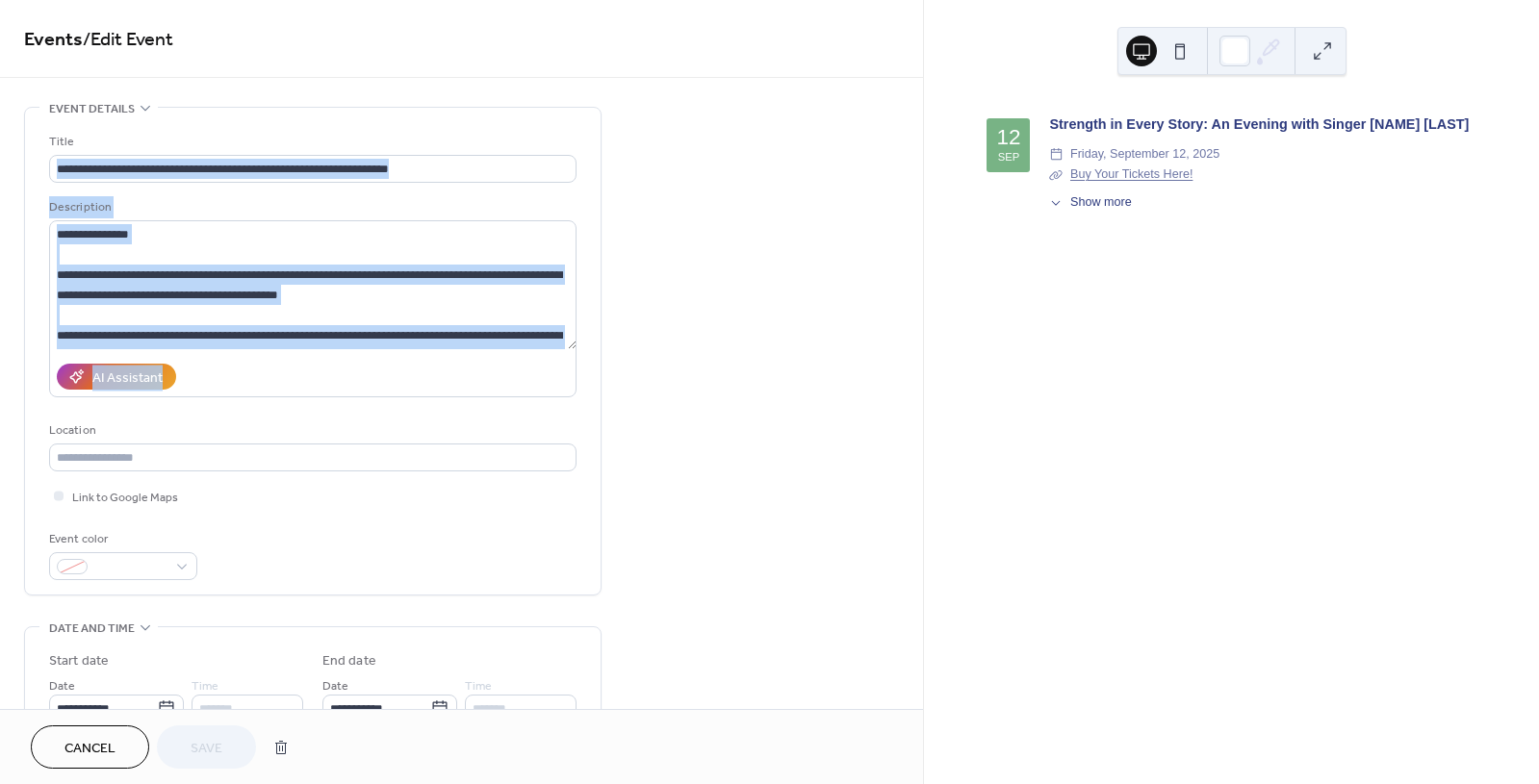 drag, startPoint x: 913, startPoint y: 180, endPoint x: 918, endPoint y: 275, distance: 95.13149 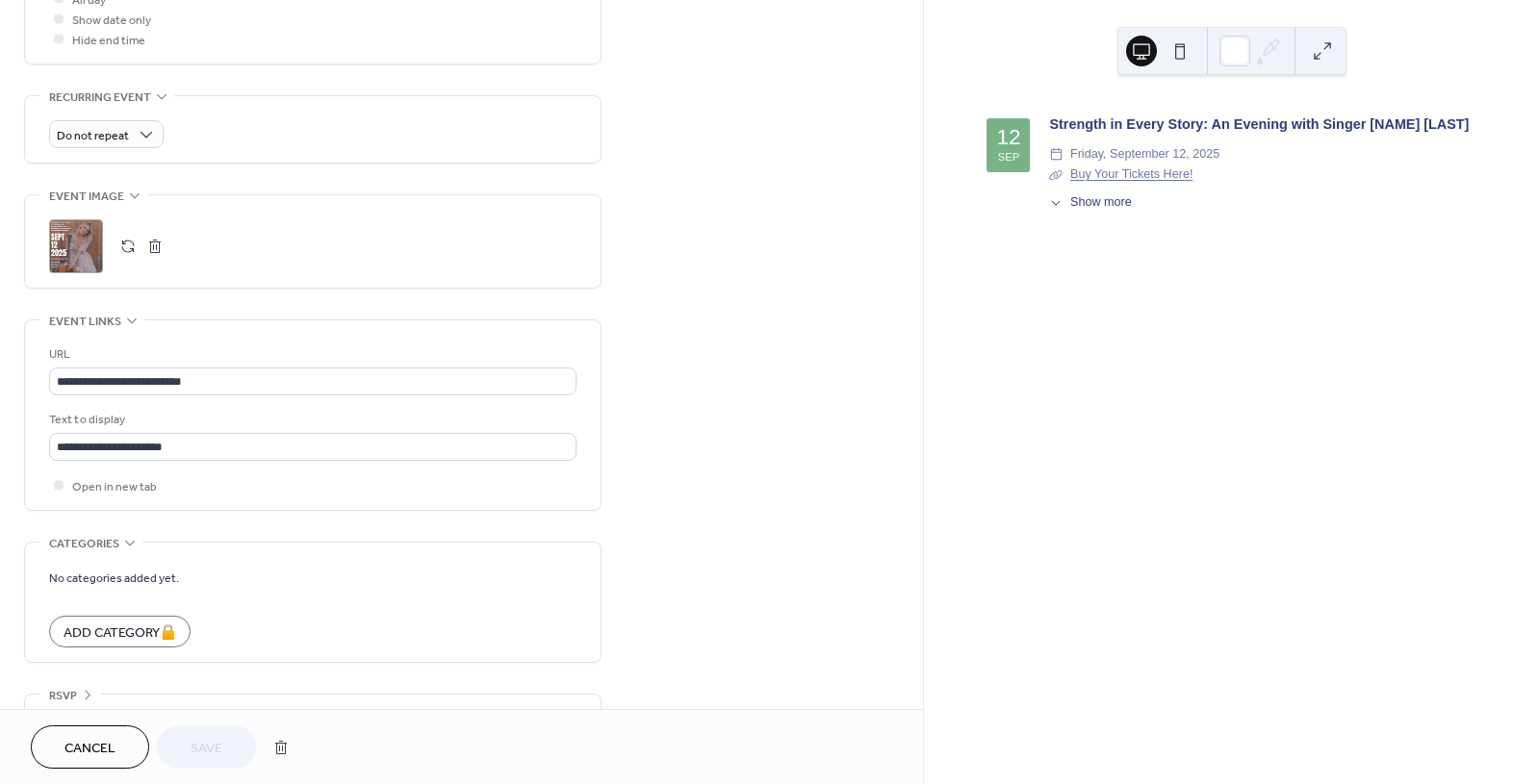 scroll, scrollTop: 801, scrollLeft: 0, axis: vertical 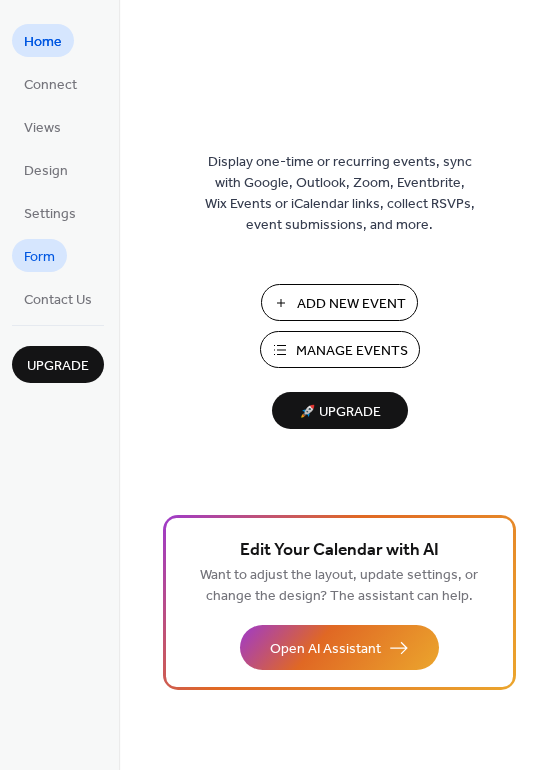 click on "Form" at bounding box center (39, 257) 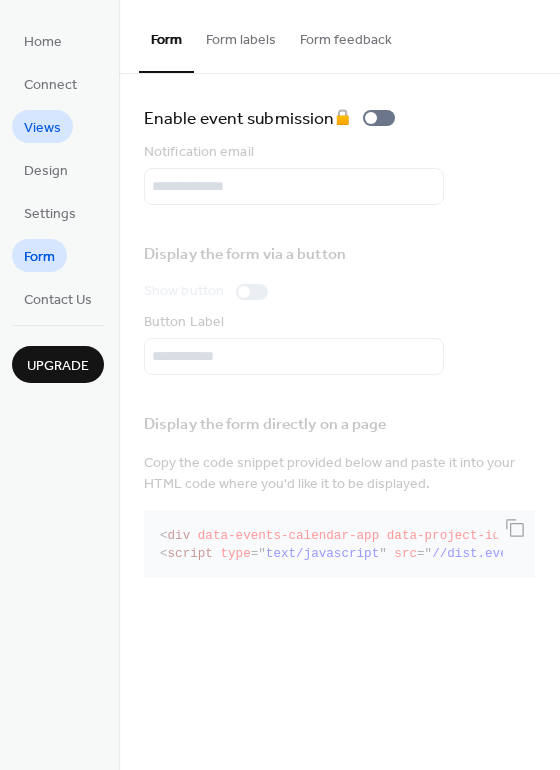 click on "Views" at bounding box center [42, 128] 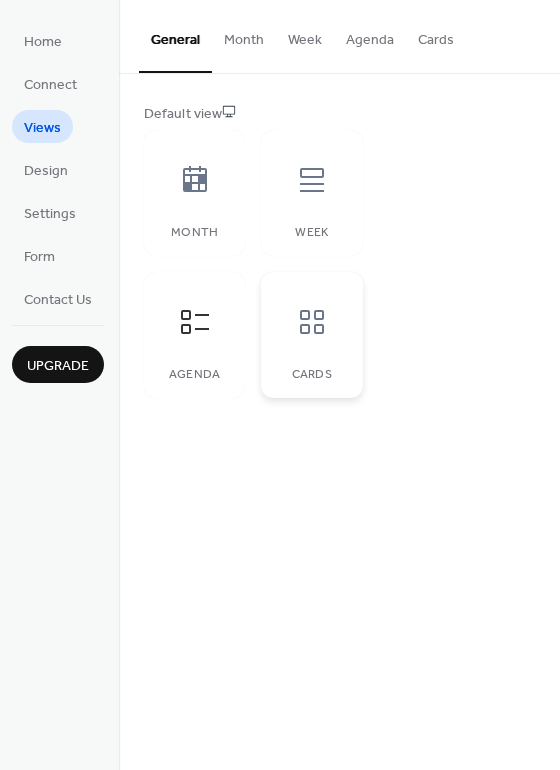click 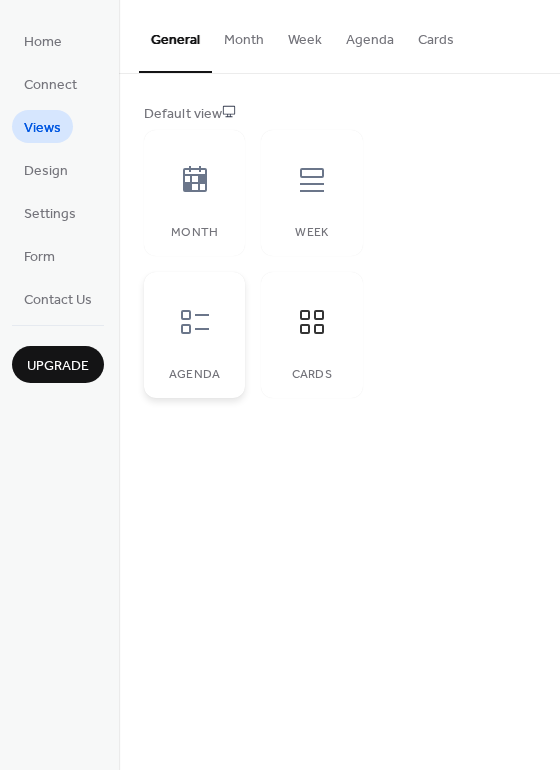 click 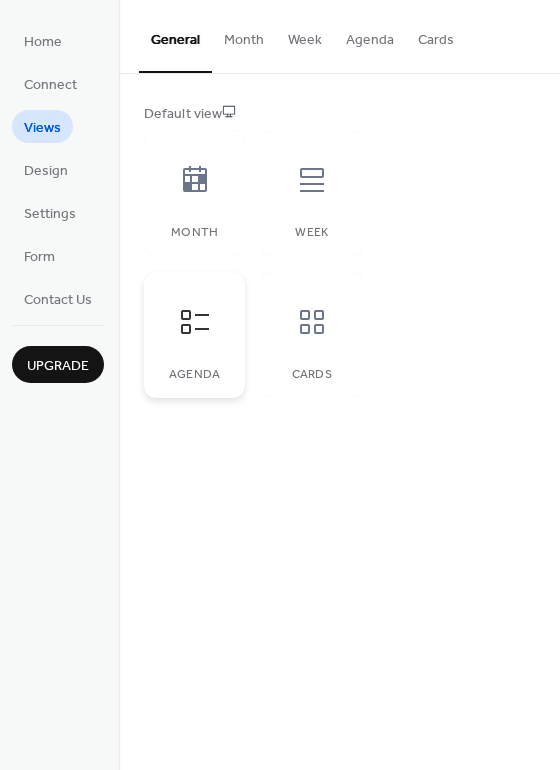 click 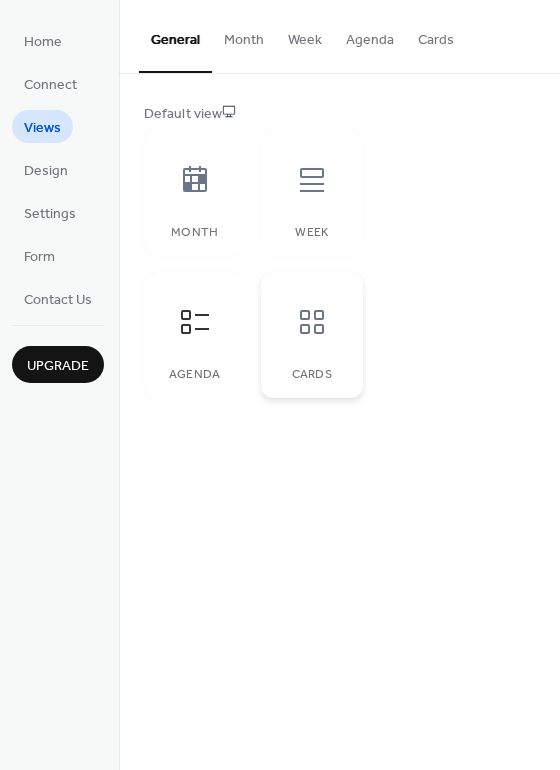 click 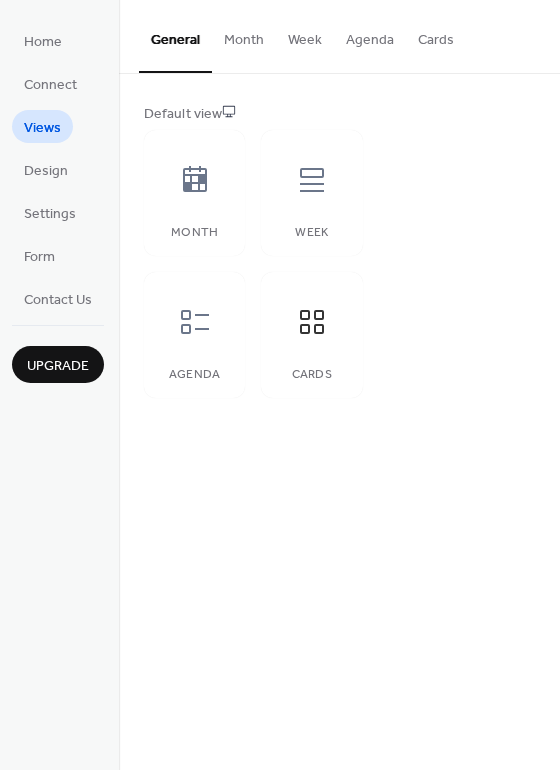 click on "Cards" at bounding box center [436, 35] 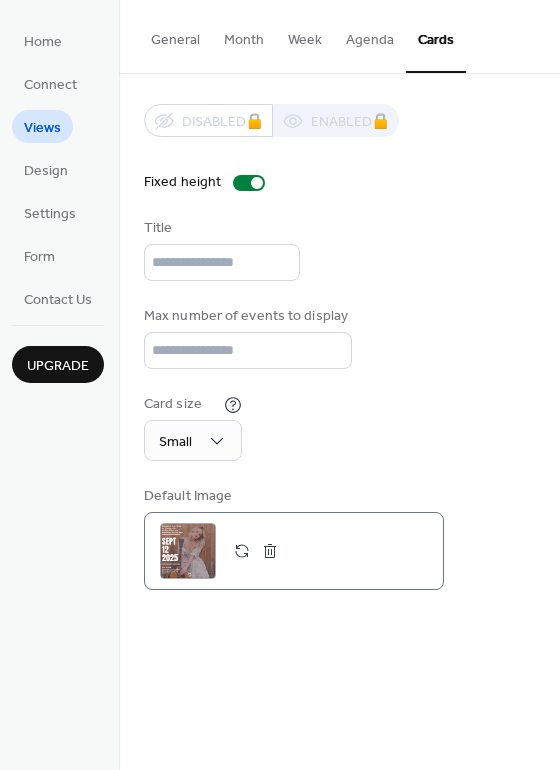 click at bounding box center (270, 551) 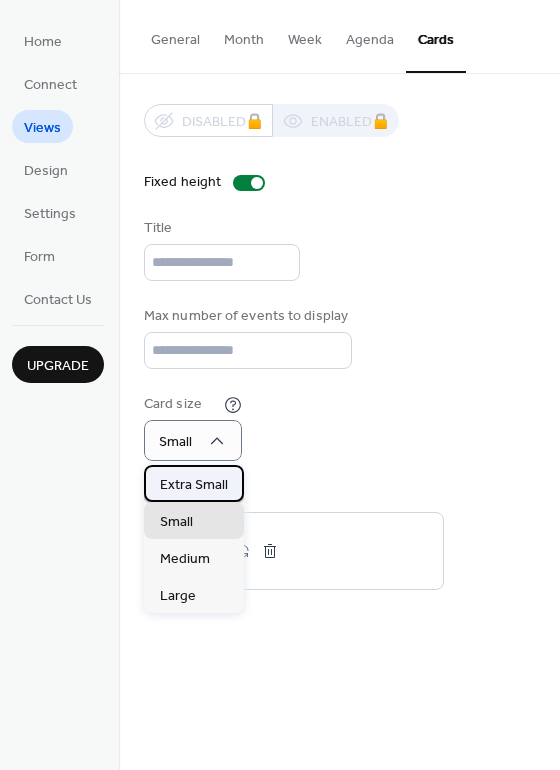 click on "Extra Small" at bounding box center (194, 485) 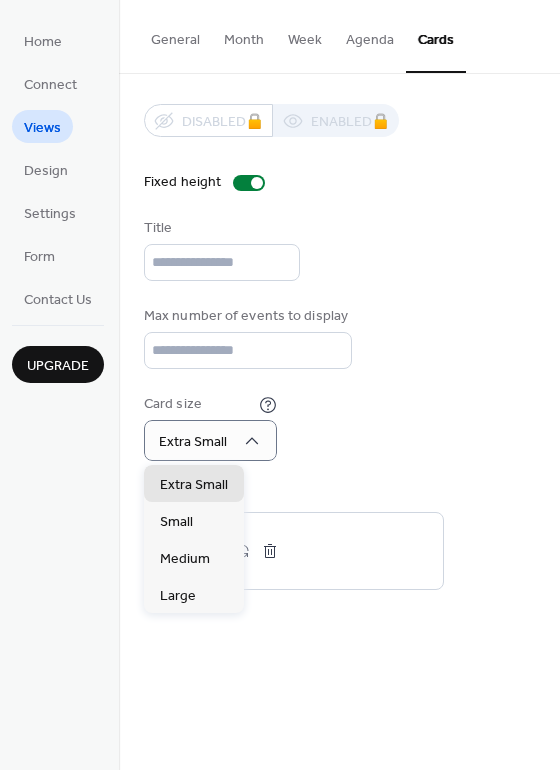 click on "Card size Extra Small" at bounding box center (339, 427) 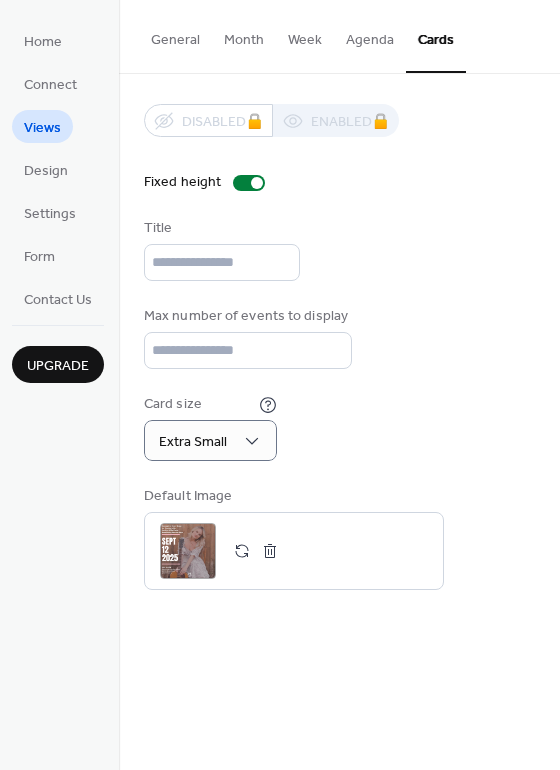 click on "Agenda" at bounding box center [370, 35] 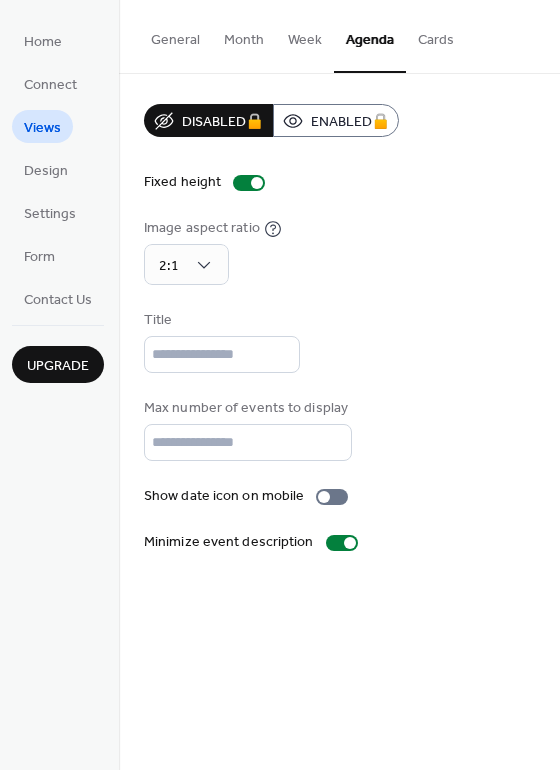 click on "General" at bounding box center [175, 35] 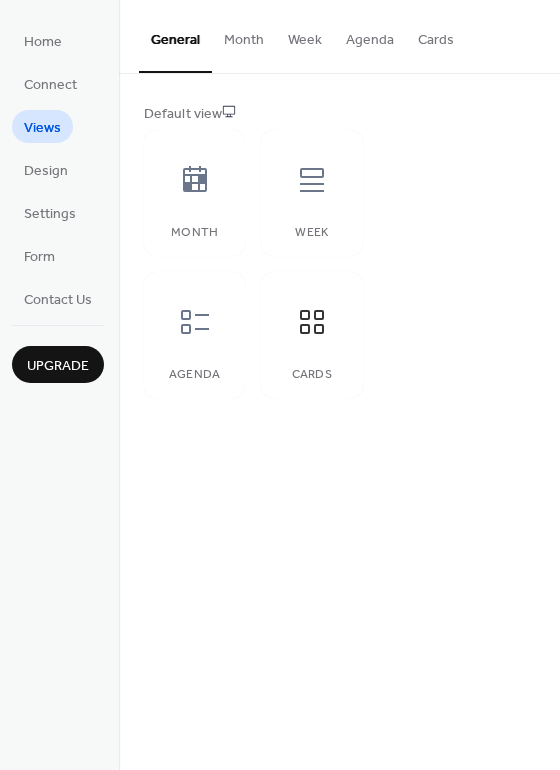 click on "Agenda" at bounding box center (370, 35) 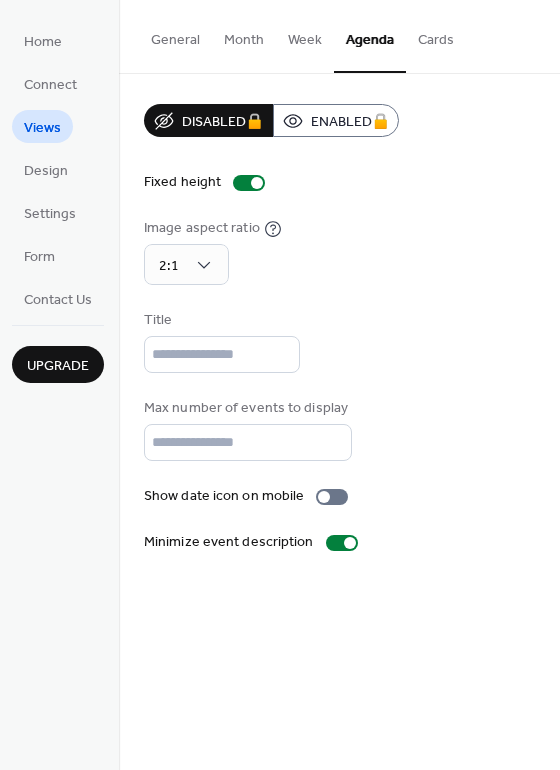click on "Cards" at bounding box center (436, 35) 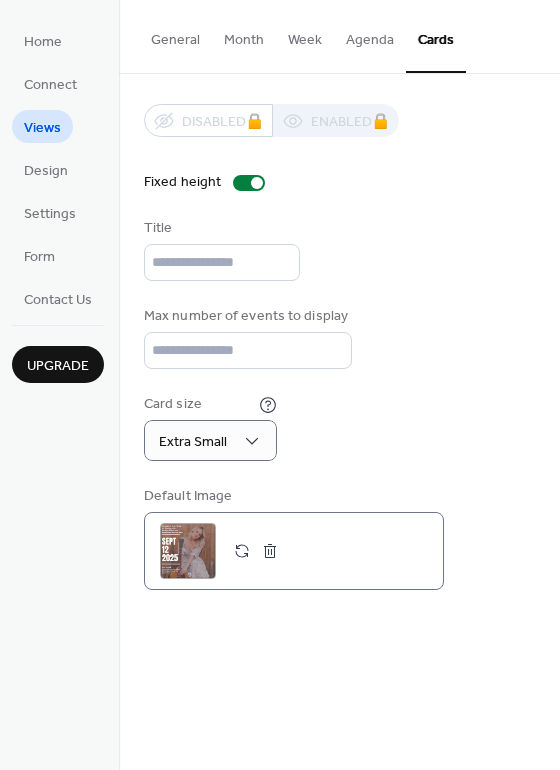 click at bounding box center [270, 551] 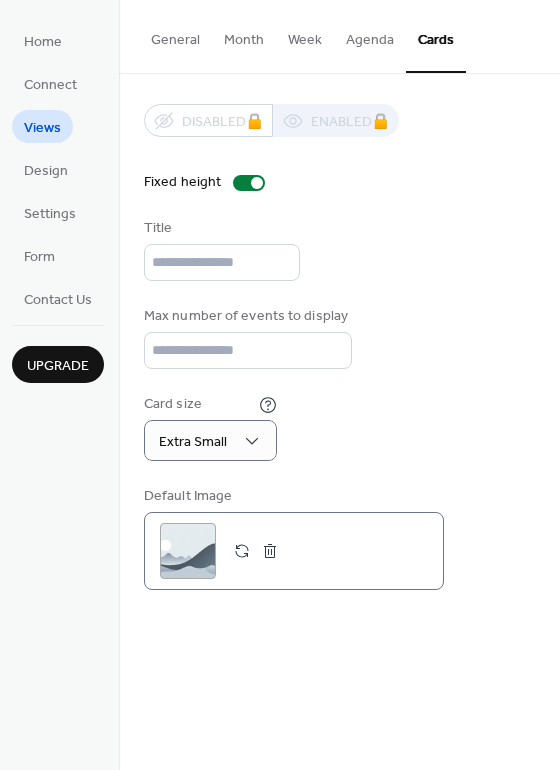 click on ";" at bounding box center [188, 551] 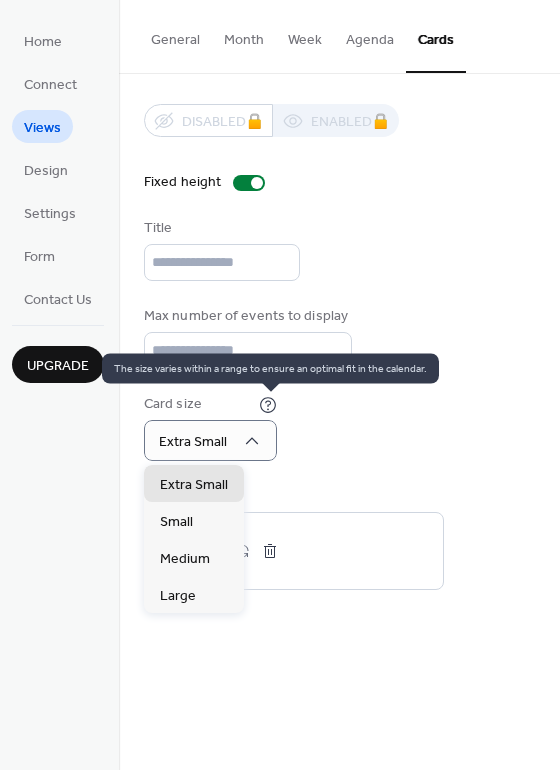 click 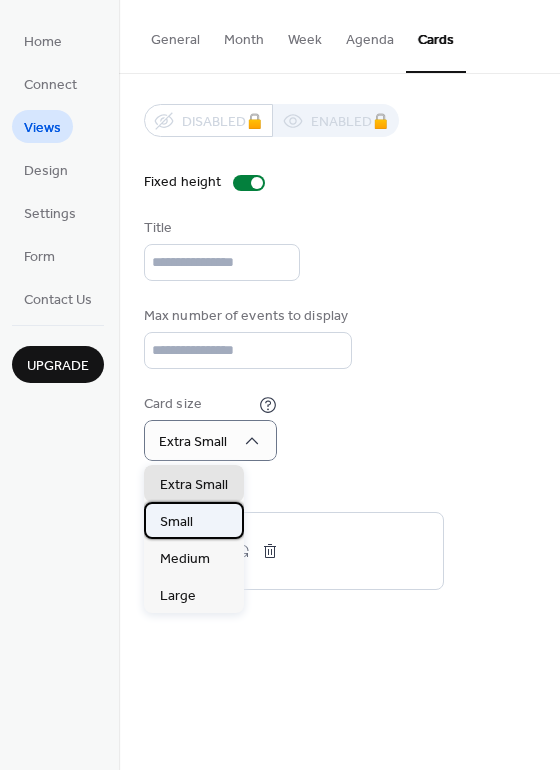 click on "Small" at bounding box center [194, 520] 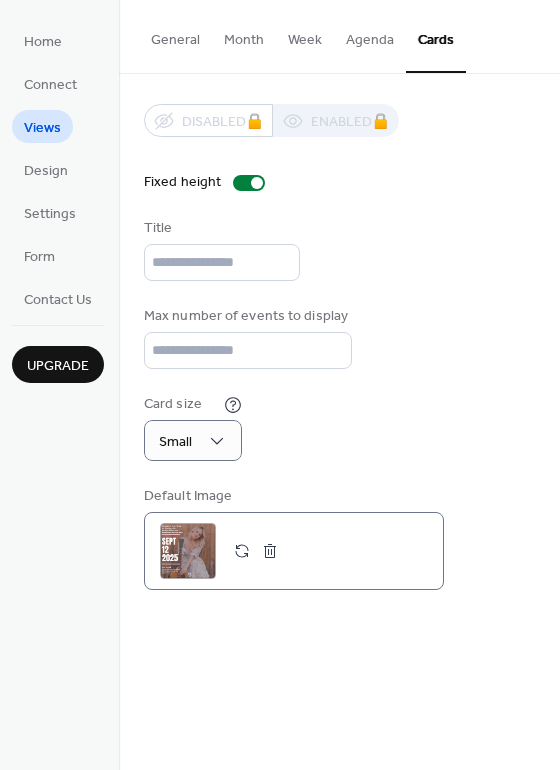 click at bounding box center [270, 551] 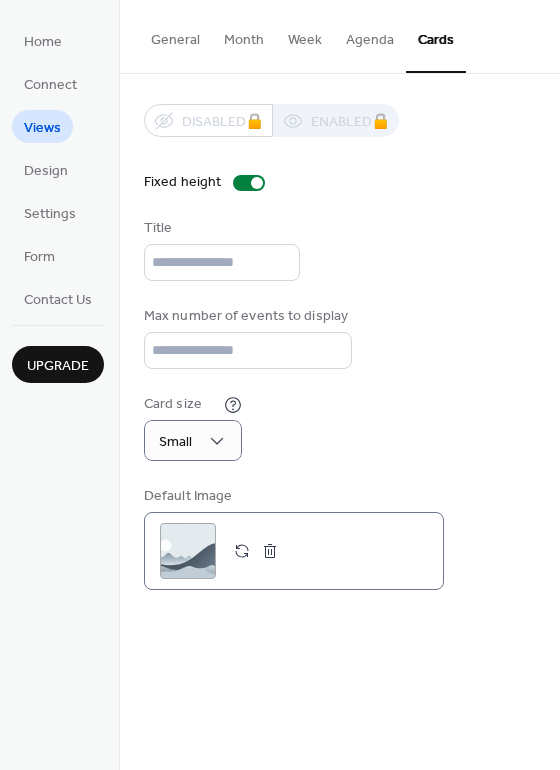 click on ";" at bounding box center (188, 551) 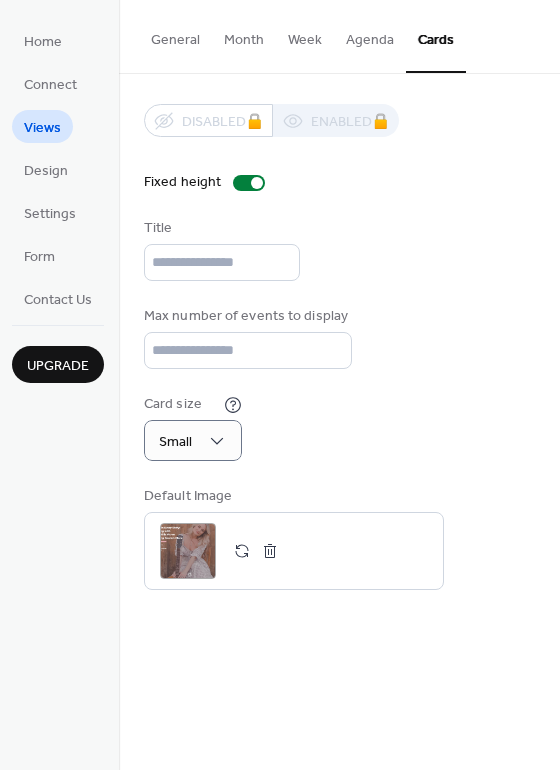 click on "Agenda" at bounding box center (370, 35) 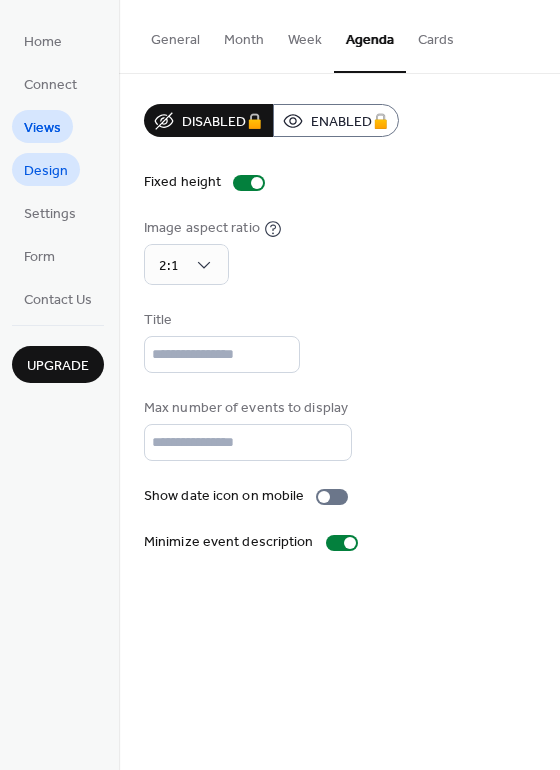 click on "Design" at bounding box center (46, 171) 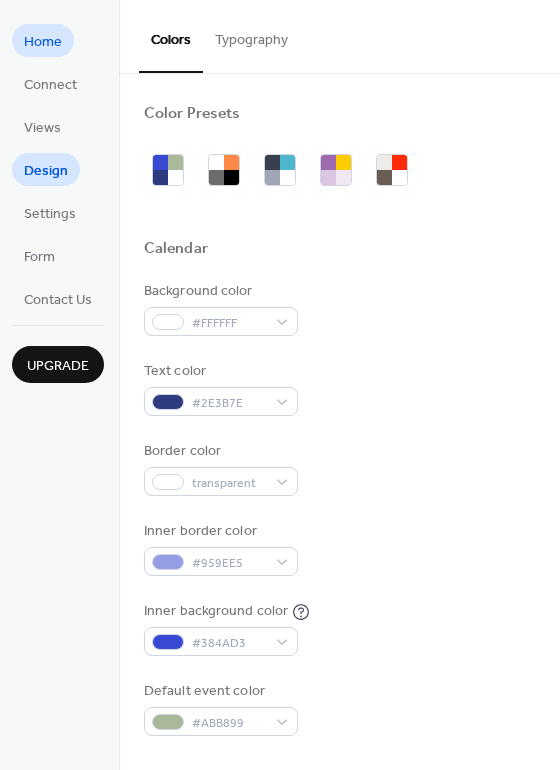 click on "Home" at bounding box center (43, 42) 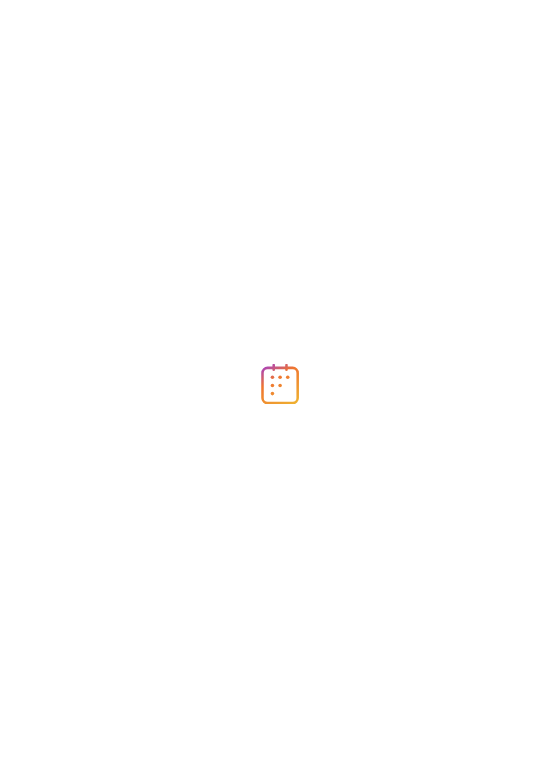 scroll, scrollTop: 0, scrollLeft: 0, axis: both 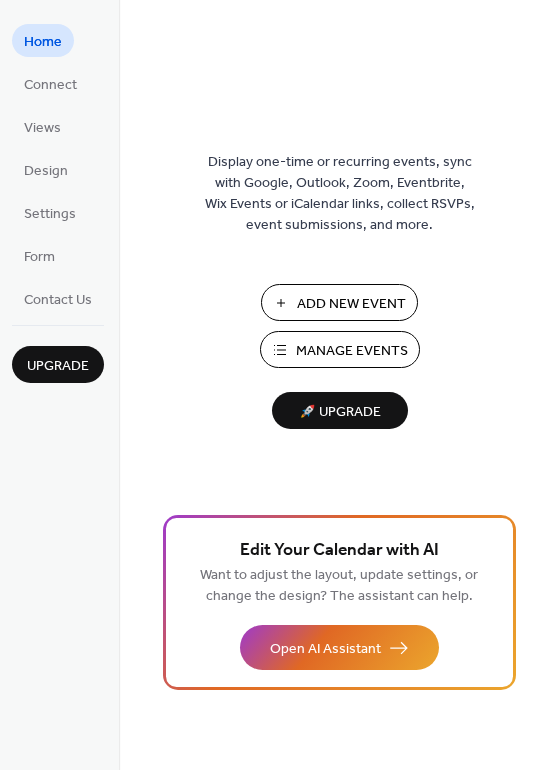 click on "Manage Events" at bounding box center [352, 351] 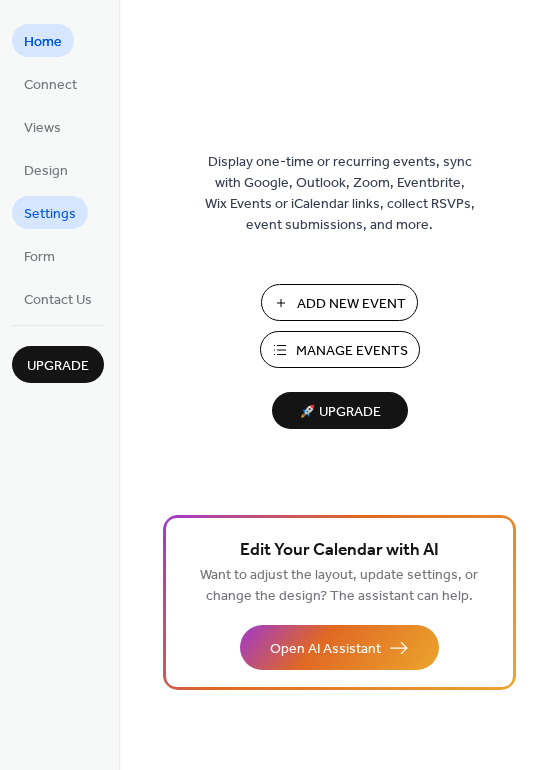 click on "Settings" at bounding box center (50, 214) 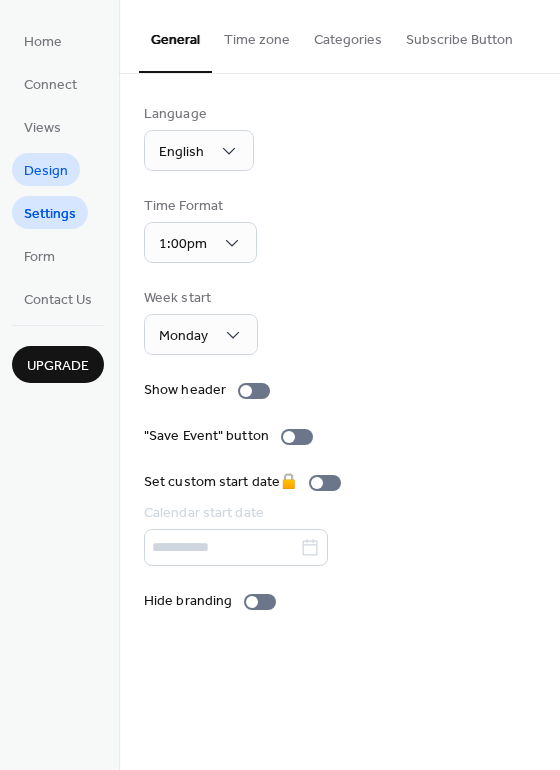 click on "Design" at bounding box center (46, 171) 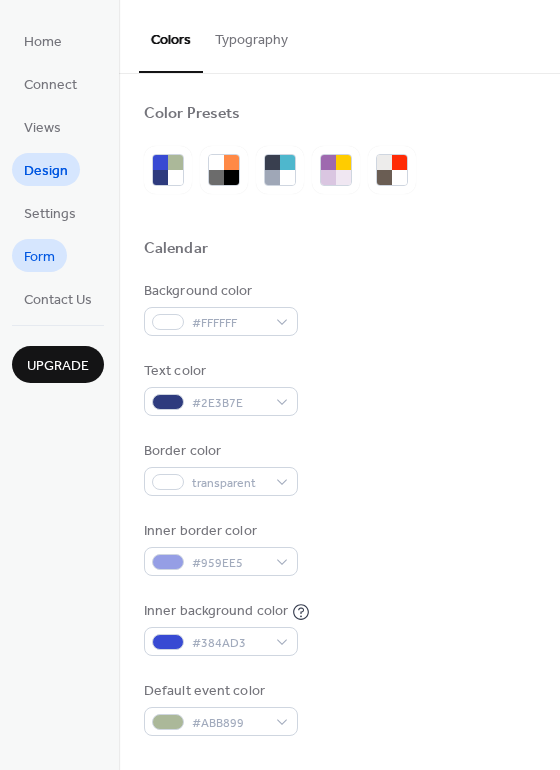 click on "Form" at bounding box center (39, 257) 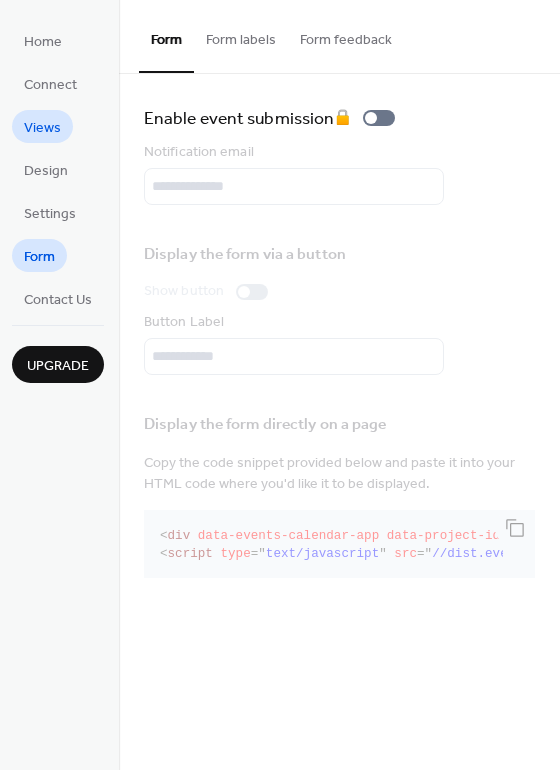 click on "Views" at bounding box center (42, 128) 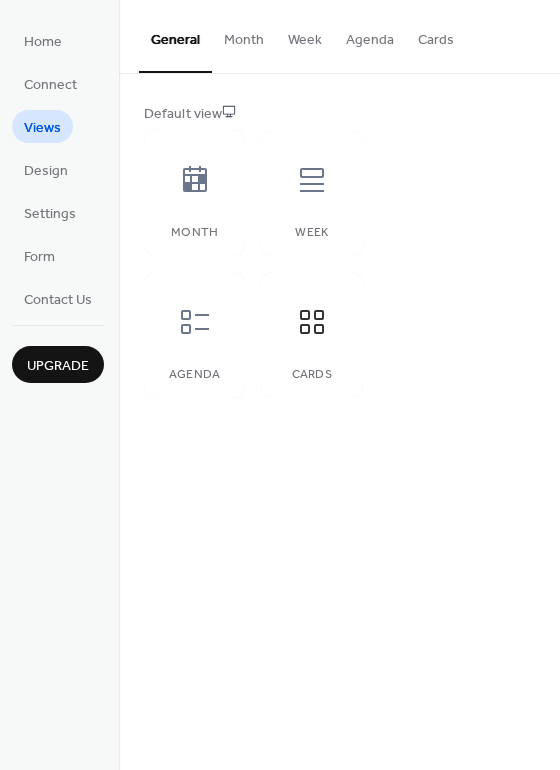 click on "Cards" at bounding box center [436, 35] 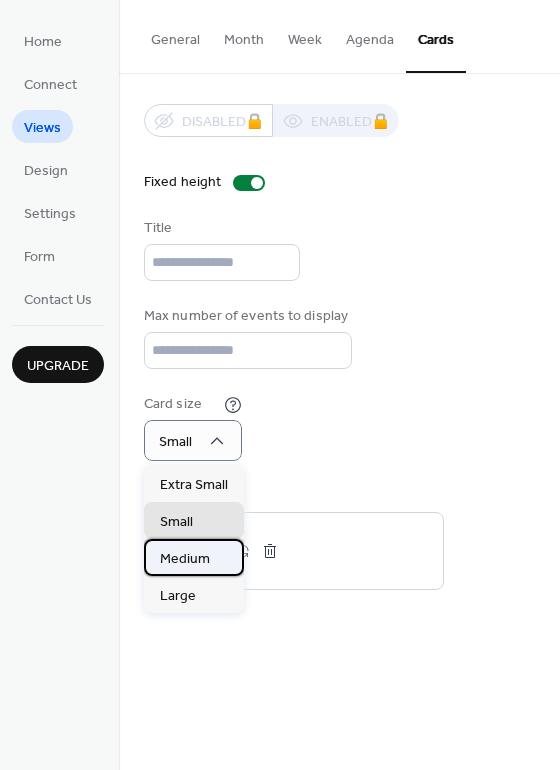 click on "Medium" at bounding box center [185, 559] 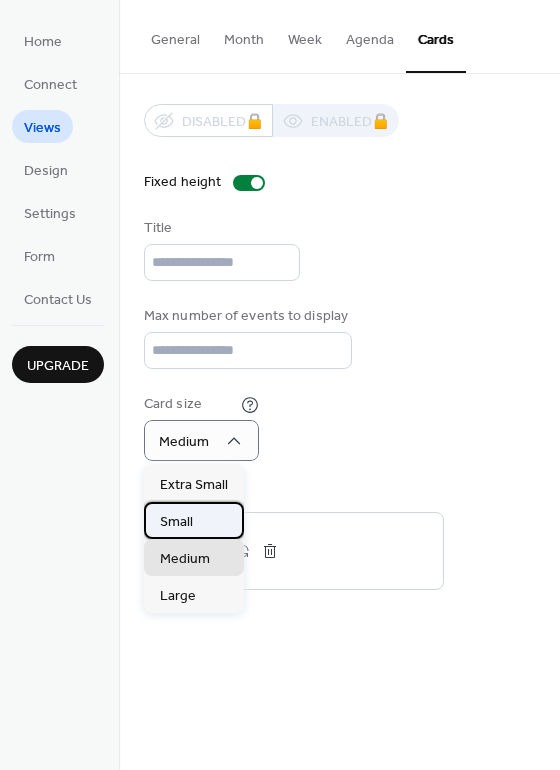click on "Small" at bounding box center [194, 520] 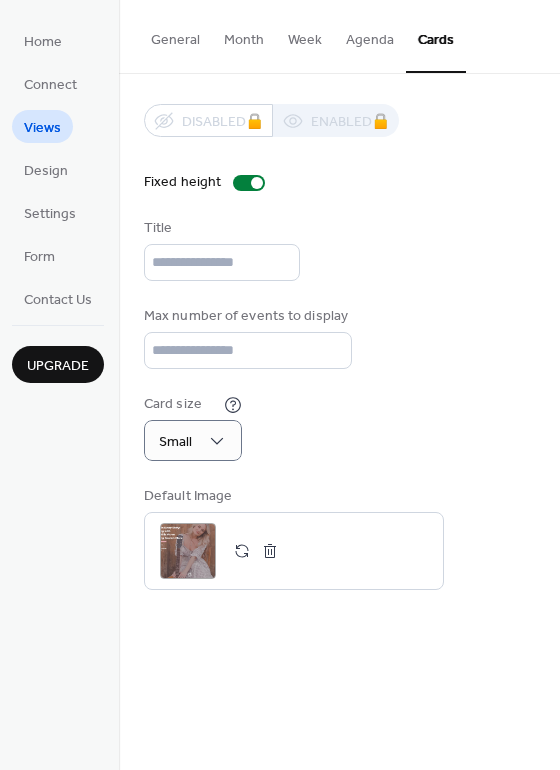 click on "Agenda" at bounding box center (370, 35) 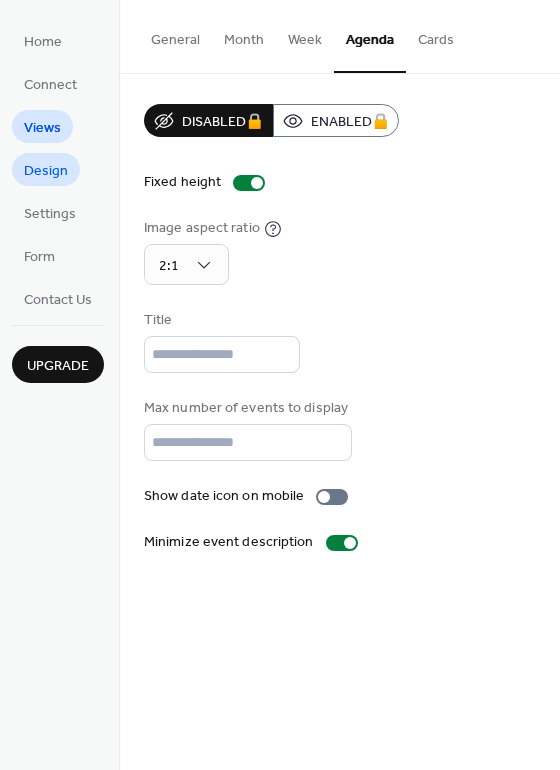 click on "Design" at bounding box center [46, 171] 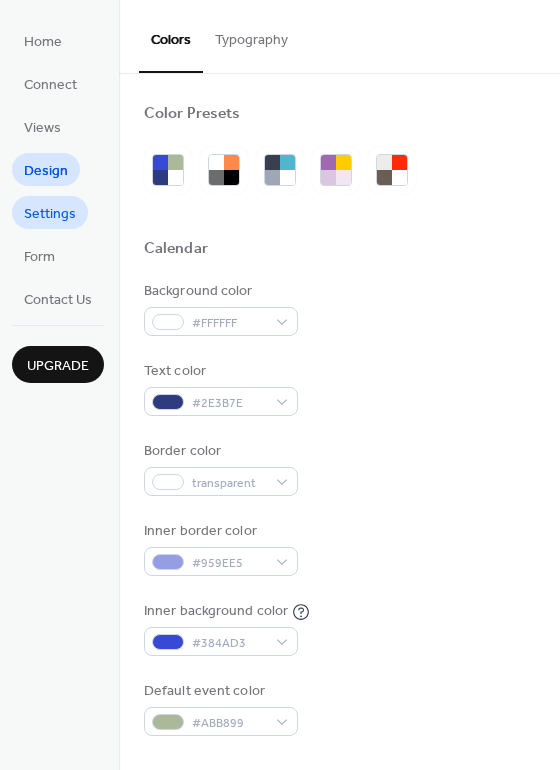 click on "Settings" at bounding box center [50, 214] 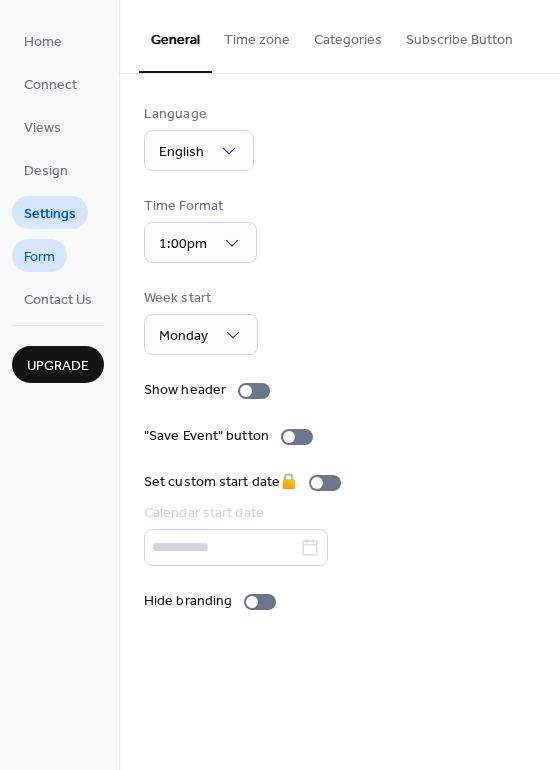 click on "Form" at bounding box center (39, 257) 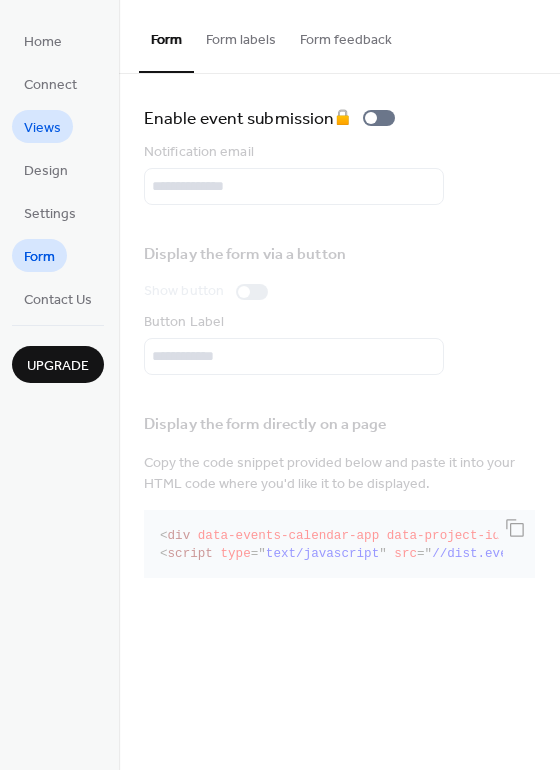 click on "Views" at bounding box center (42, 128) 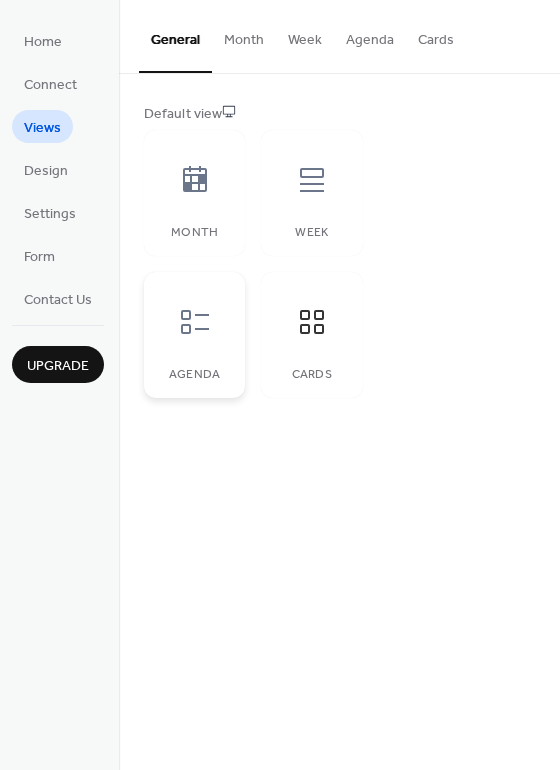 click 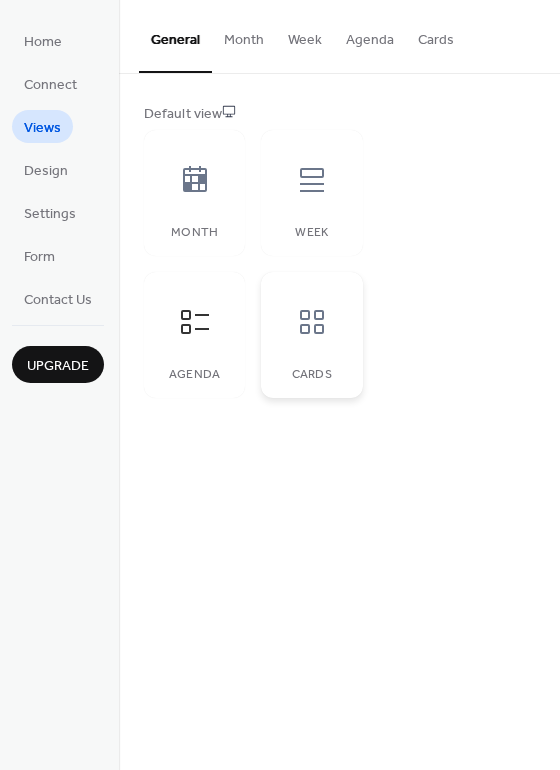 click 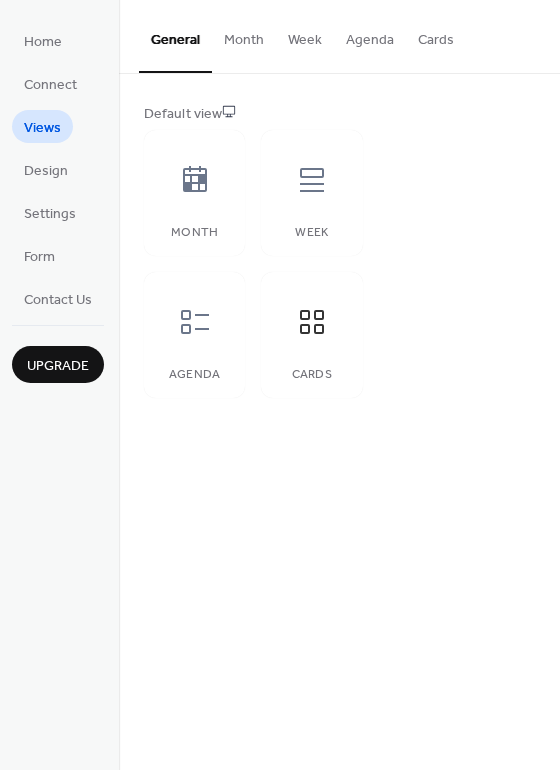 click on "Cards" at bounding box center [436, 35] 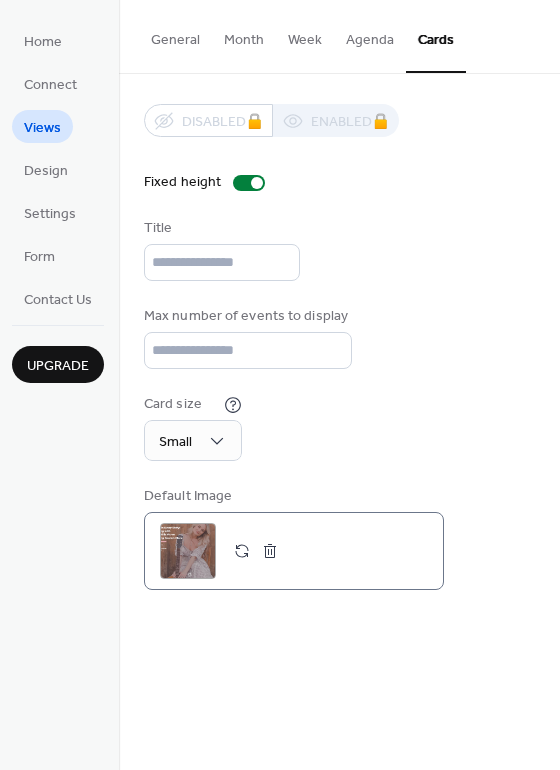 click at bounding box center [270, 551] 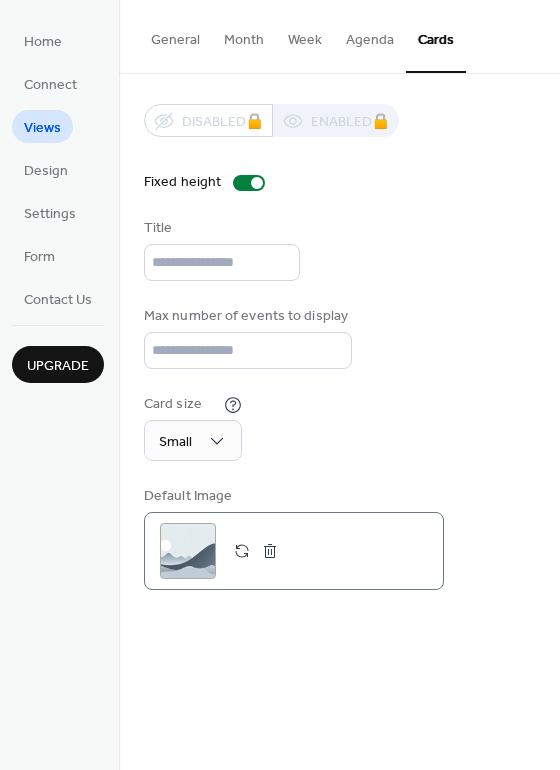 click at bounding box center (242, 551) 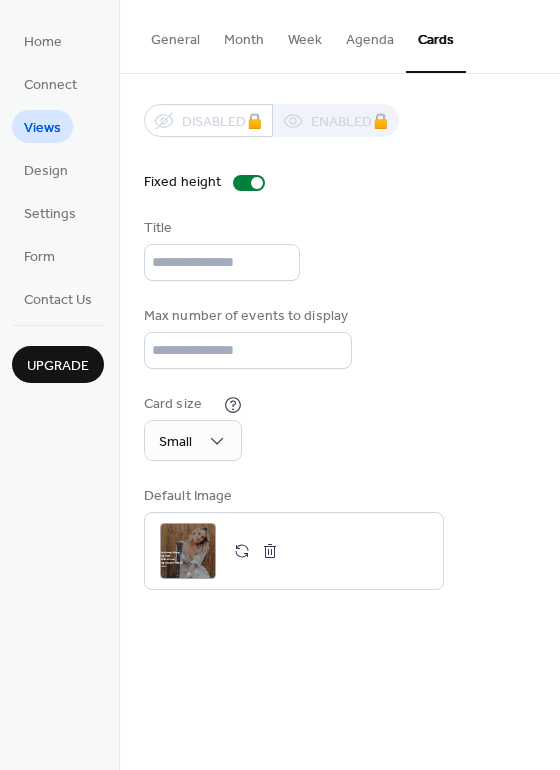 click on "Agenda" at bounding box center [370, 35] 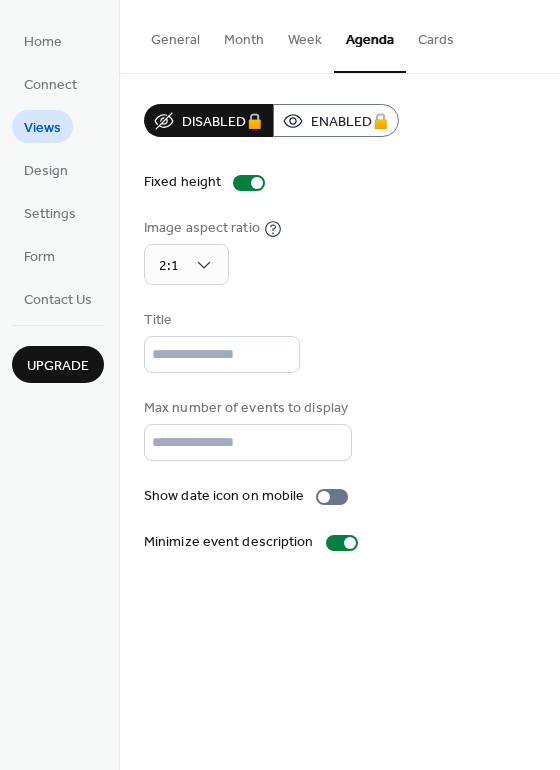 click on "Week" at bounding box center [305, 35] 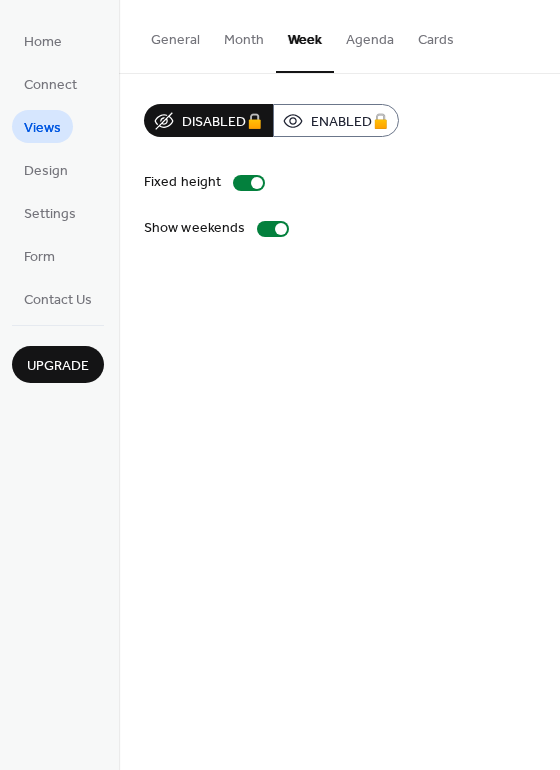 click on "Cards" at bounding box center [436, 35] 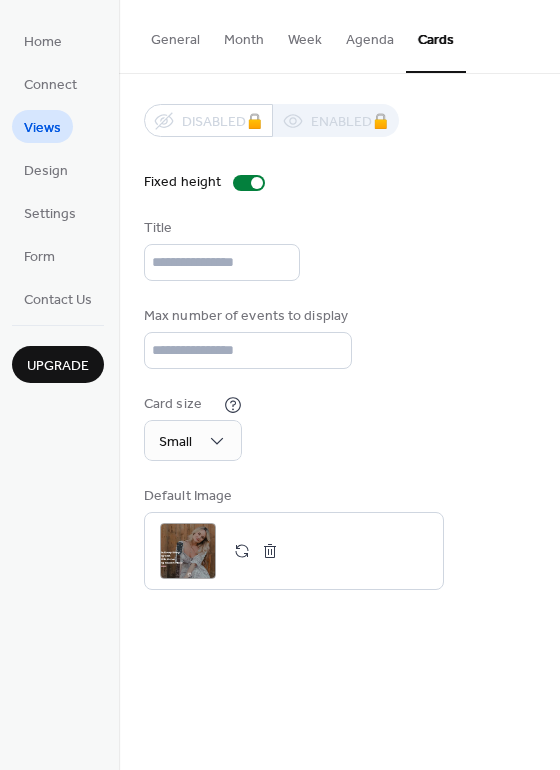click on "General" at bounding box center (175, 35) 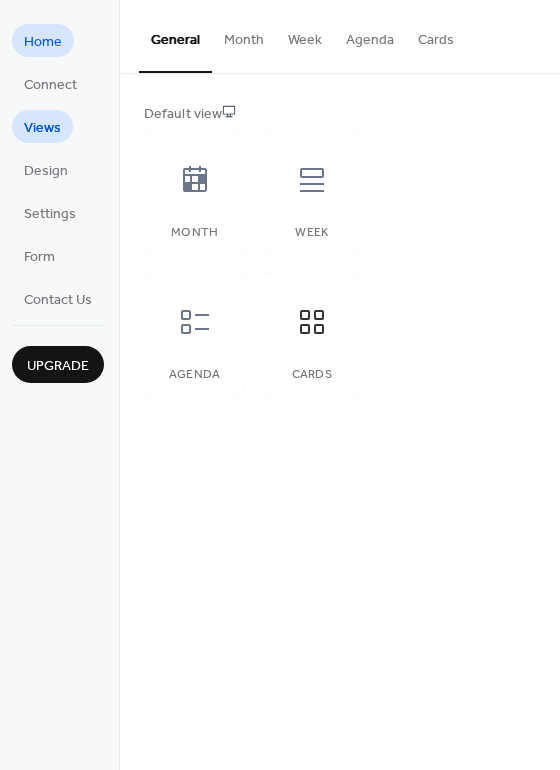 click on "Home" at bounding box center [43, 42] 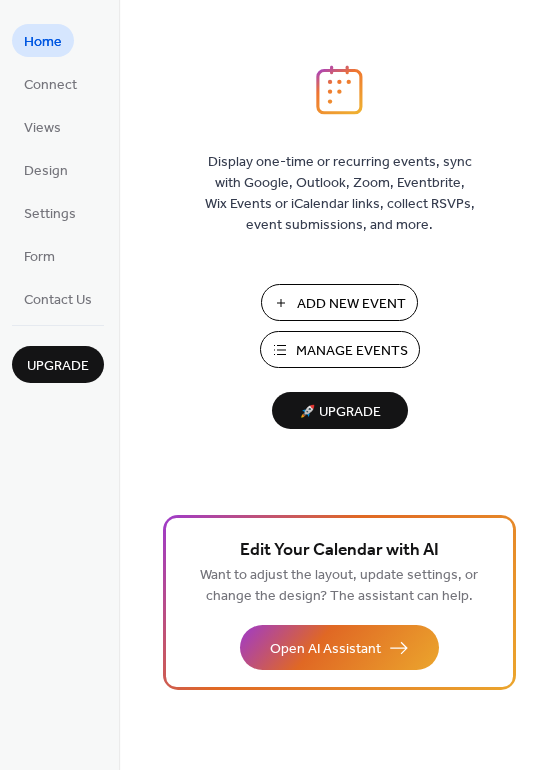 click on "Manage Events" at bounding box center (352, 351) 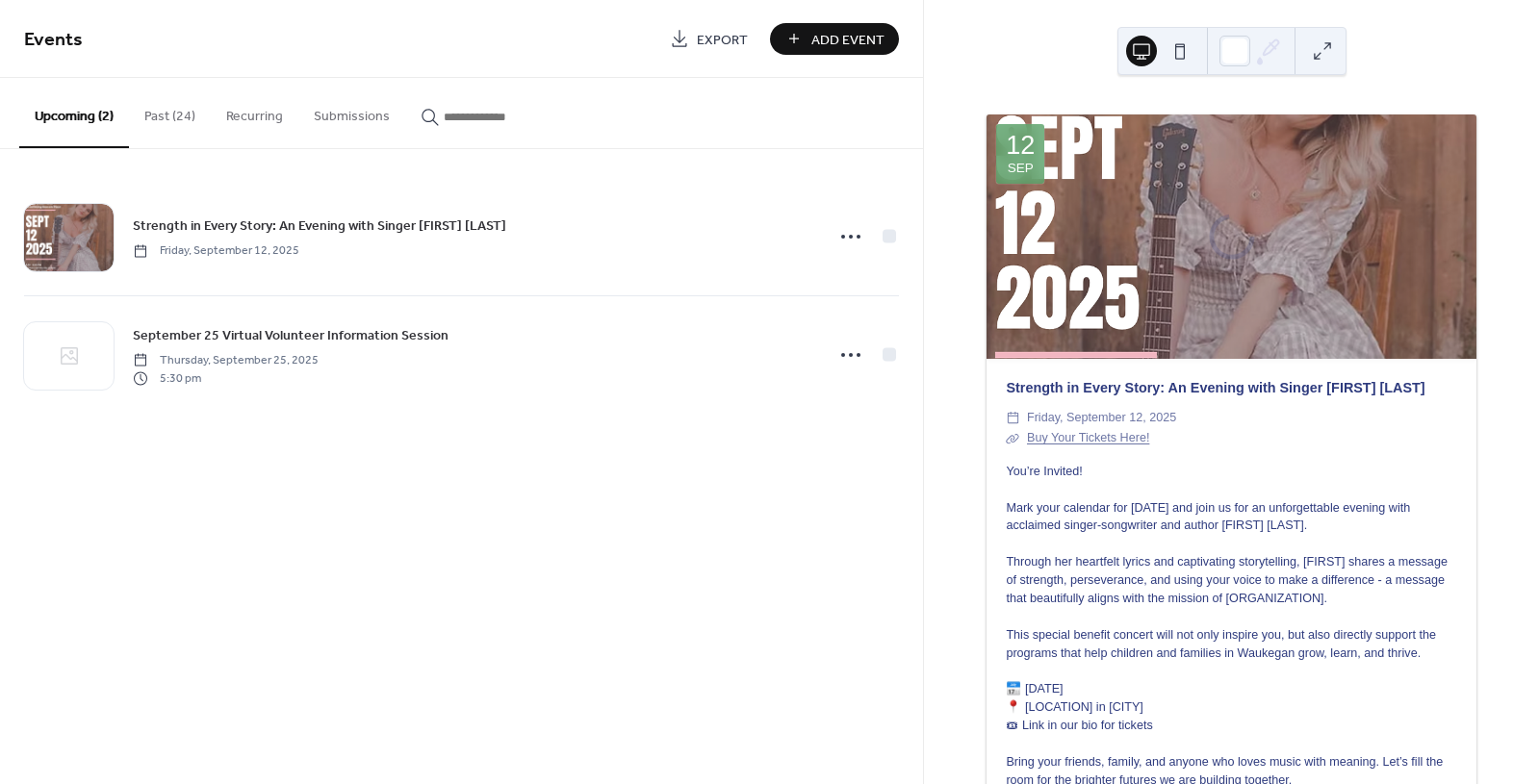 scroll, scrollTop: 0, scrollLeft: 0, axis: both 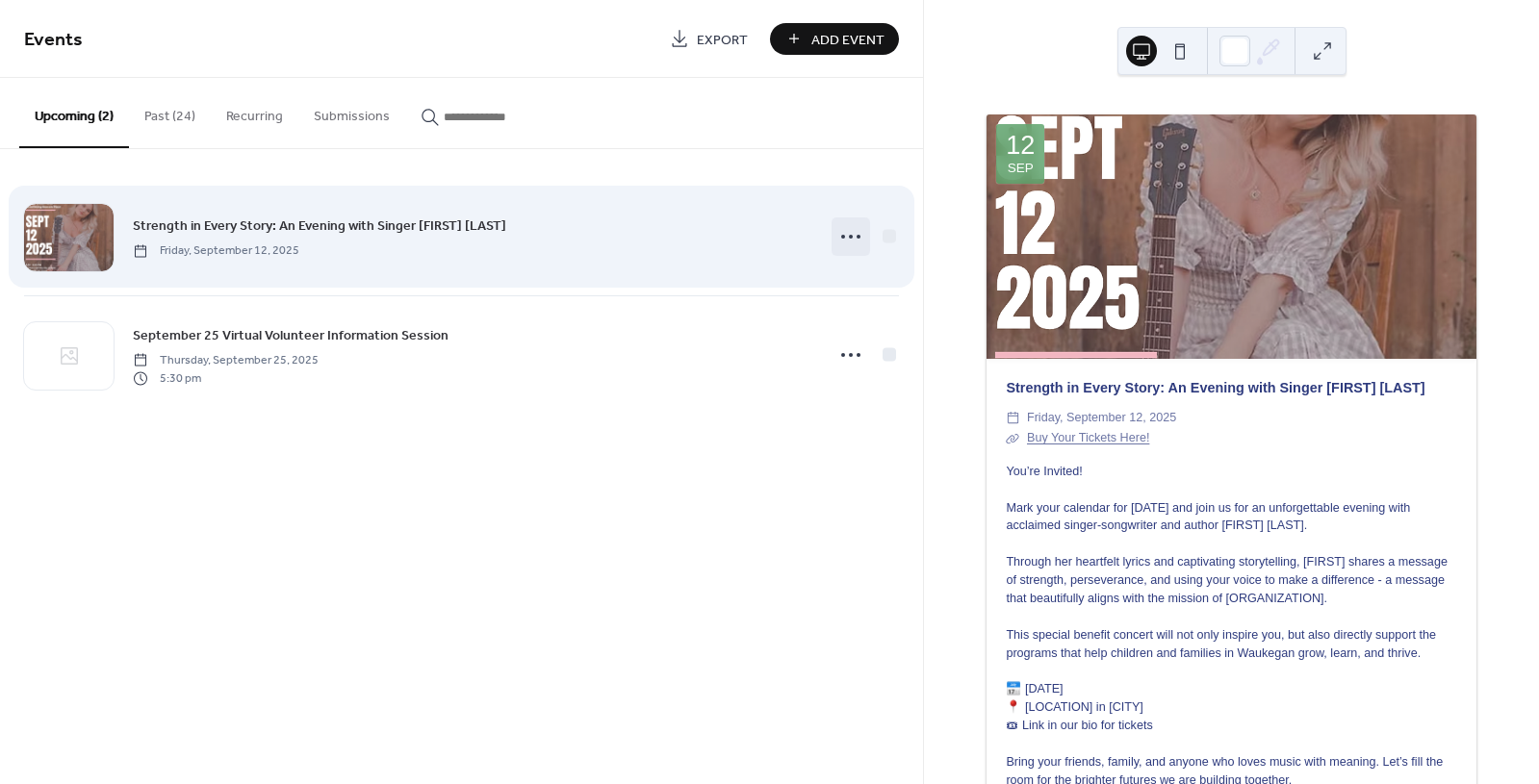 click 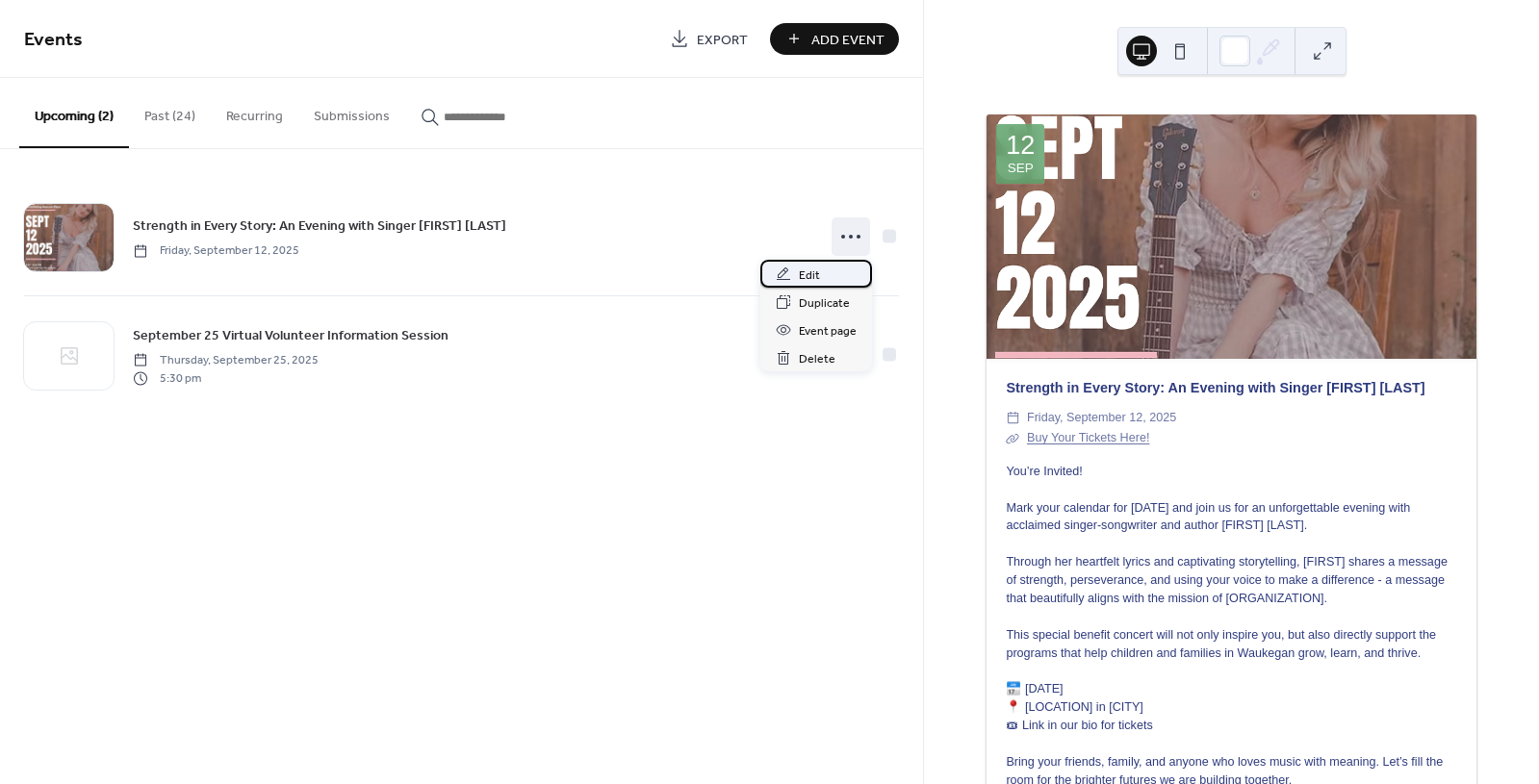 click on "Edit" at bounding box center (816, 273) 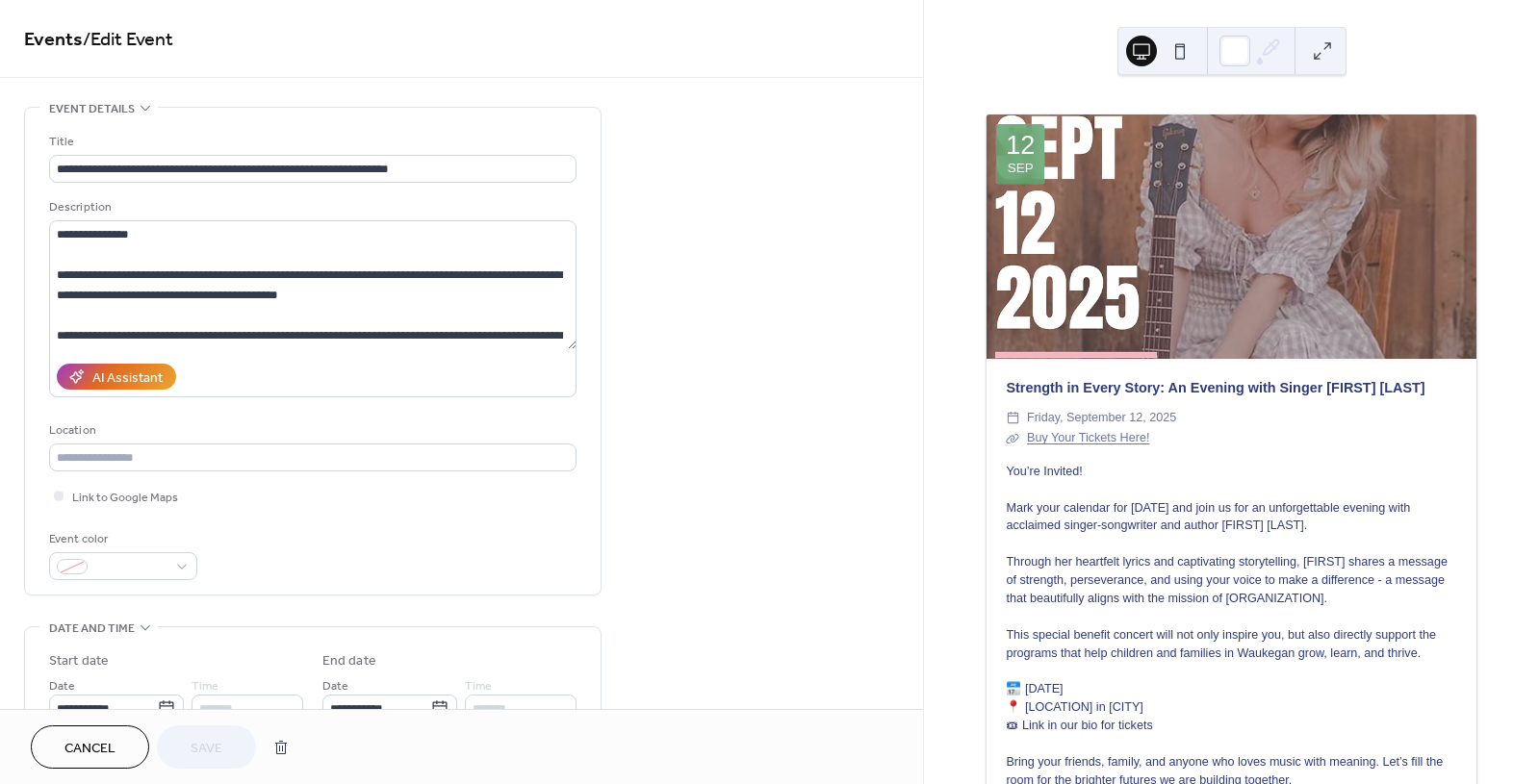 drag, startPoint x: 917, startPoint y: 304, endPoint x: 915, endPoint y: 395, distance: 91.02198 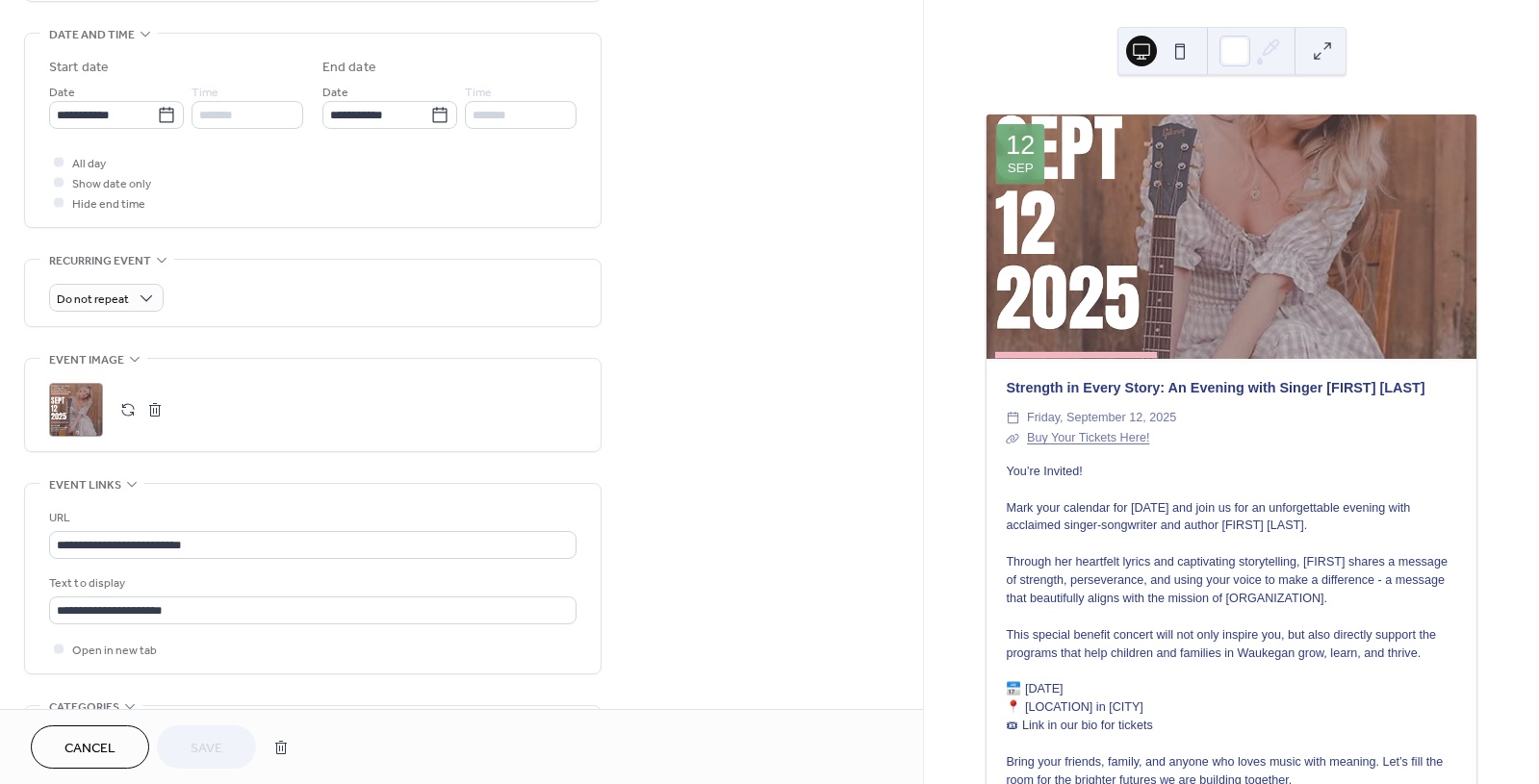 scroll, scrollTop: 620, scrollLeft: 0, axis: vertical 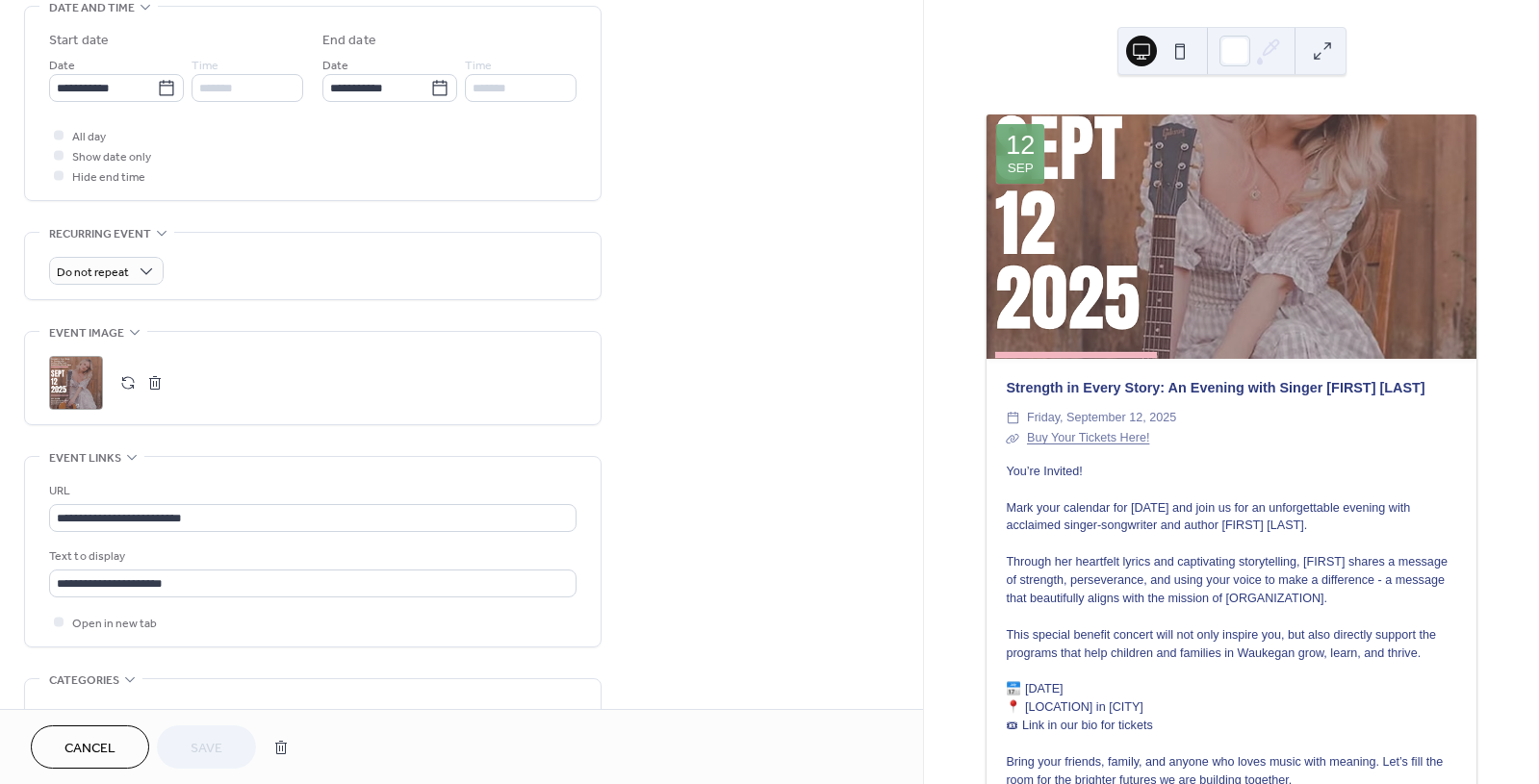 click at bounding box center [155, 383] 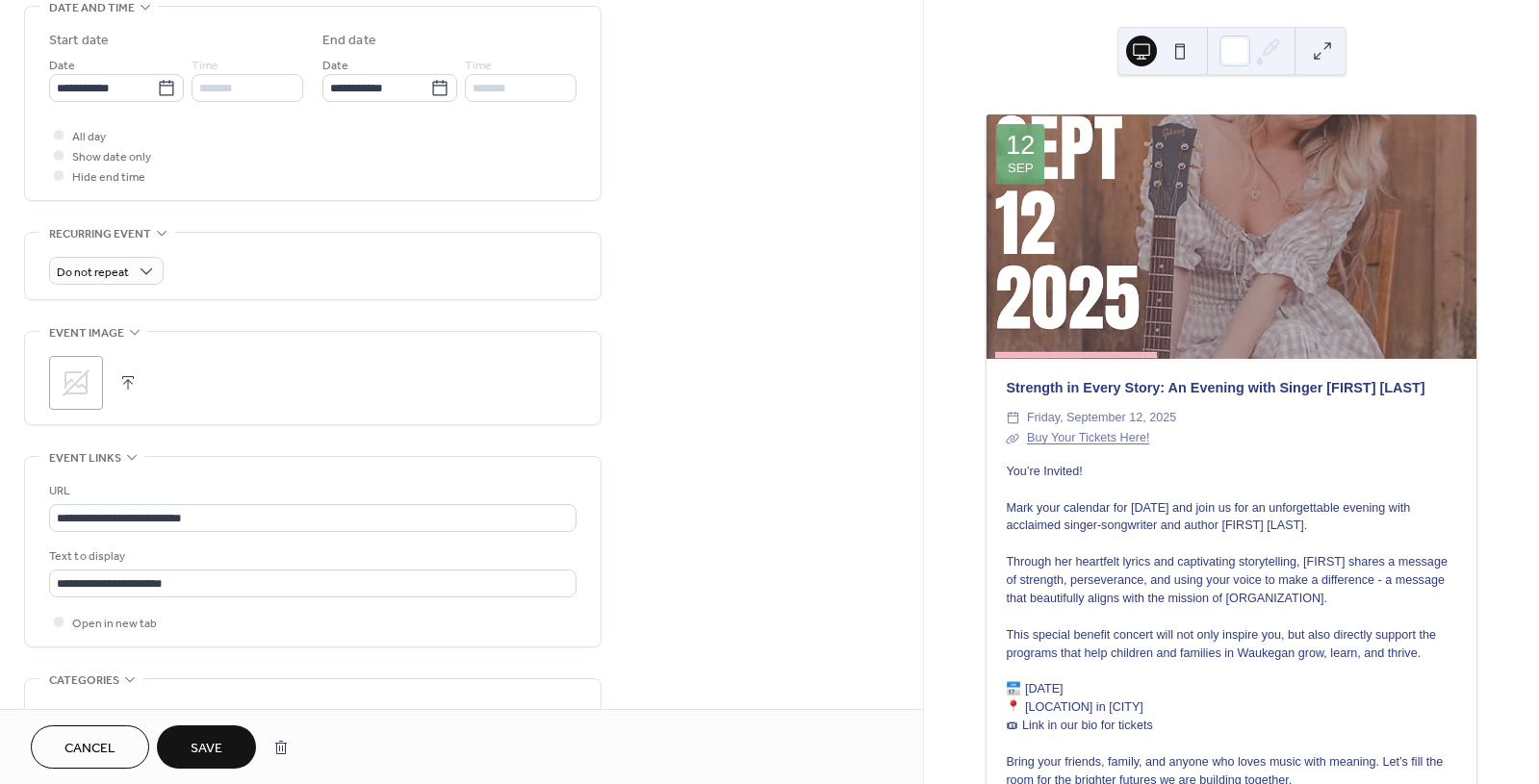 click 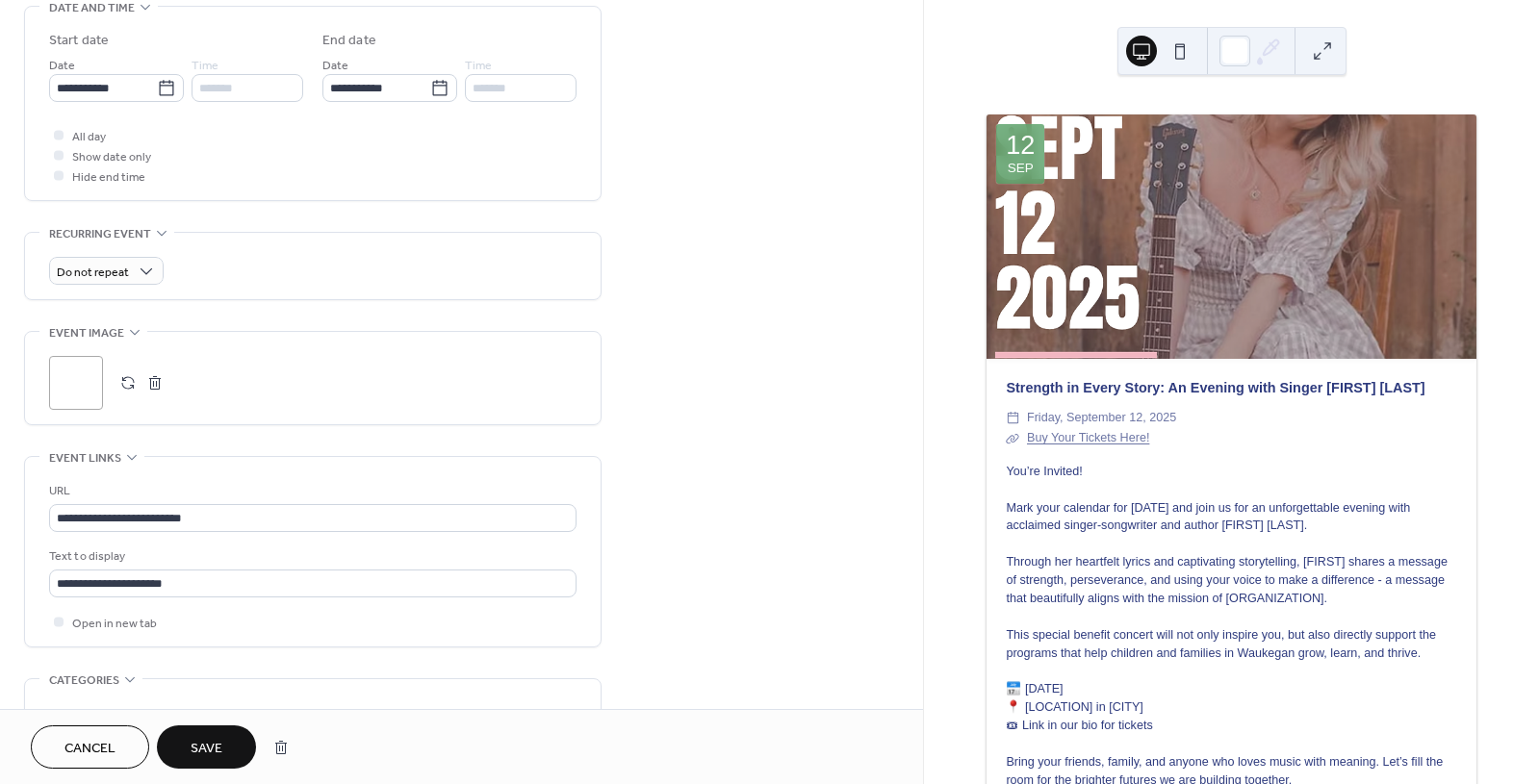 click on "Save" at bounding box center [206, 748] 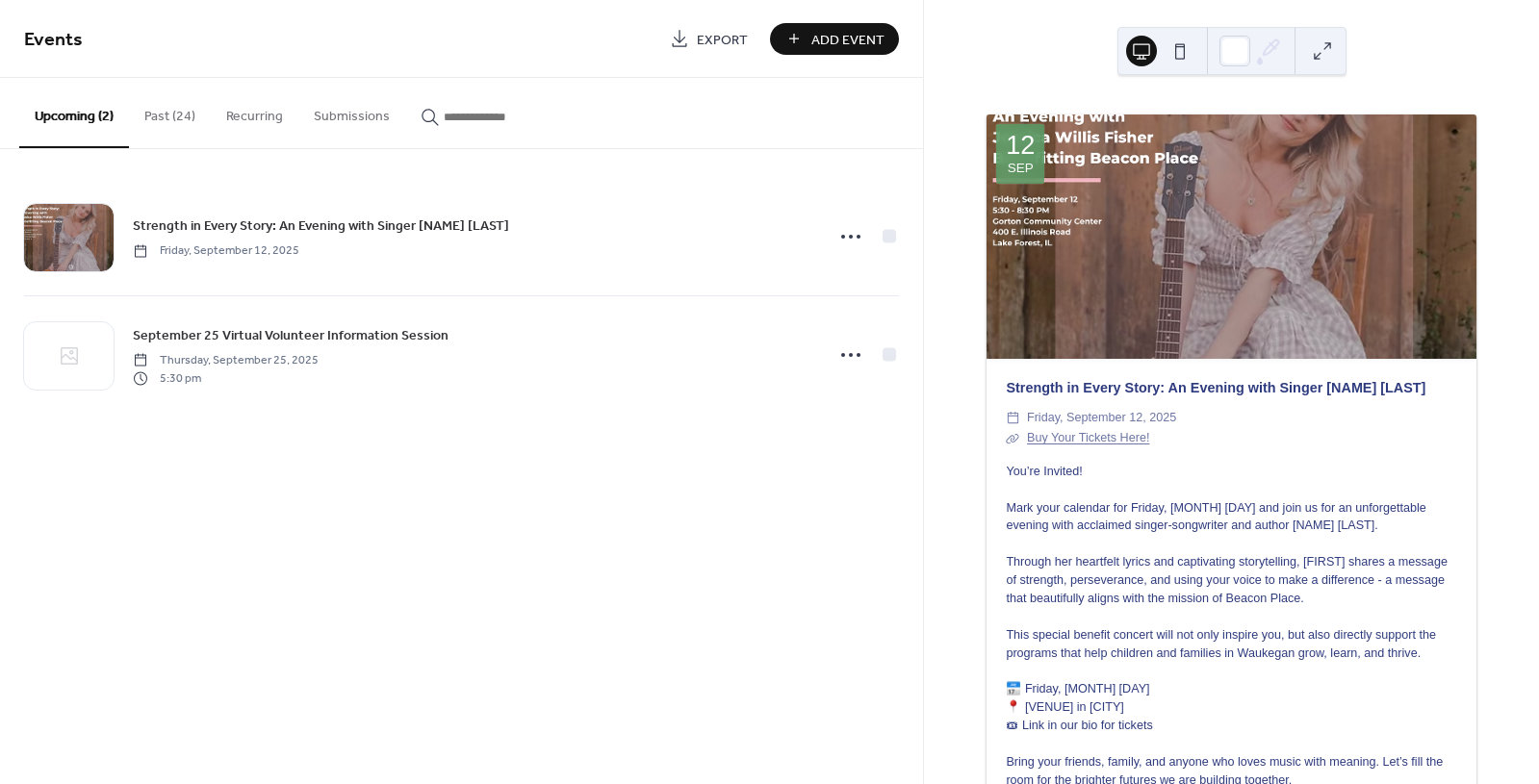 scroll, scrollTop: 0, scrollLeft: 0, axis: both 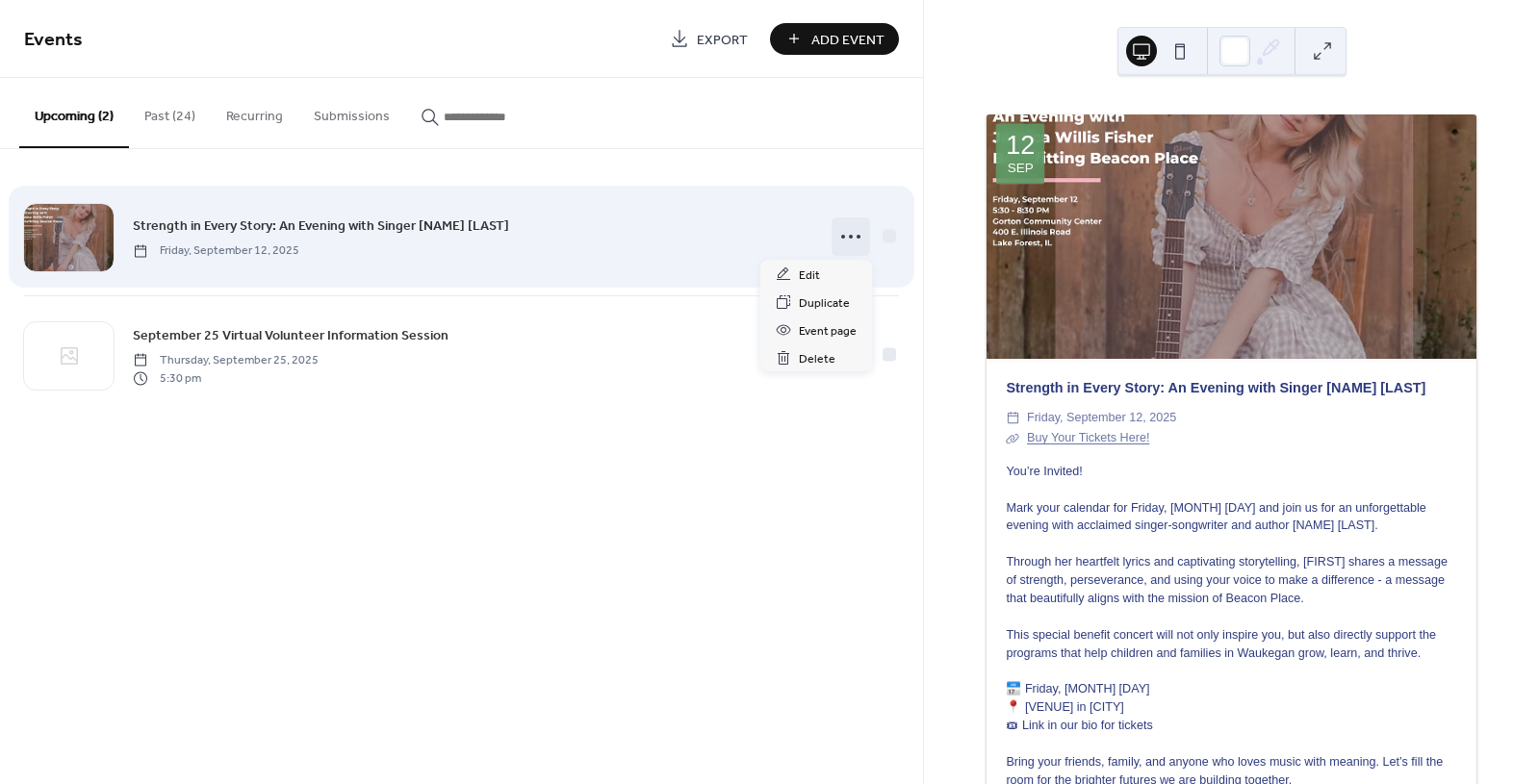click 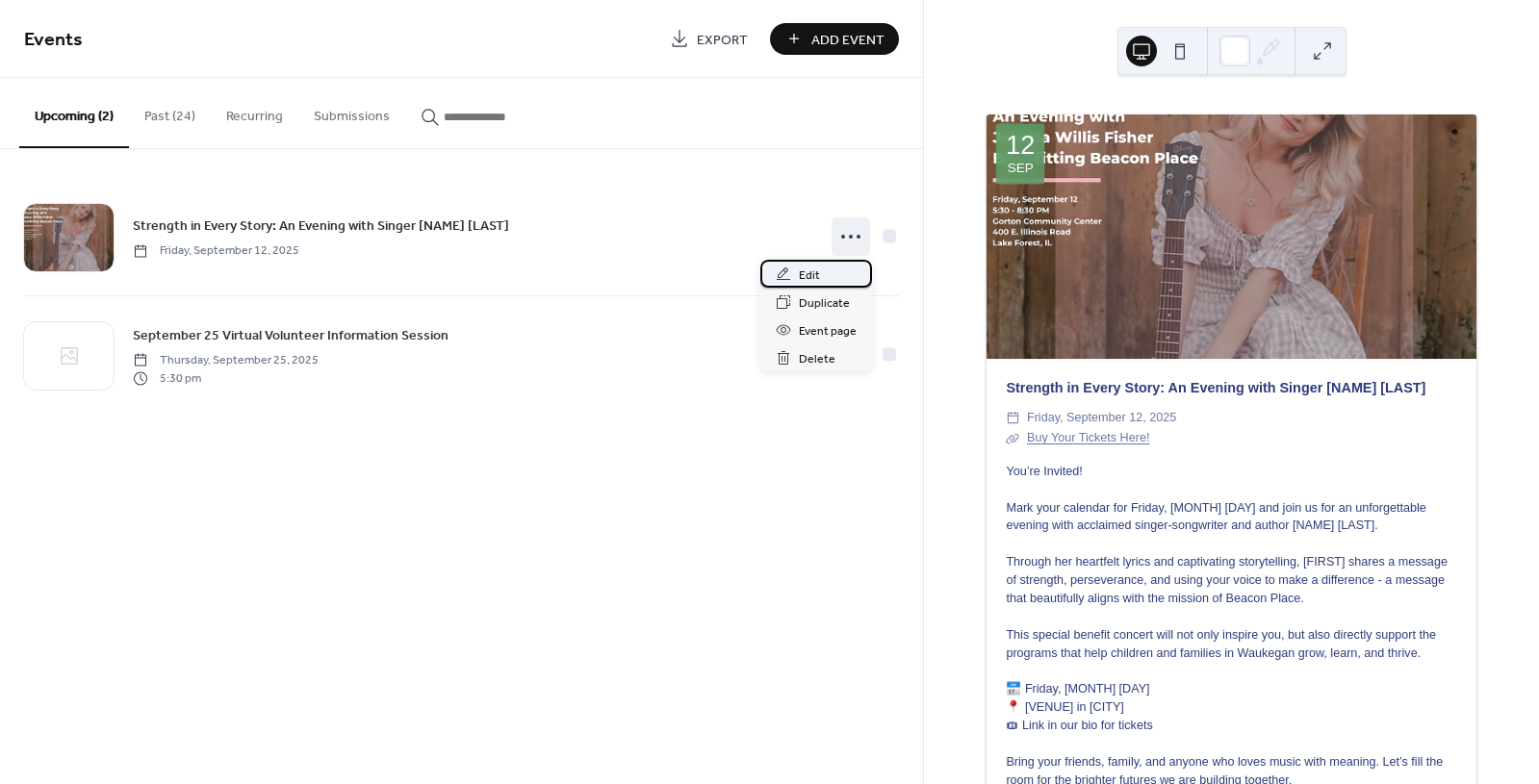 click on "Edit" at bounding box center [809, 275] 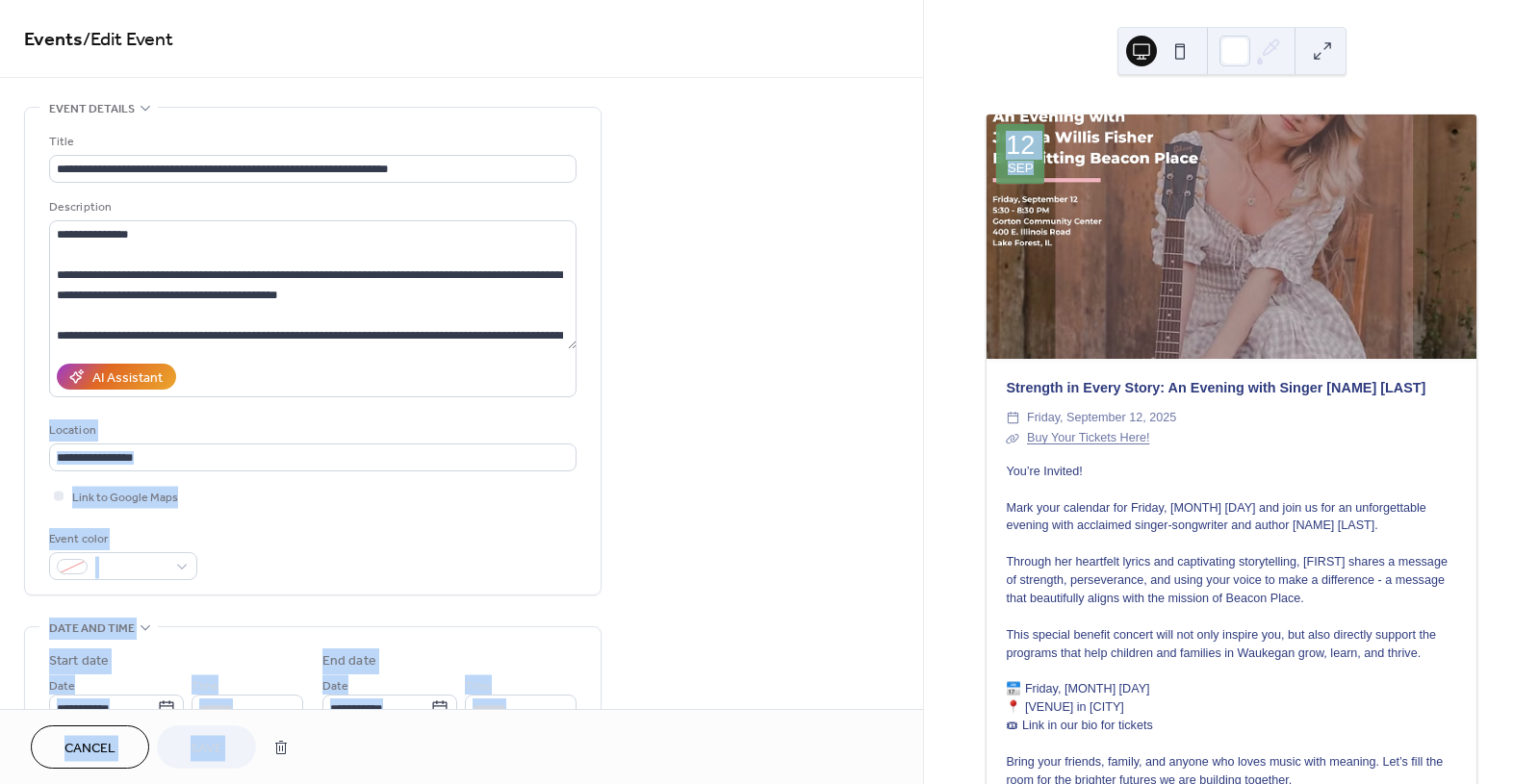 drag, startPoint x: 915, startPoint y: 279, endPoint x: 923, endPoint y: 391, distance: 112.285351 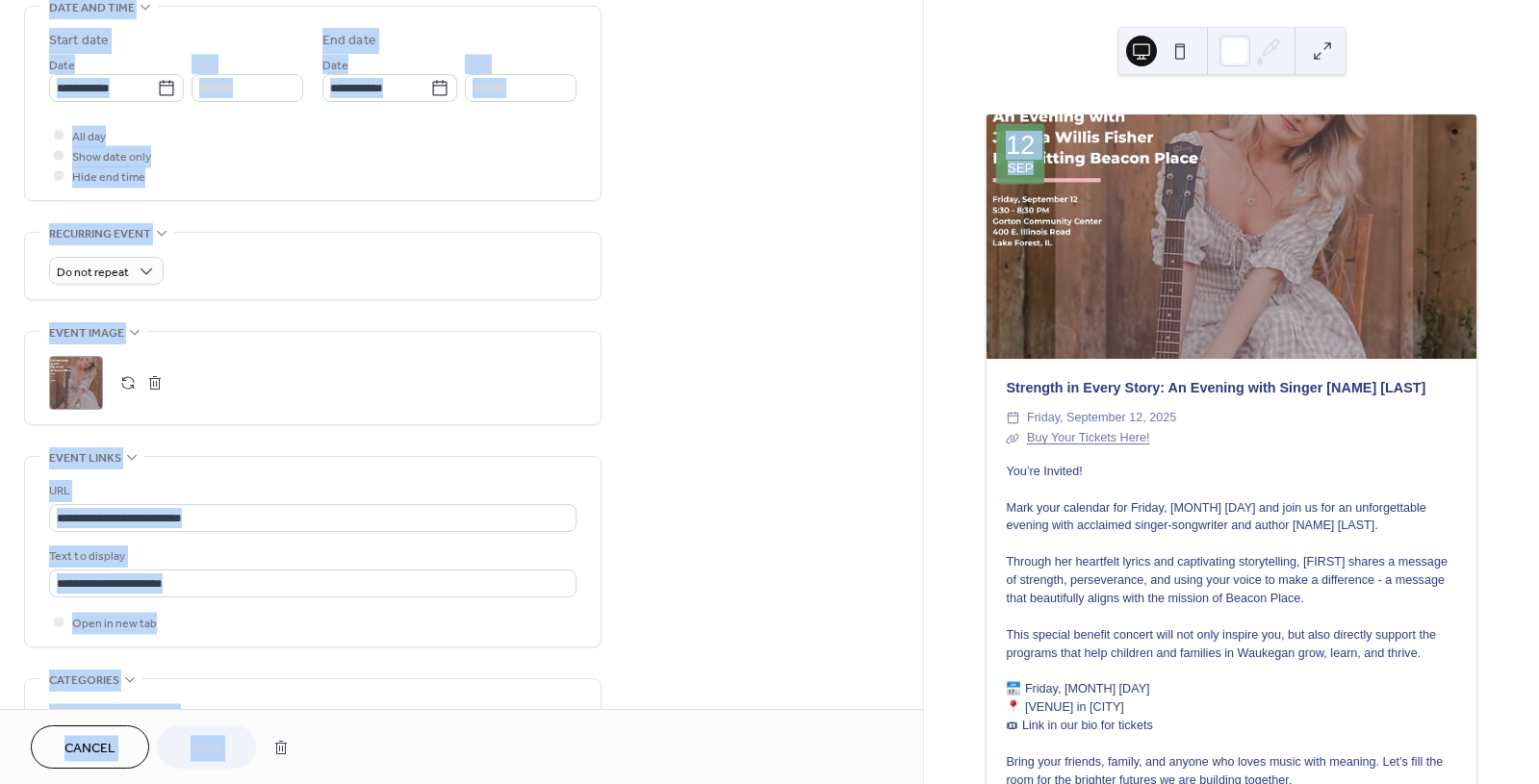 click on ";" at bounding box center (76, 383) 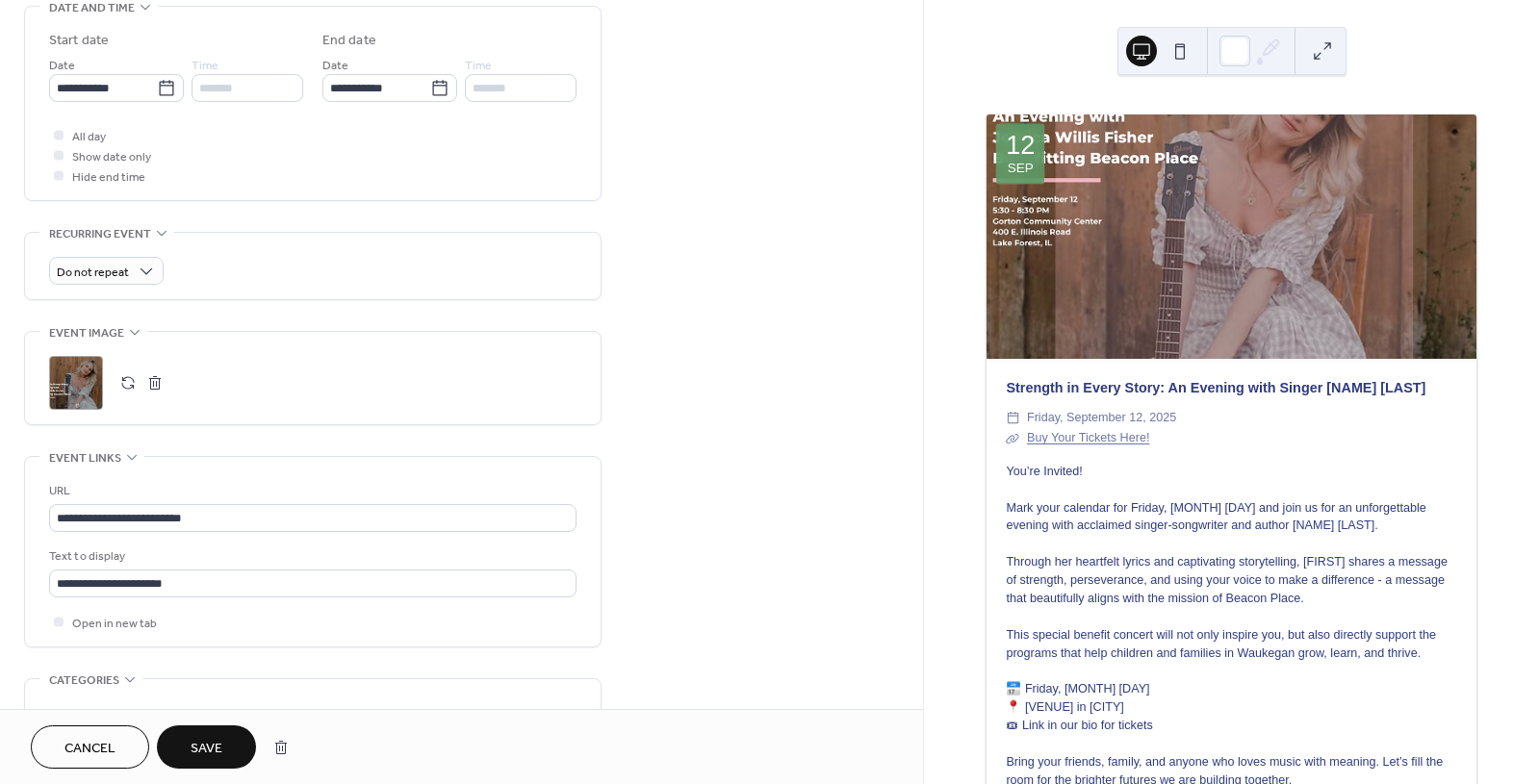 click on "Save" at bounding box center [206, 748] 